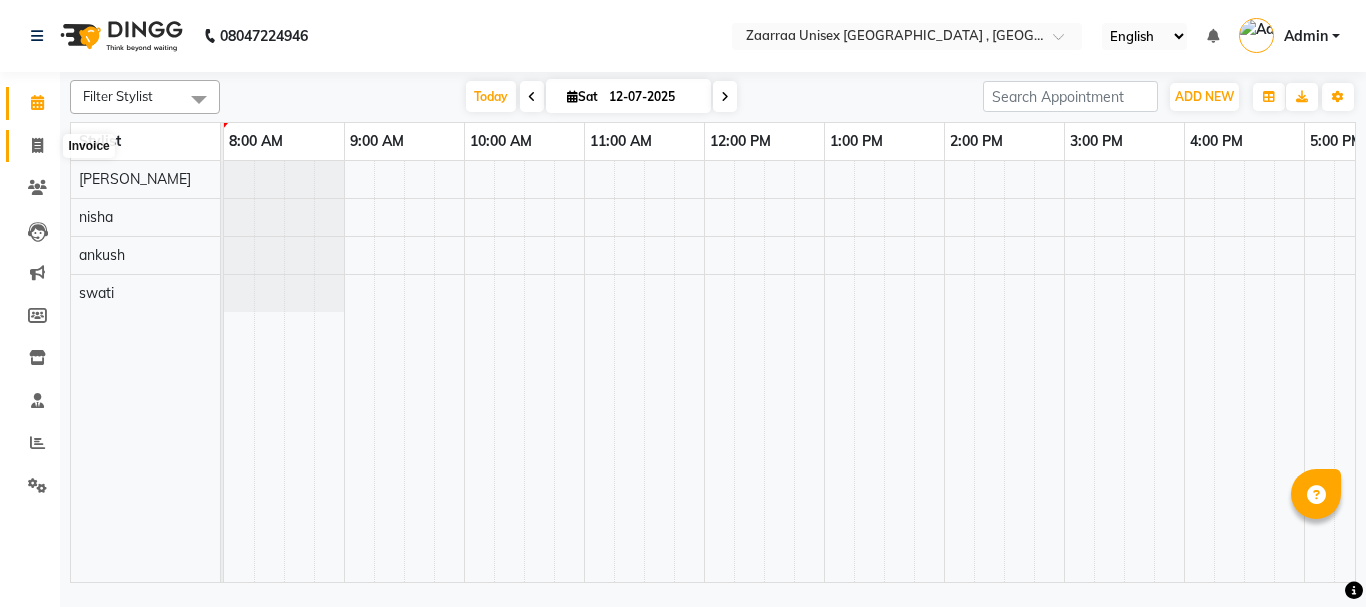click 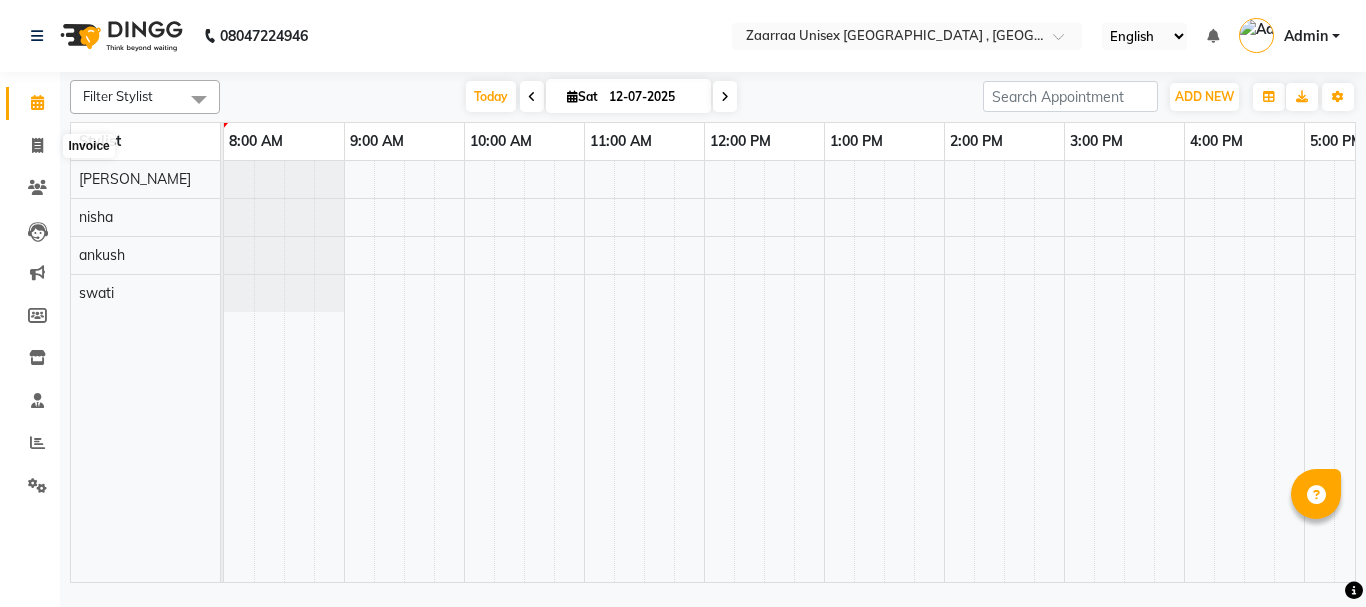 select on "3828" 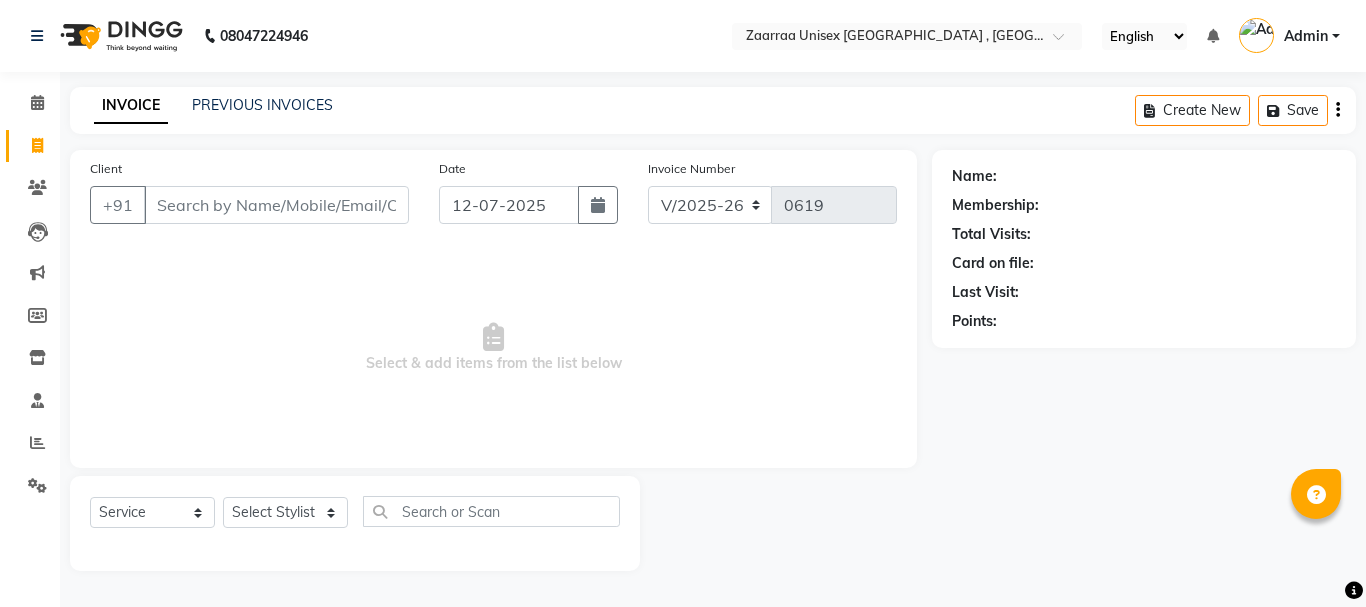 scroll, scrollTop: 0, scrollLeft: 0, axis: both 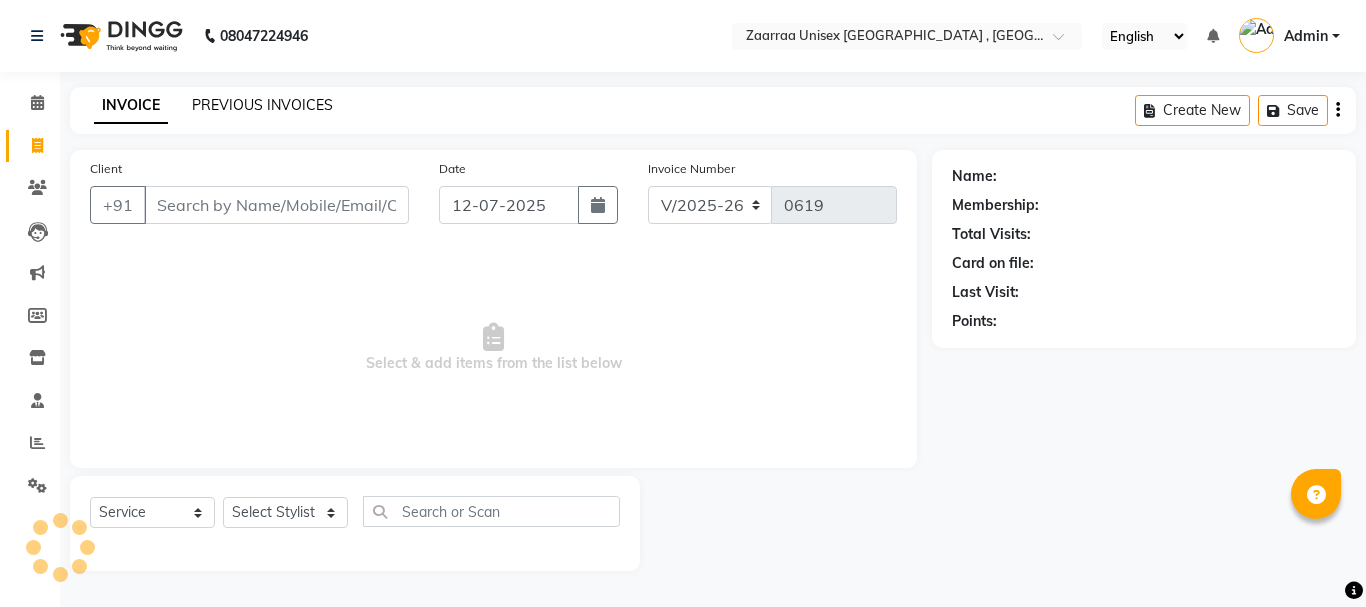click on "PREVIOUS INVOICES" 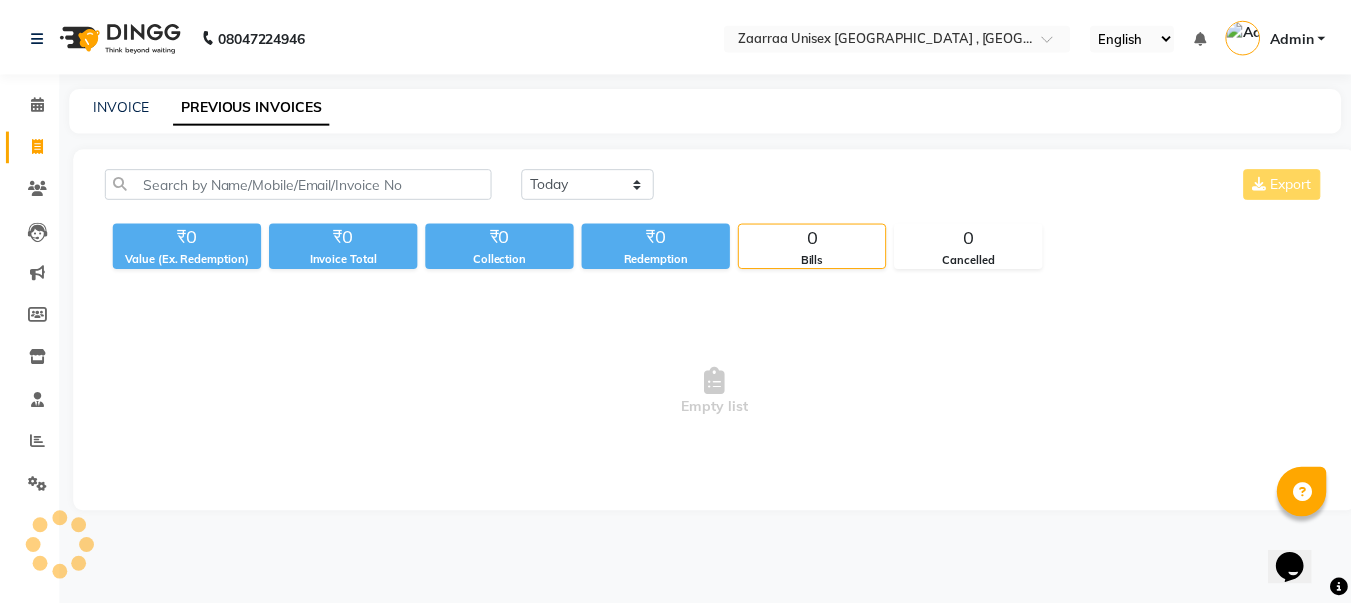 scroll, scrollTop: 0, scrollLeft: 0, axis: both 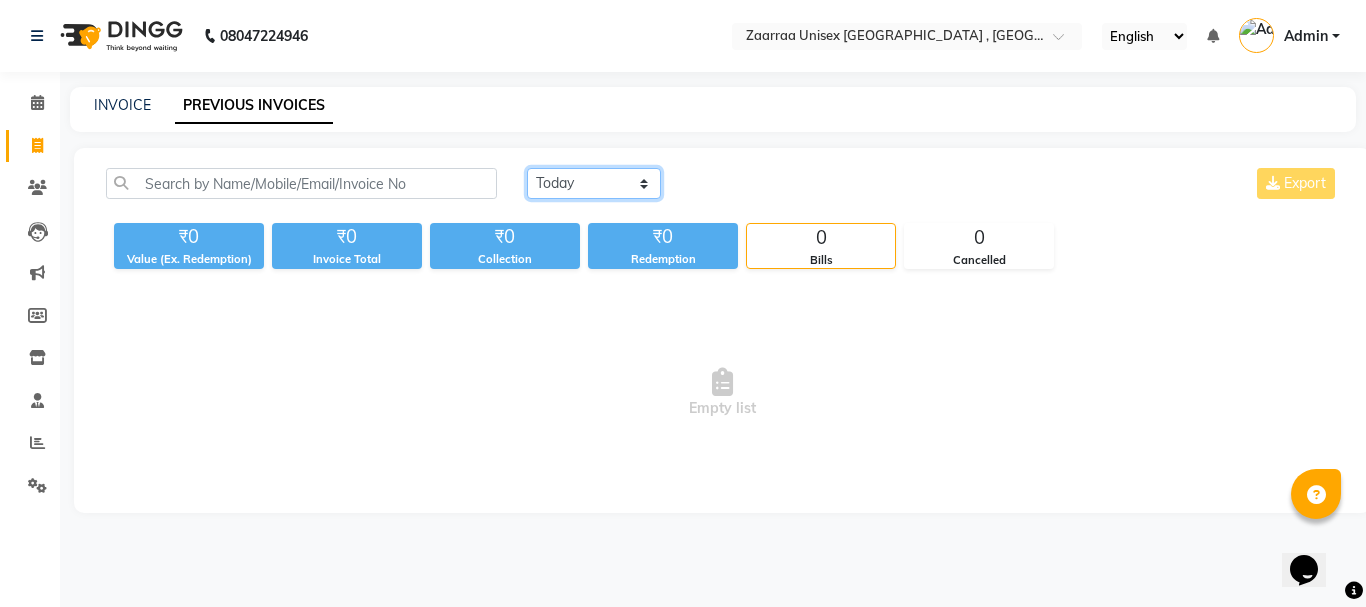 drag, startPoint x: 576, startPoint y: 173, endPoint x: 589, endPoint y: 196, distance: 26.41969 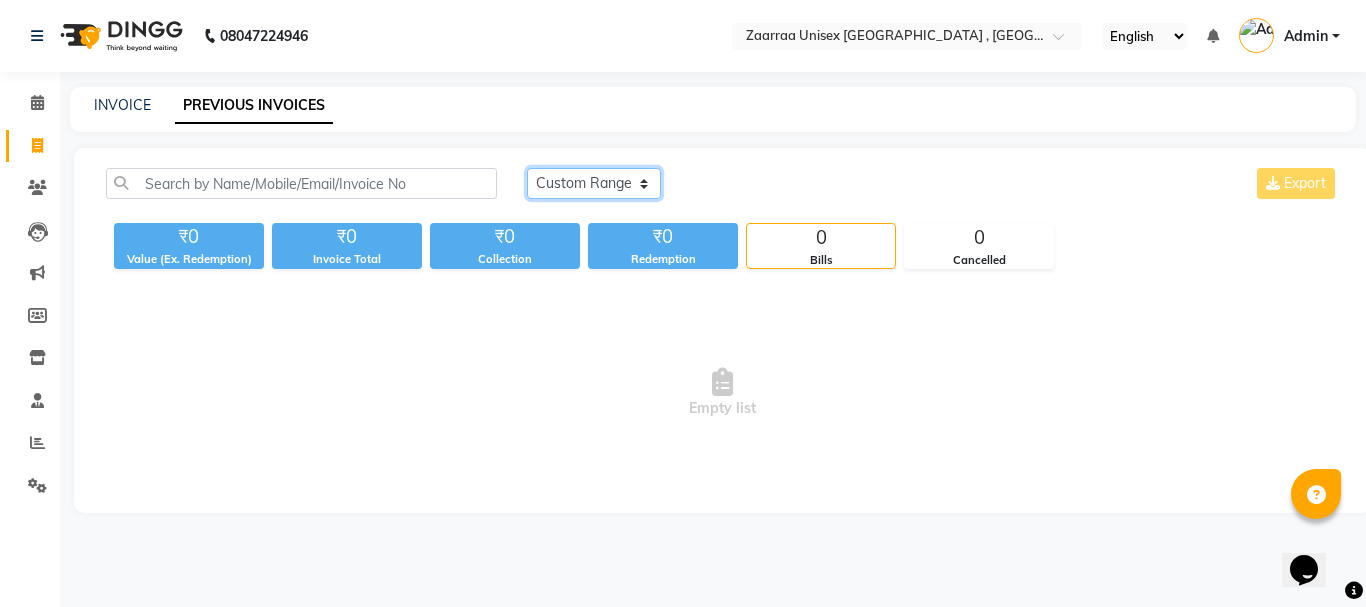 click on "Today Yesterday Custom Range" 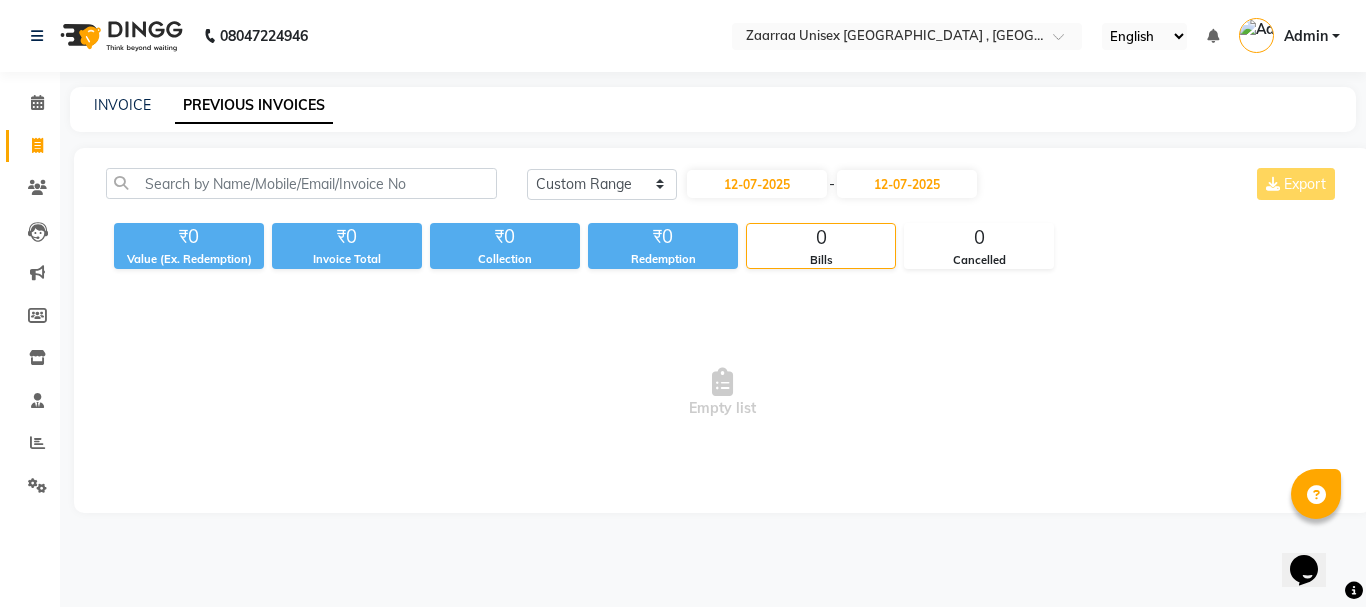 click on "Today Yesterday Custom Range 12-07-2025 - 12-07-2025 Export ₹0 Value (Ex. Redemption) ₹0 Invoice Total  ₹0 Collection ₹0 Redemption 0 Bills 0 Cancelled  Empty list" 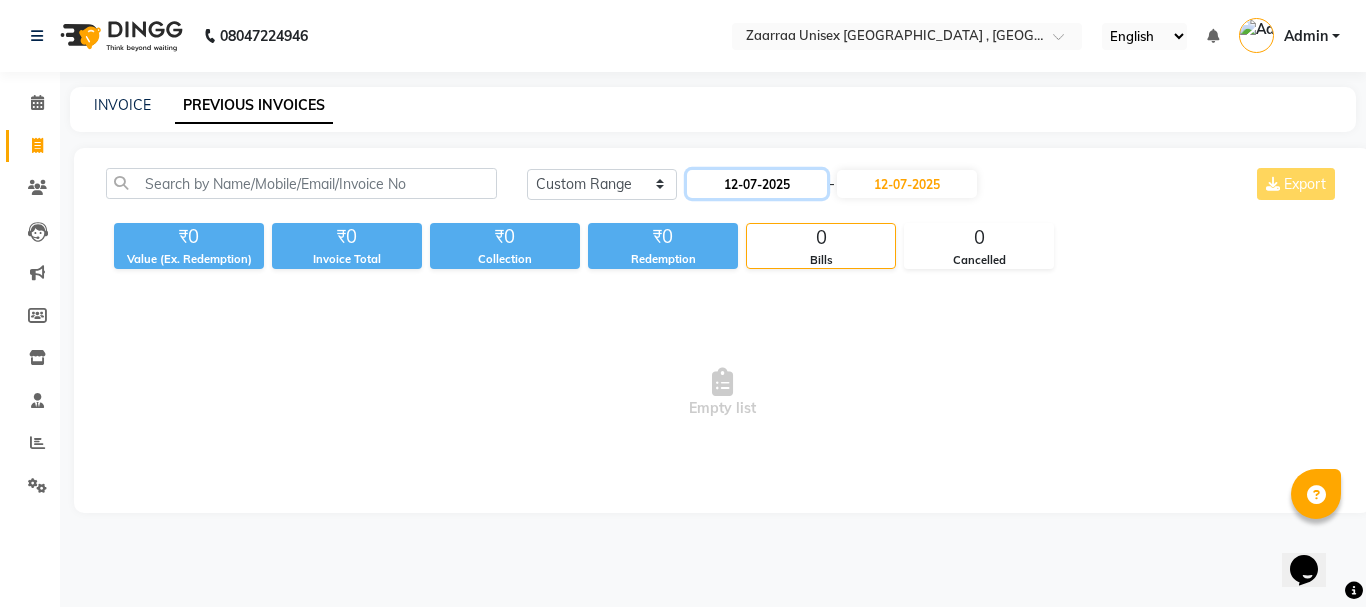 click on "12-07-2025" 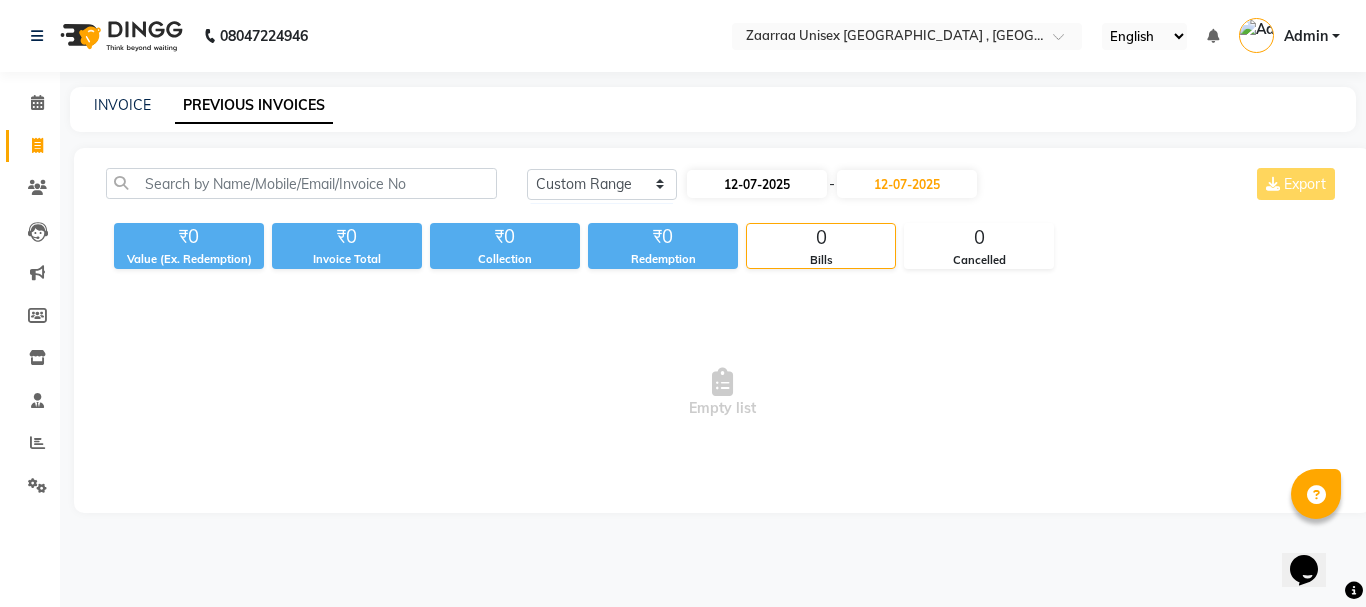 select on "7" 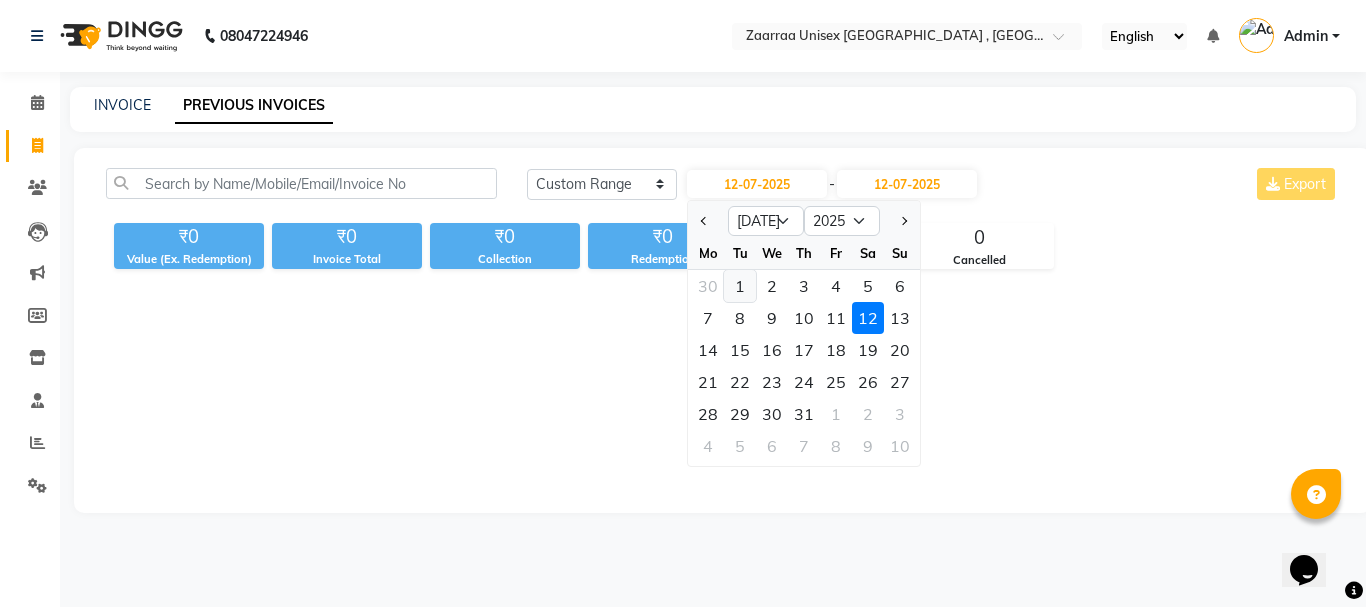 click on "1" 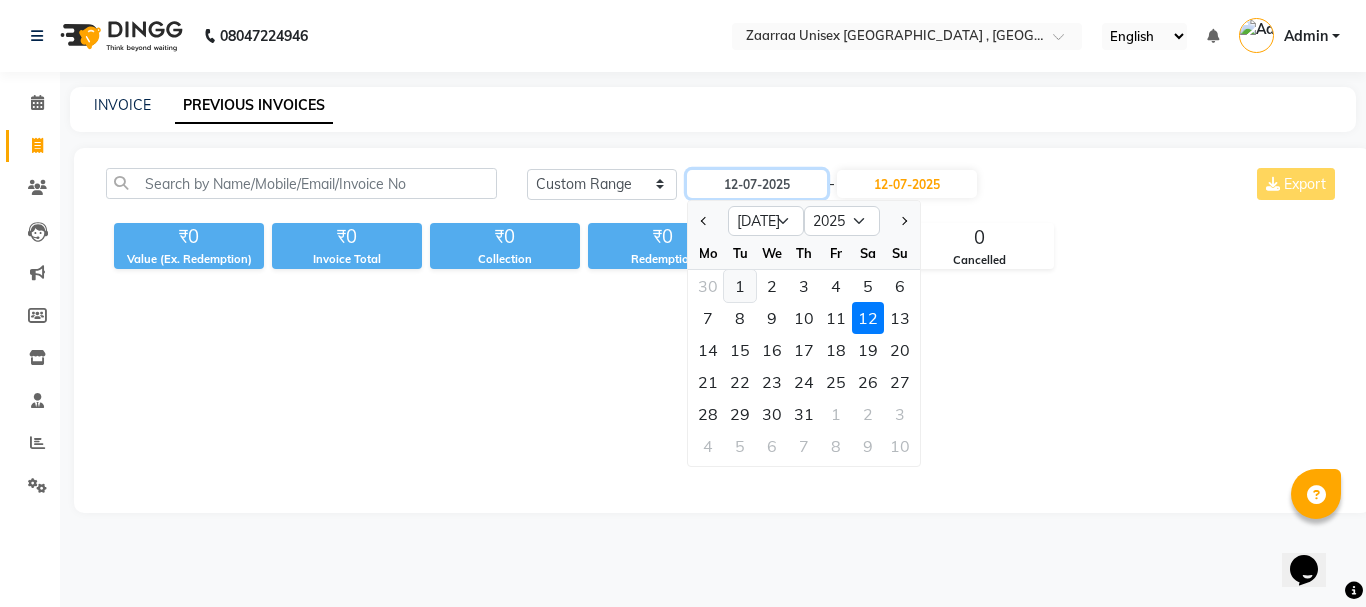 type on "01-07-2025" 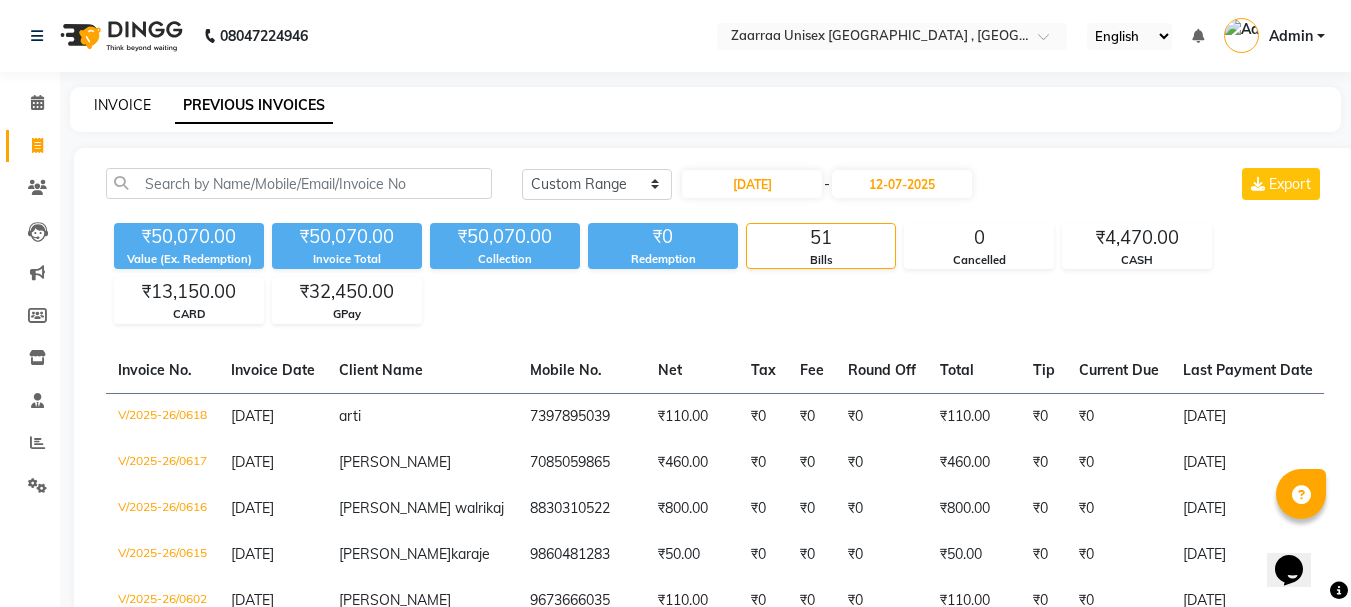 click on "INVOICE" 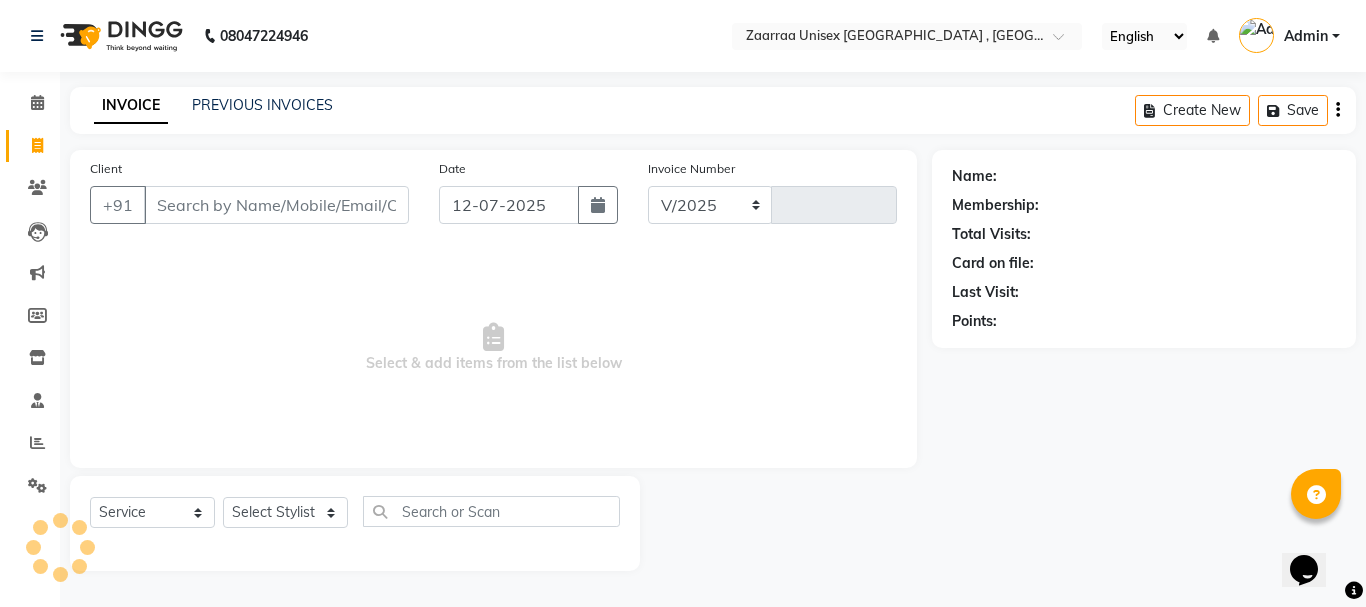 select on "3828" 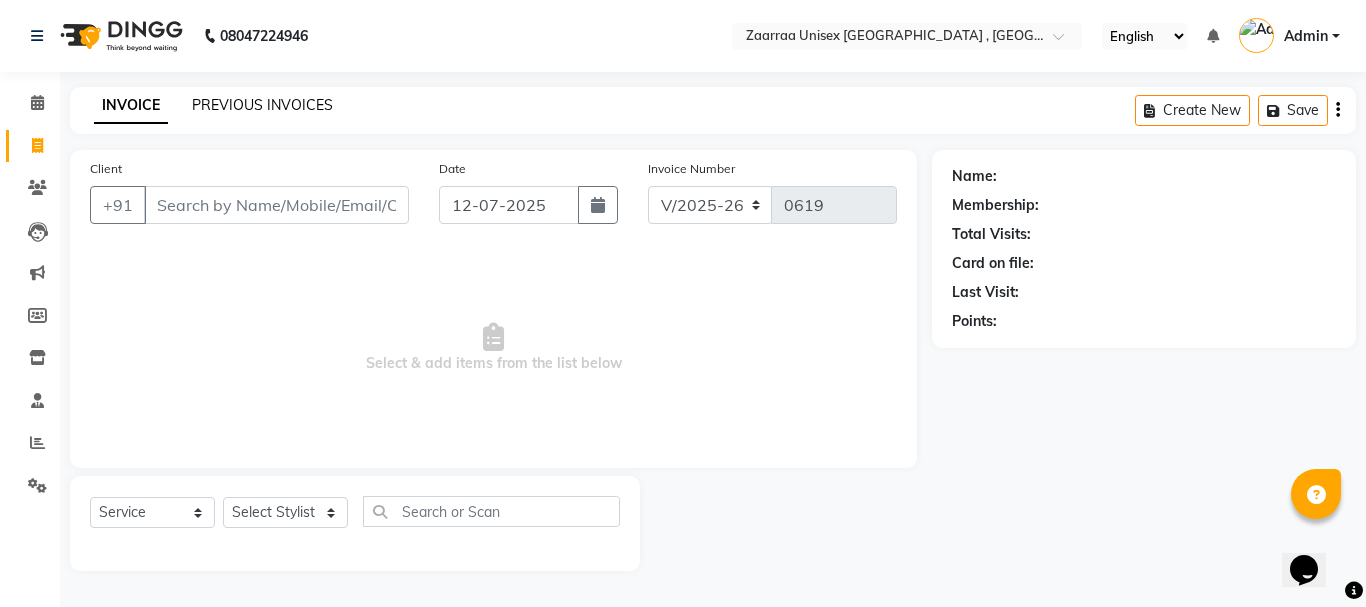 click on "PREVIOUS INVOICES" 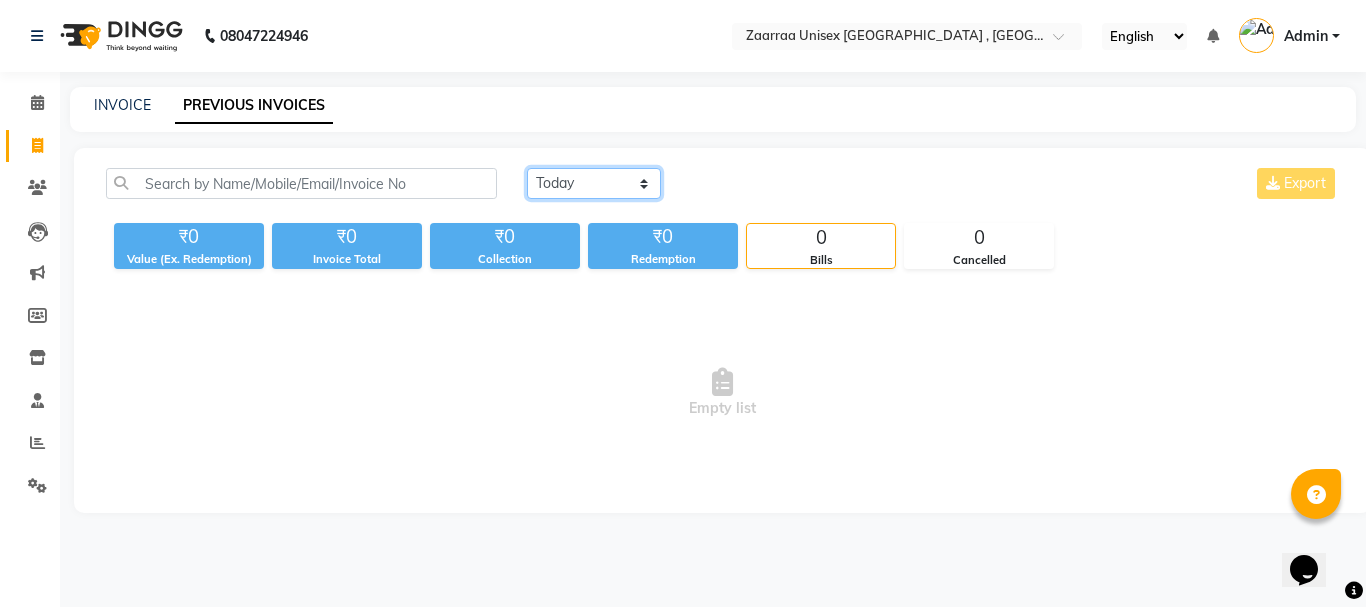 click on "Today Yesterday Custom Range" 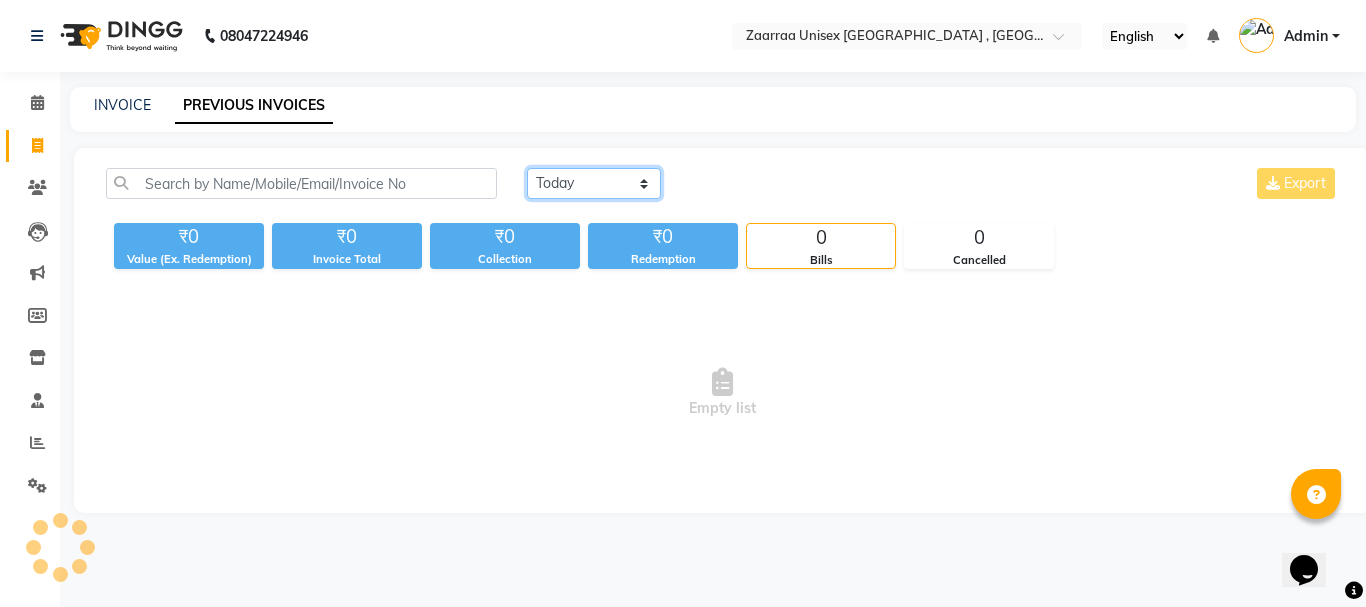select on "range" 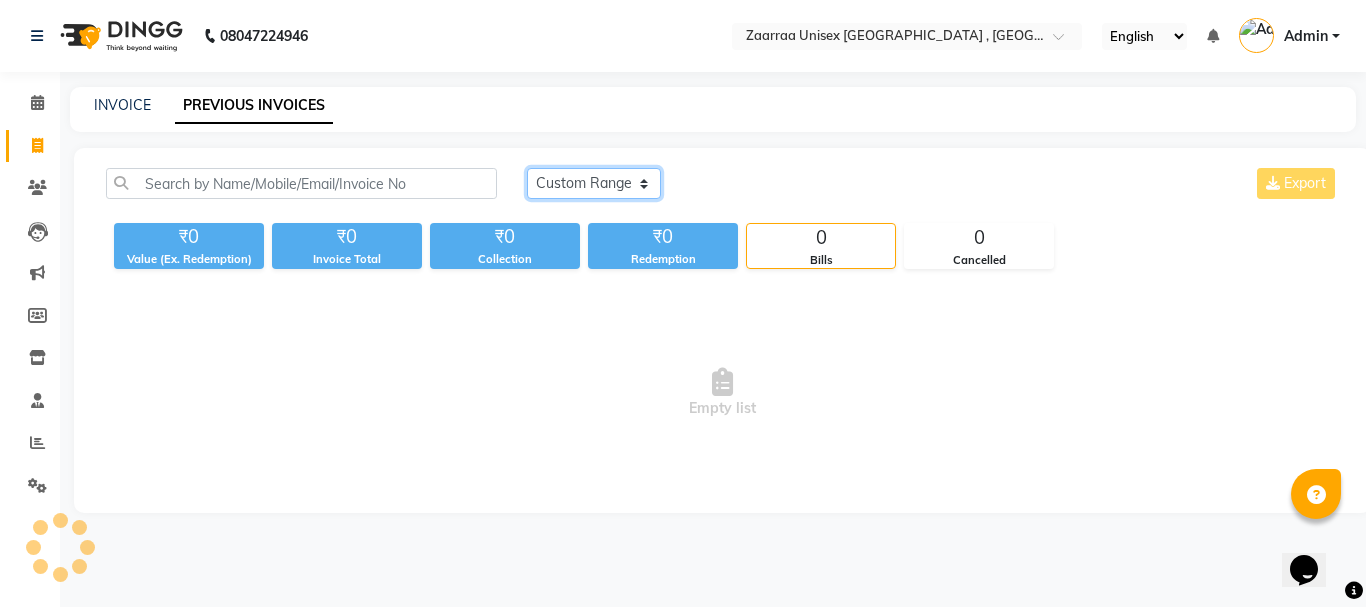 click on "Today Yesterday Custom Range" 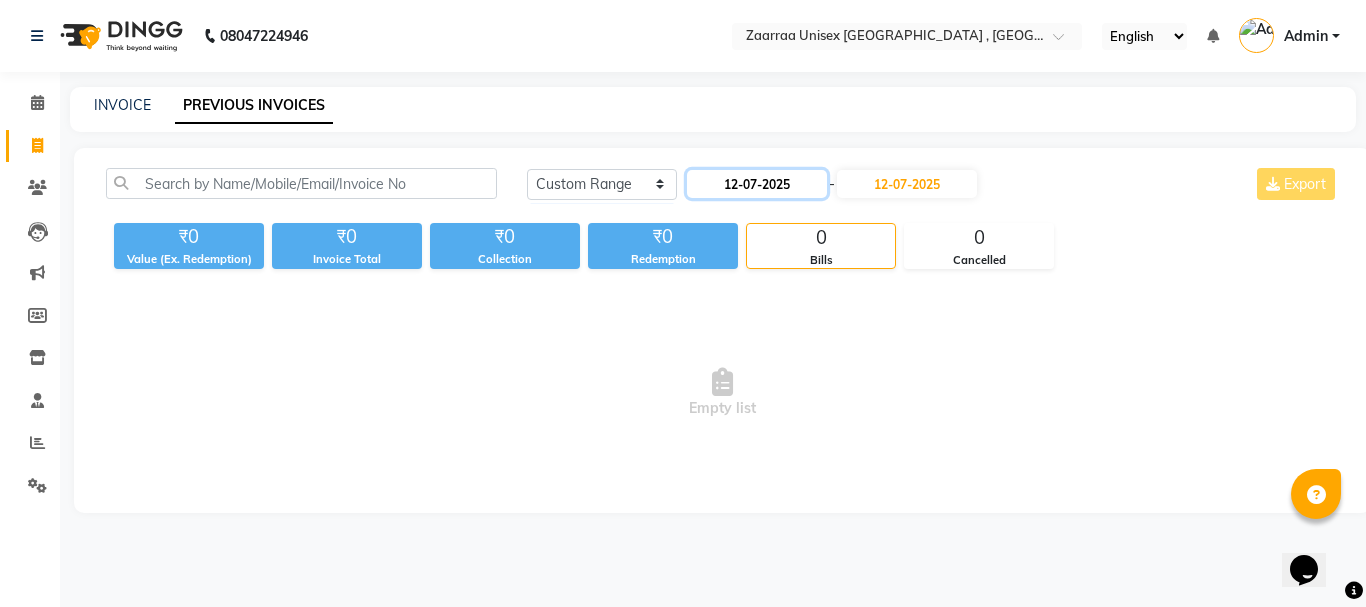 click on "12-07-2025" 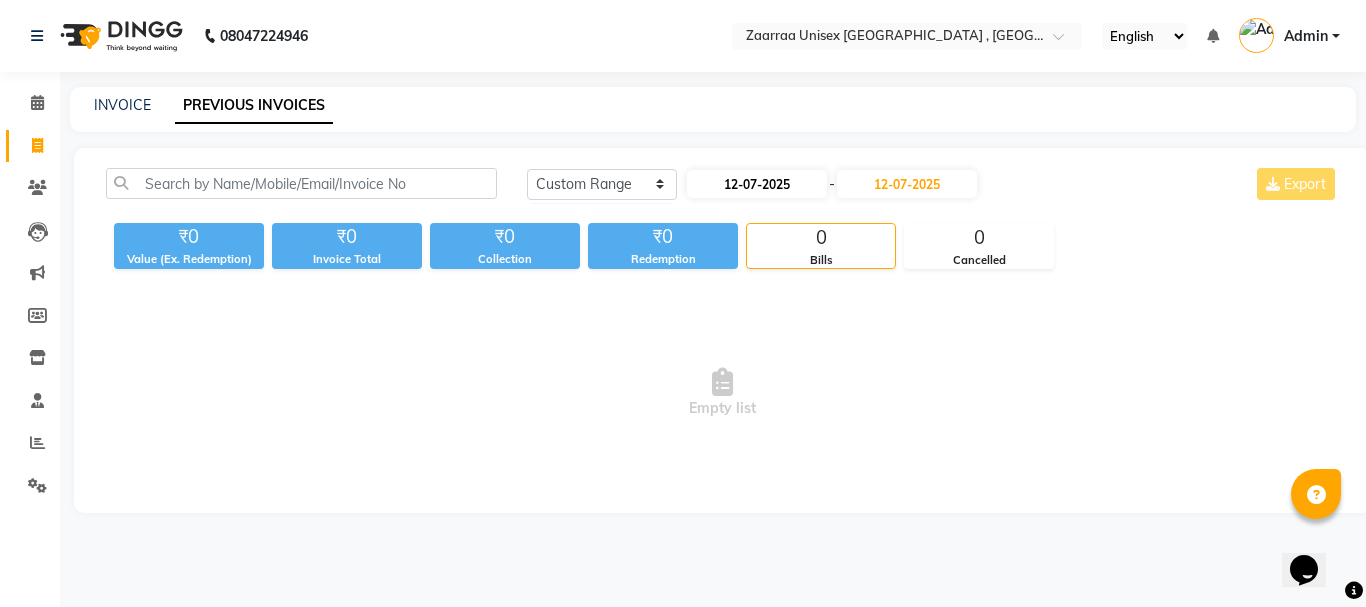 select on "7" 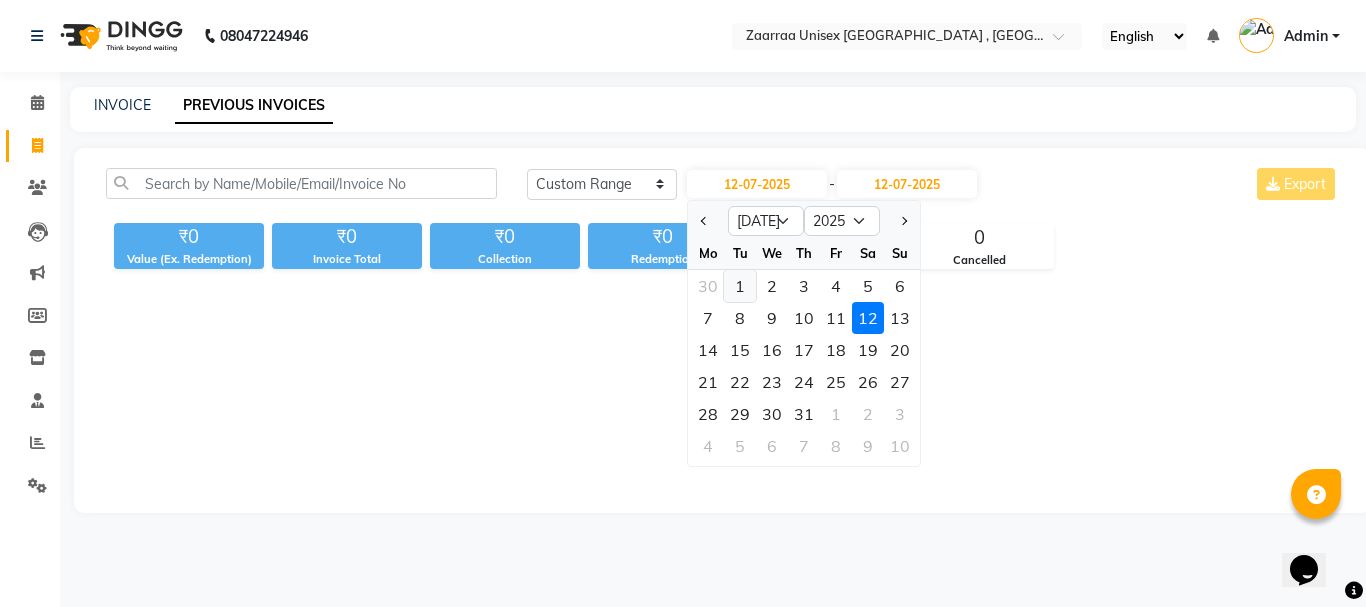 click on "1" 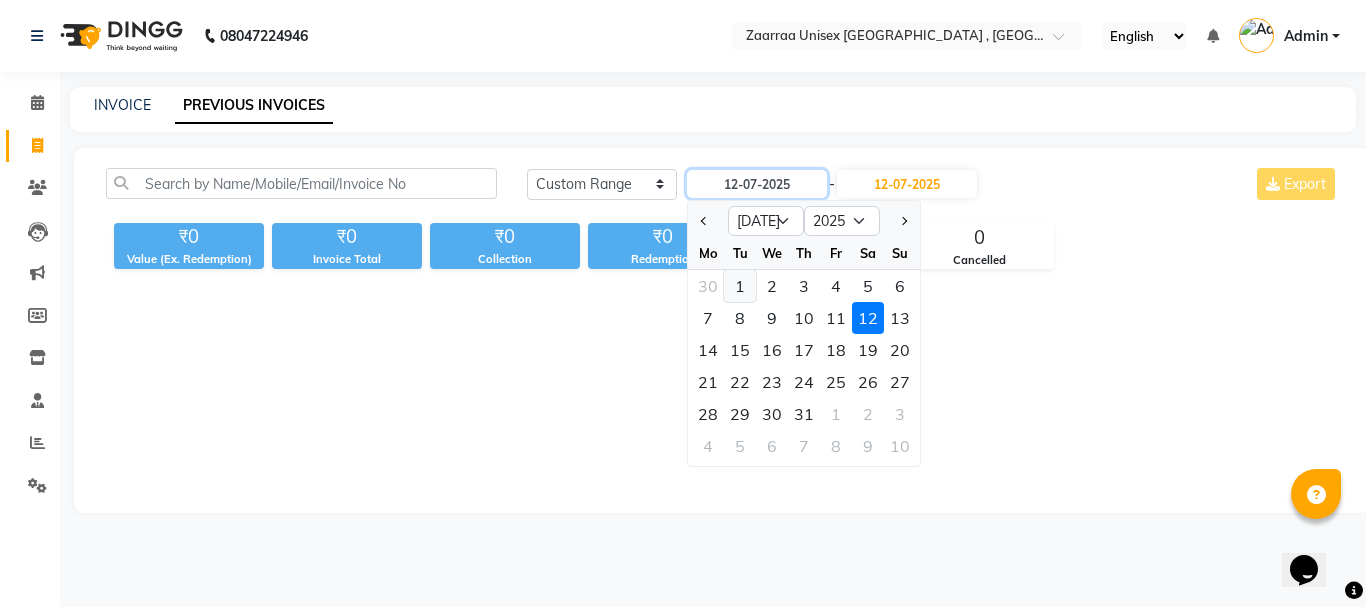 type on "01-07-2025" 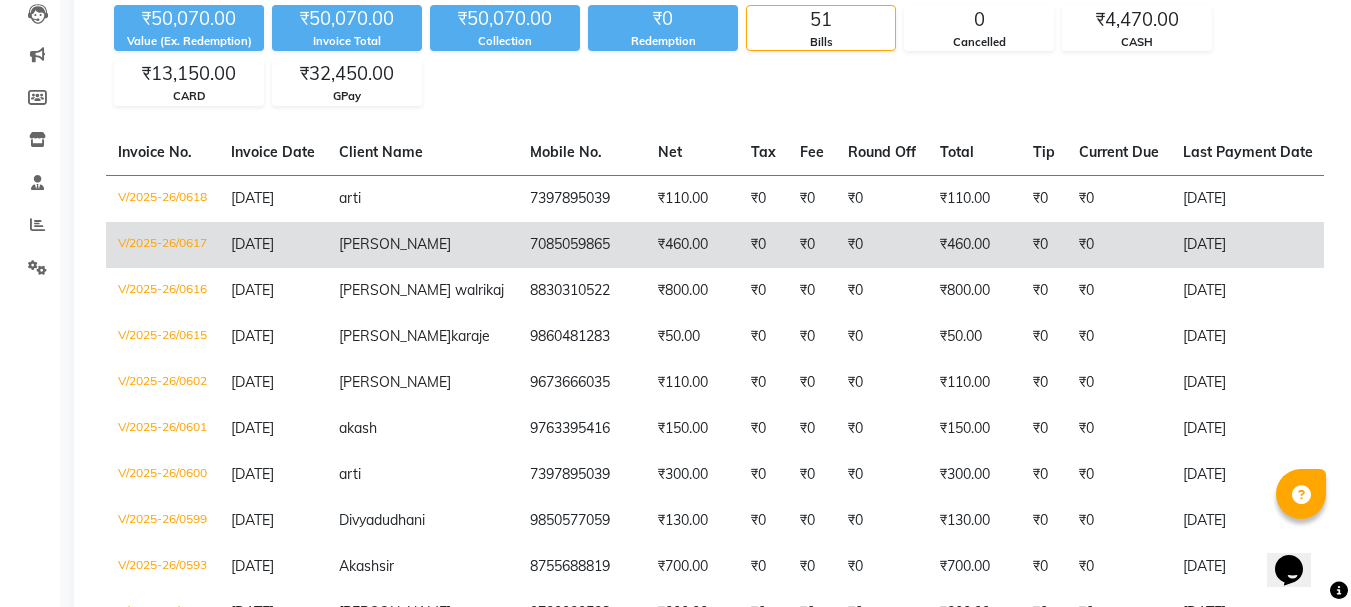 scroll, scrollTop: 104, scrollLeft: 0, axis: vertical 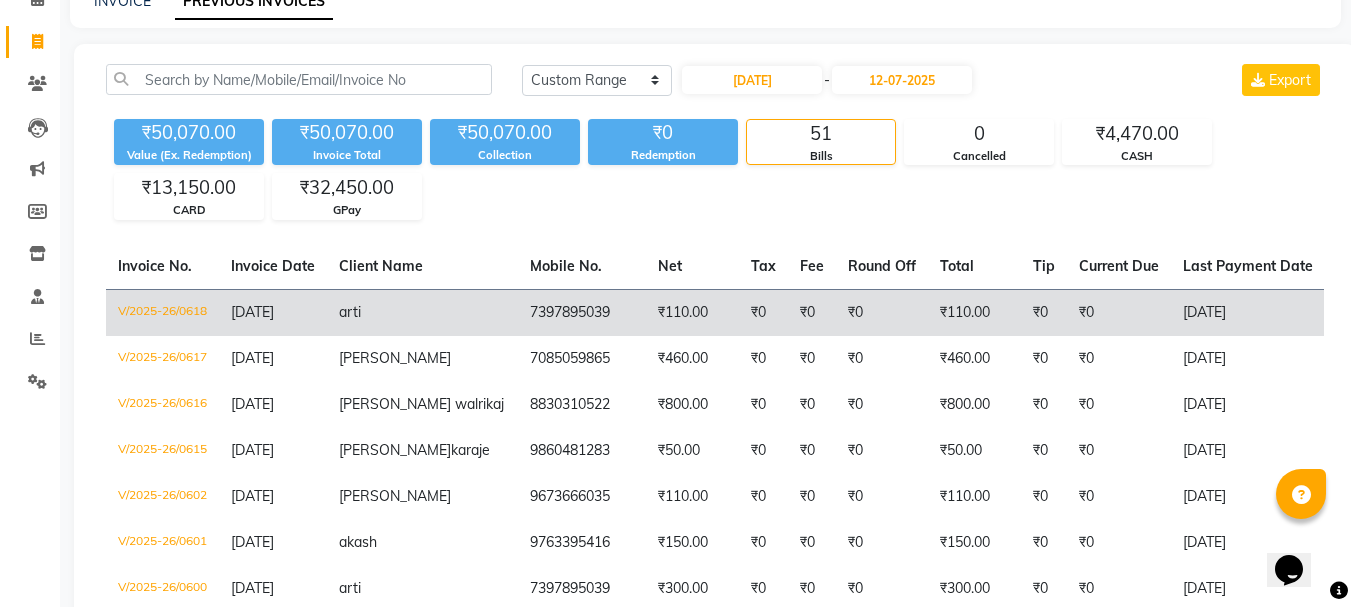 click on "₹110.00" 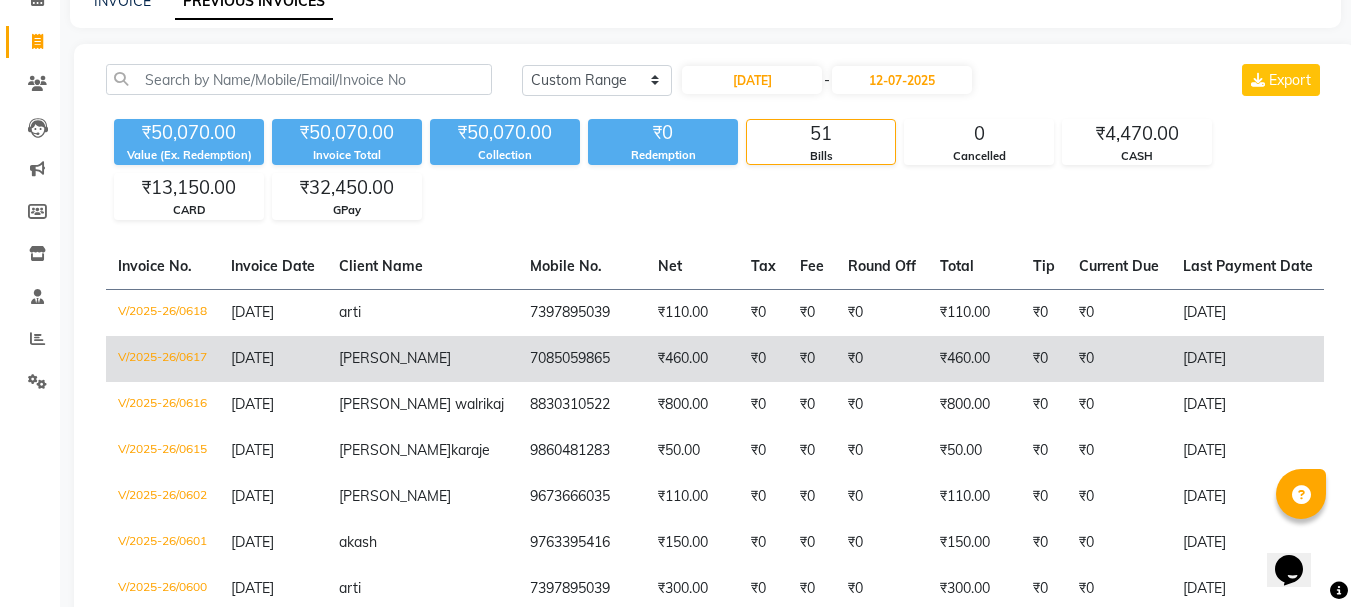 scroll, scrollTop: 0, scrollLeft: 0, axis: both 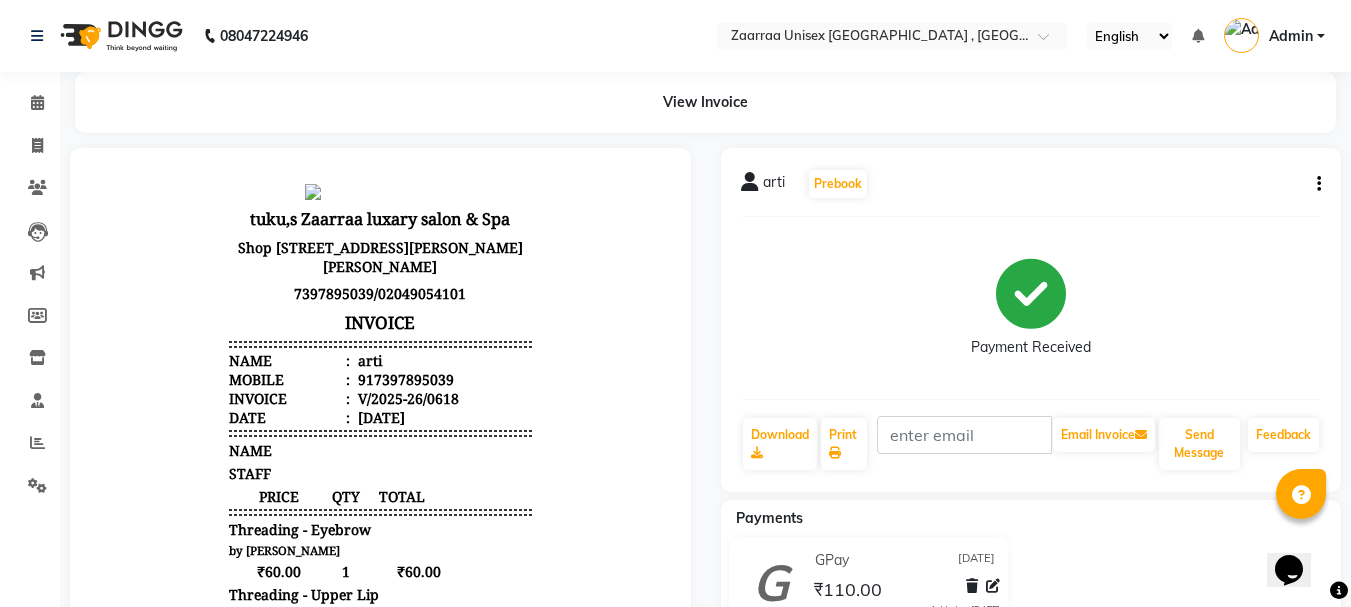 drag, startPoint x: 1324, startPoint y: 184, endPoint x: 1268, endPoint y: 182, distance: 56.0357 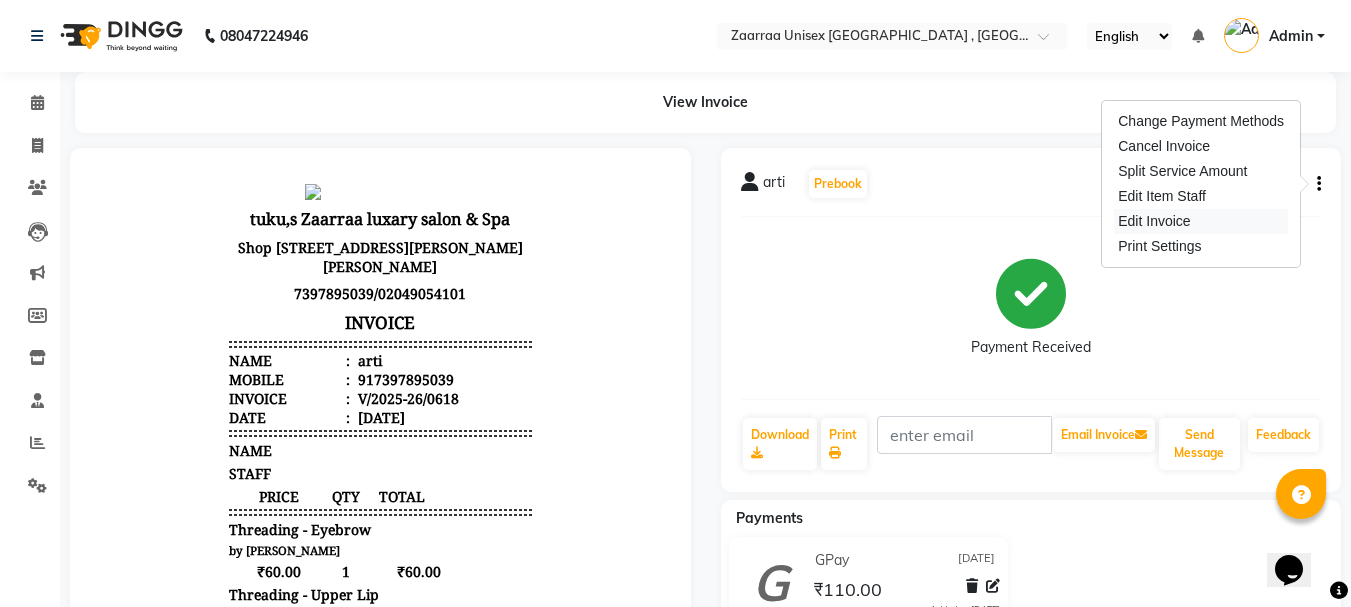 click on "Edit Invoice" at bounding box center (1201, 221) 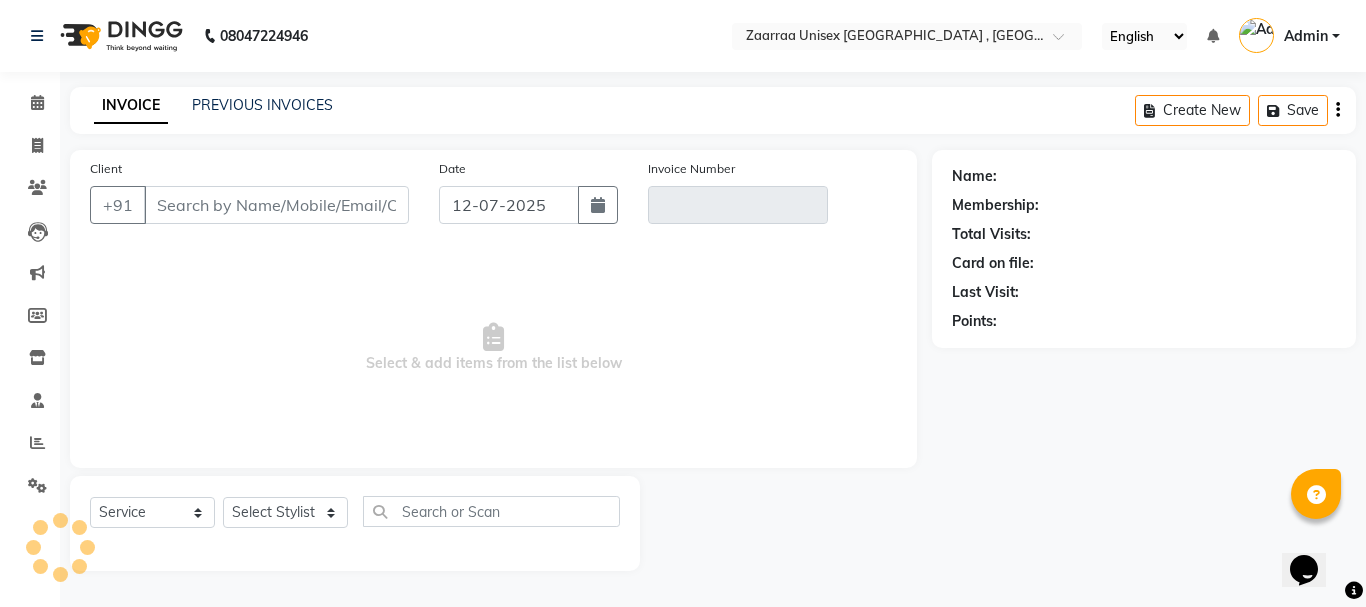 type on "7397895039" 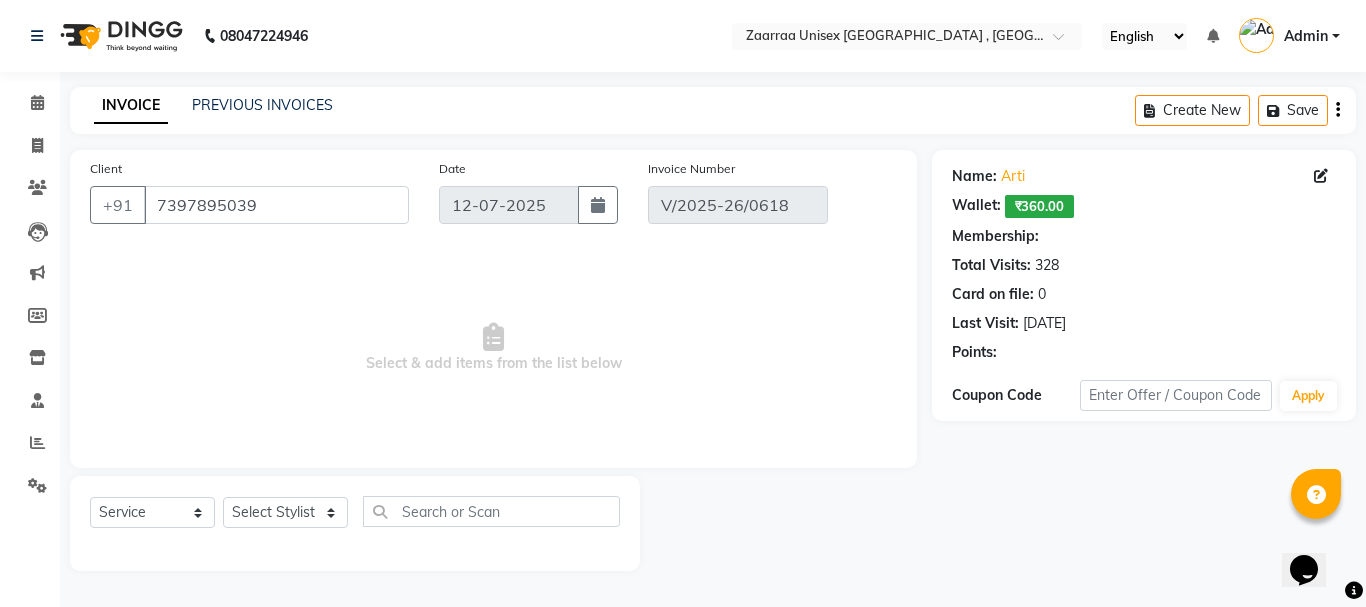 type on "[DATE]" 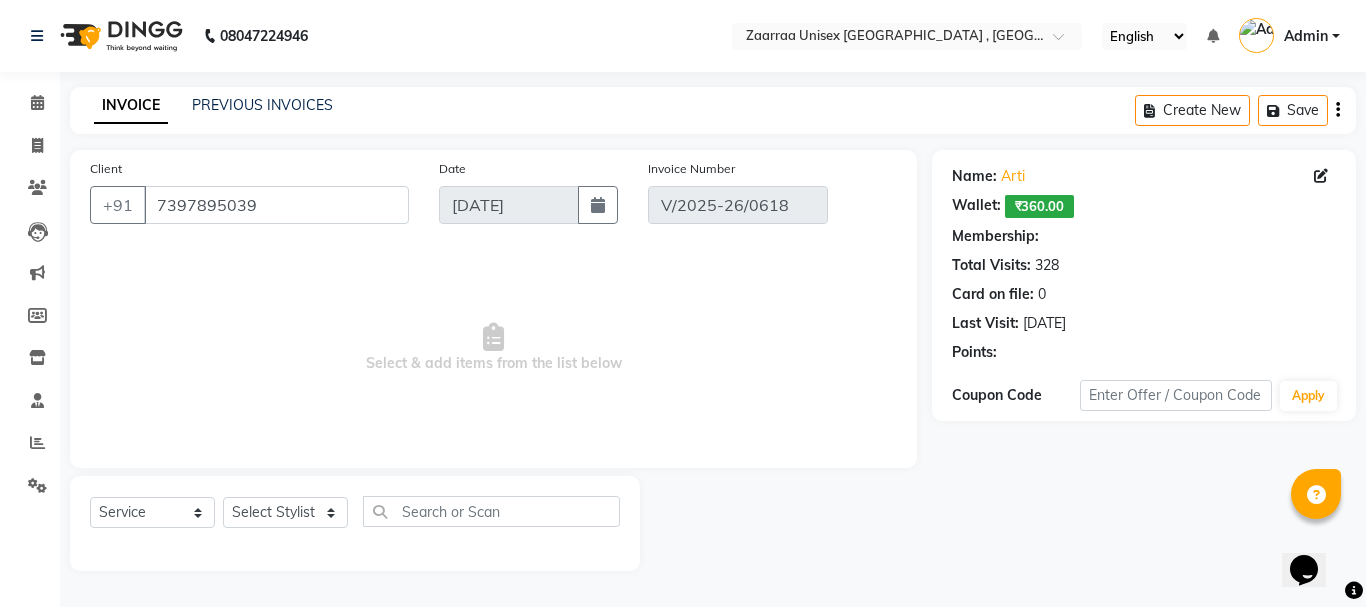 select on "select" 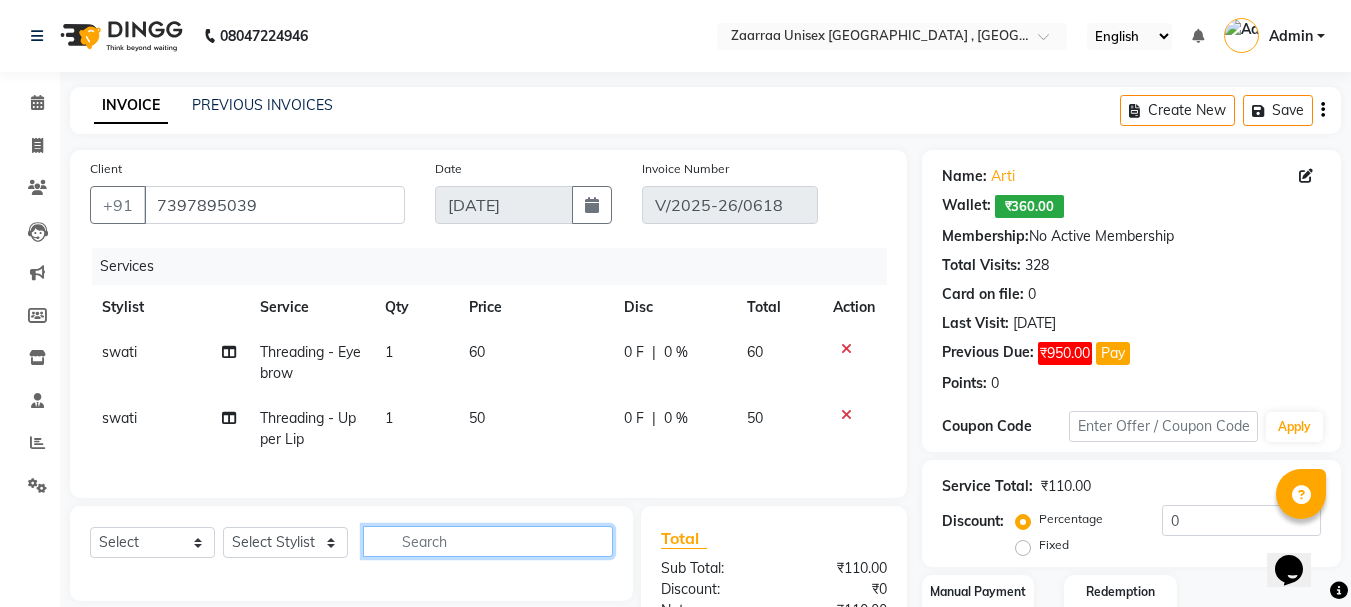click 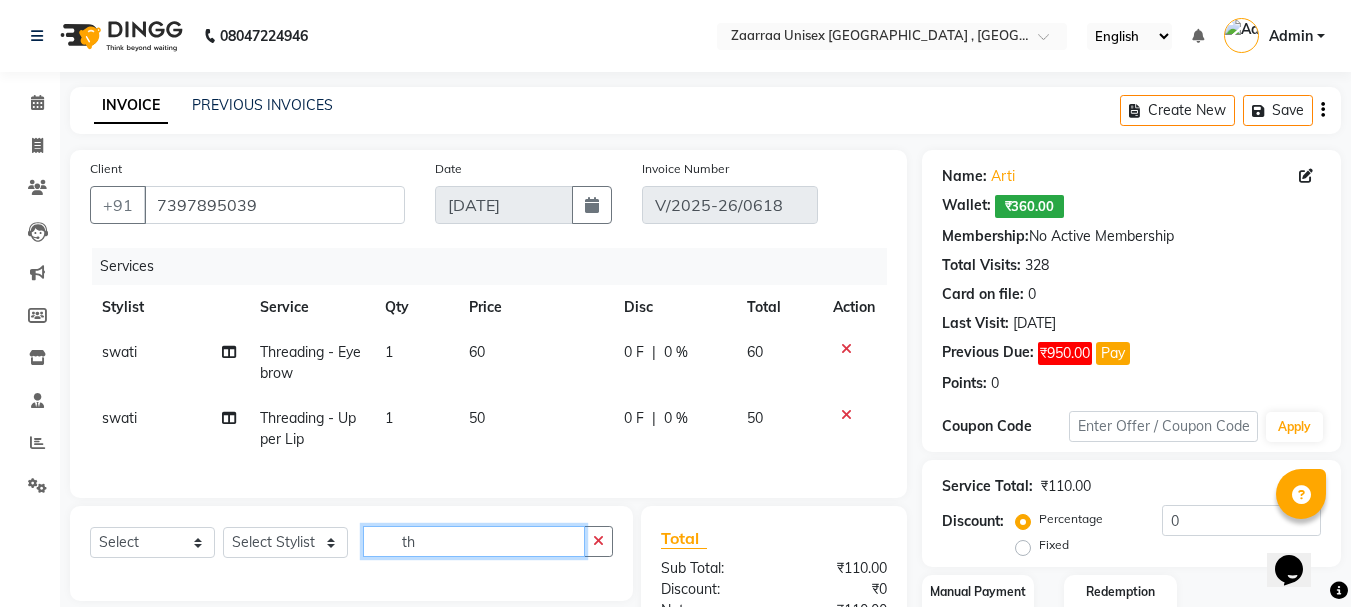 scroll, scrollTop: 238, scrollLeft: 0, axis: vertical 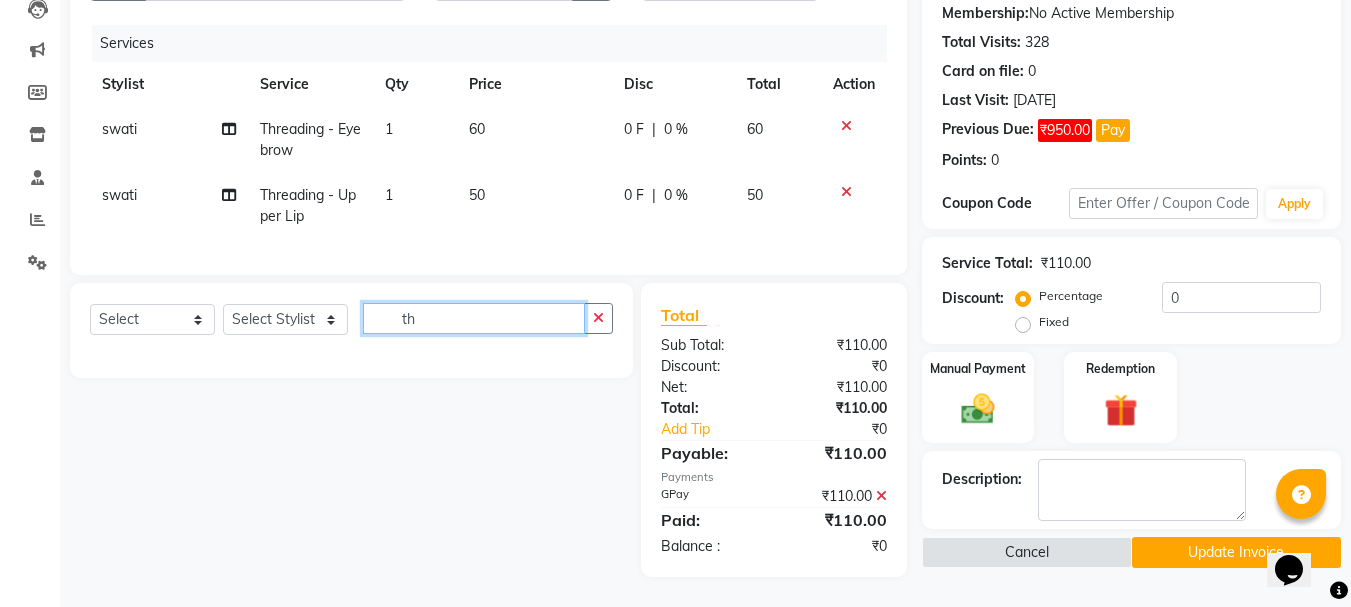 type on "th" 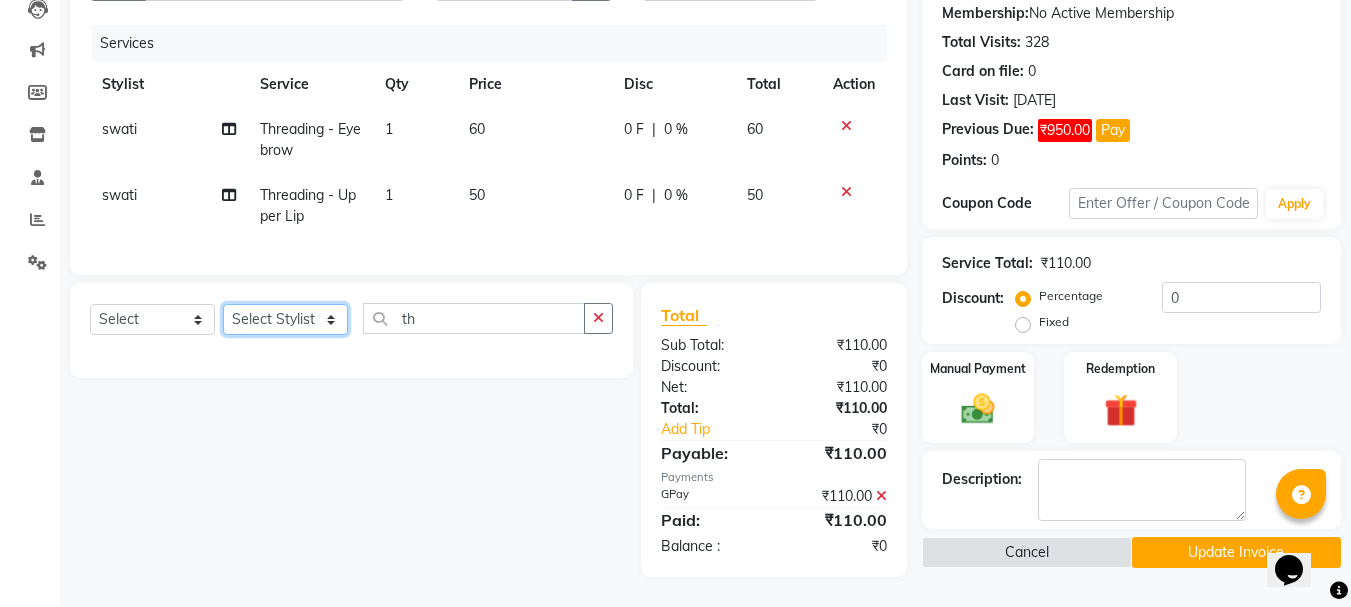 click on "Select Stylist ankush  nisha pranali swati" 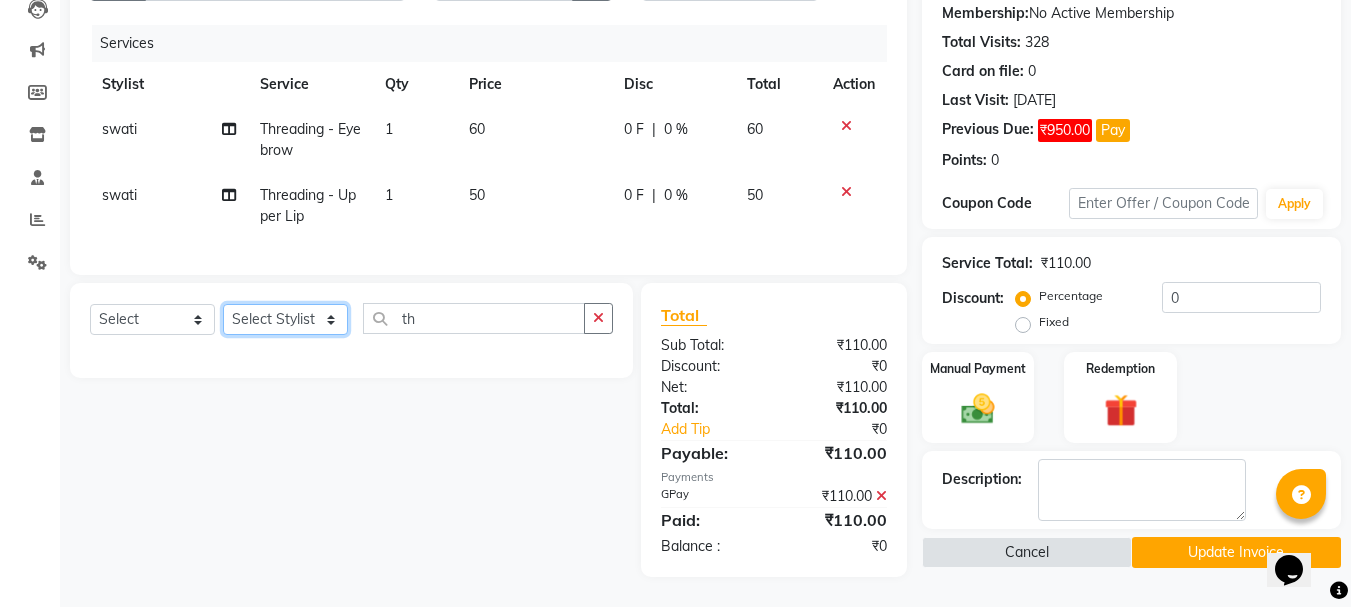 select on "46131" 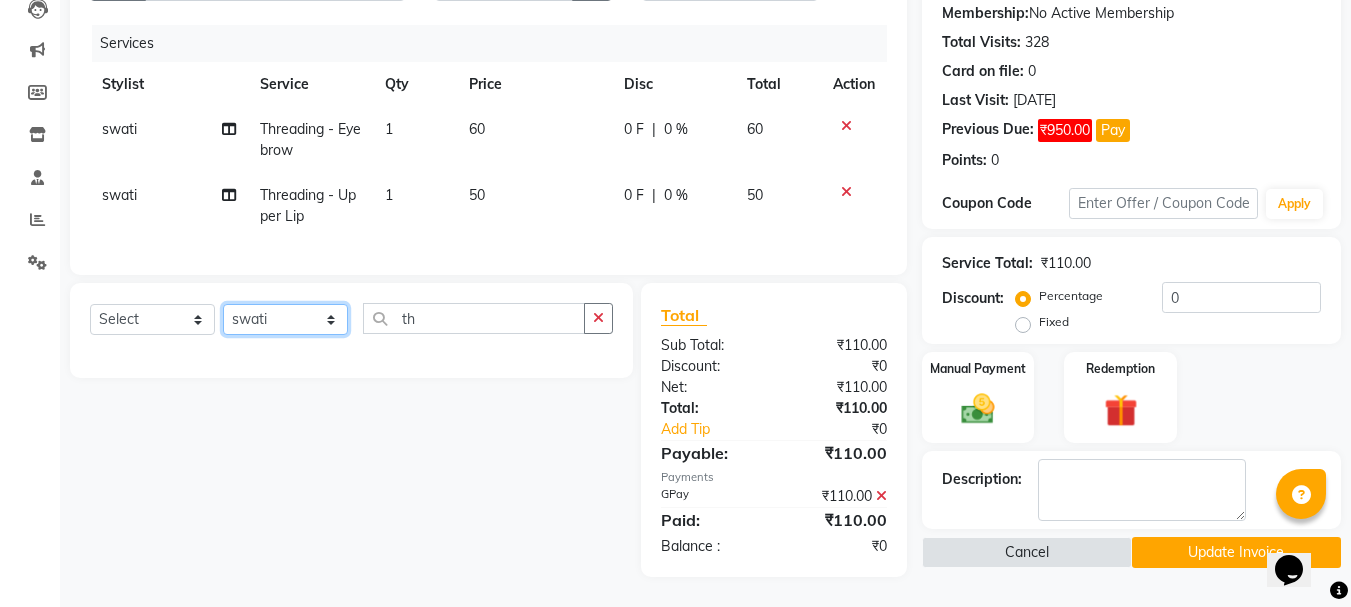 click on "Select Stylist ankush  nisha pranali swati" 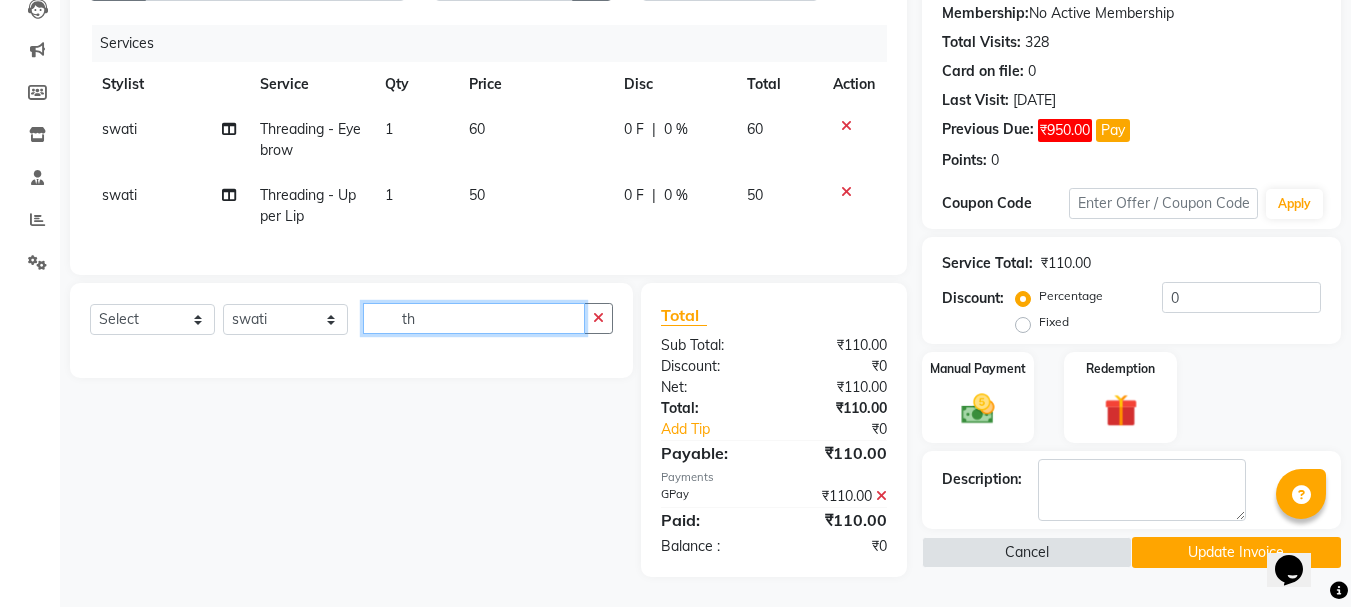 click on "th" 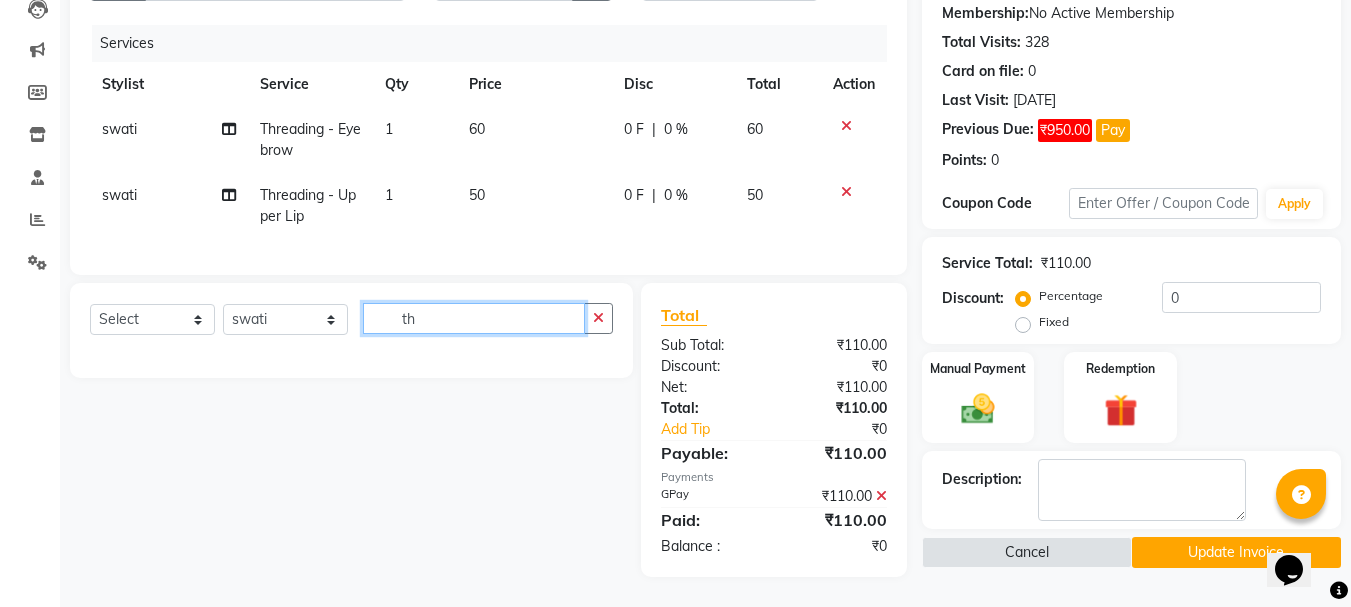 type on "t" 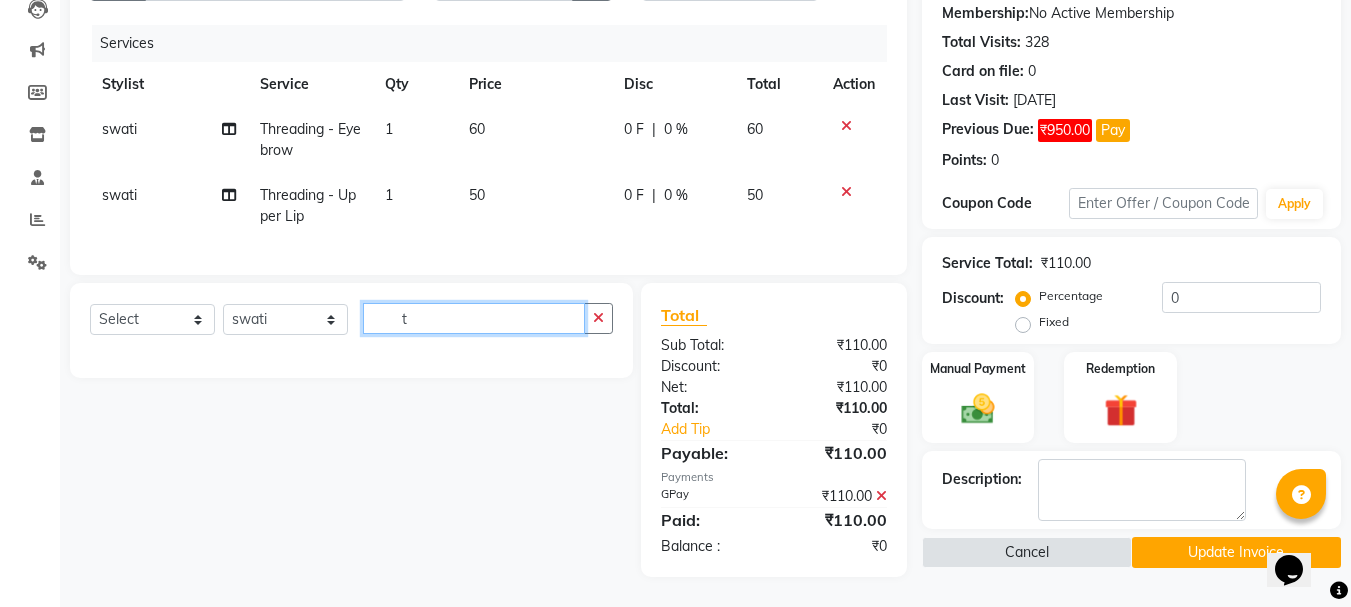 type on "th" 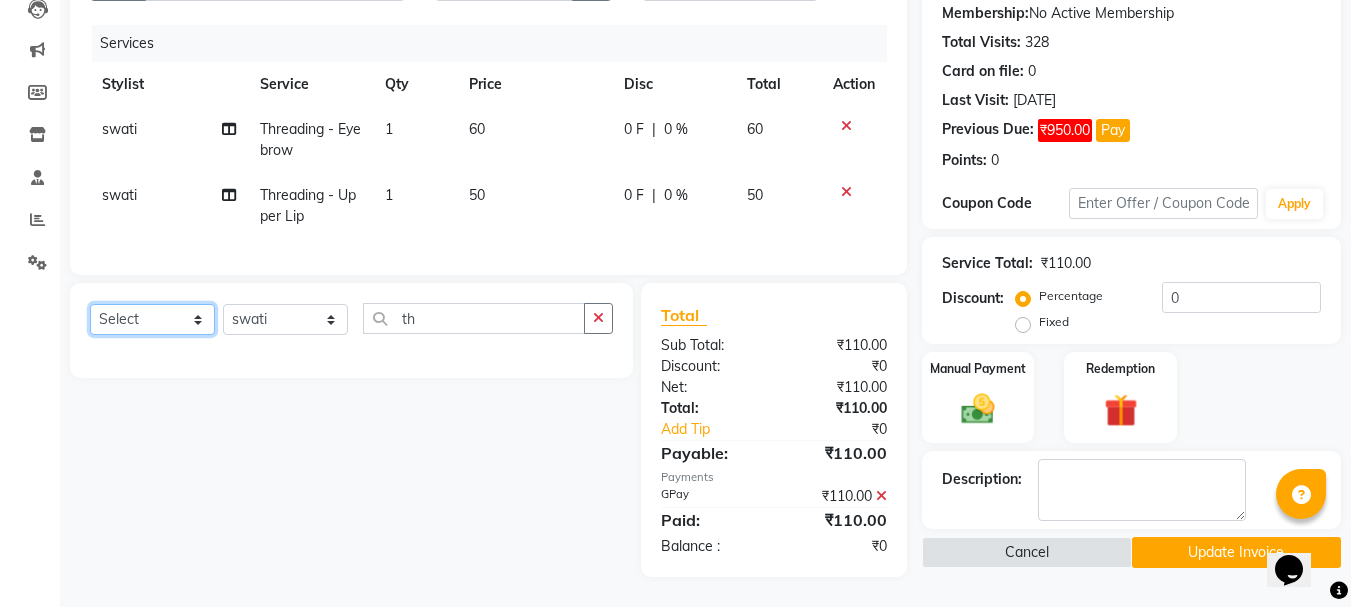 click on "Select  Service  Product  Membership  Package Voucher Prepaid Gift Card" 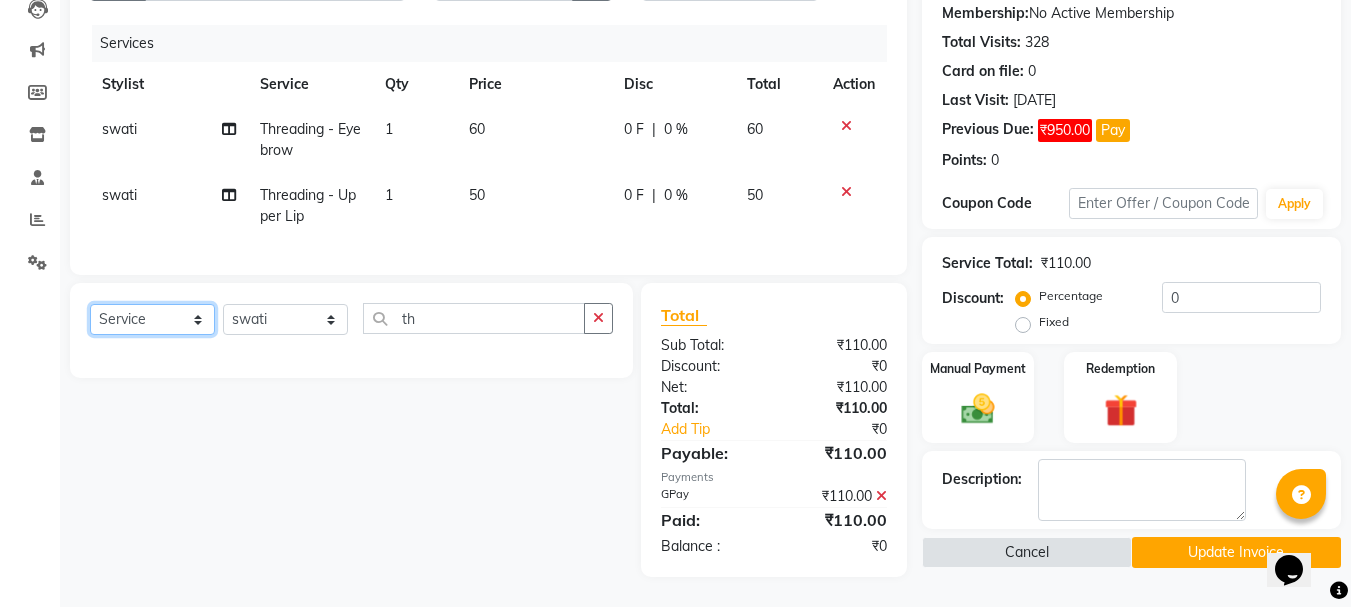 click on "Select  Service  Product  Membership  Package Voucher Prepaid Gift Card" 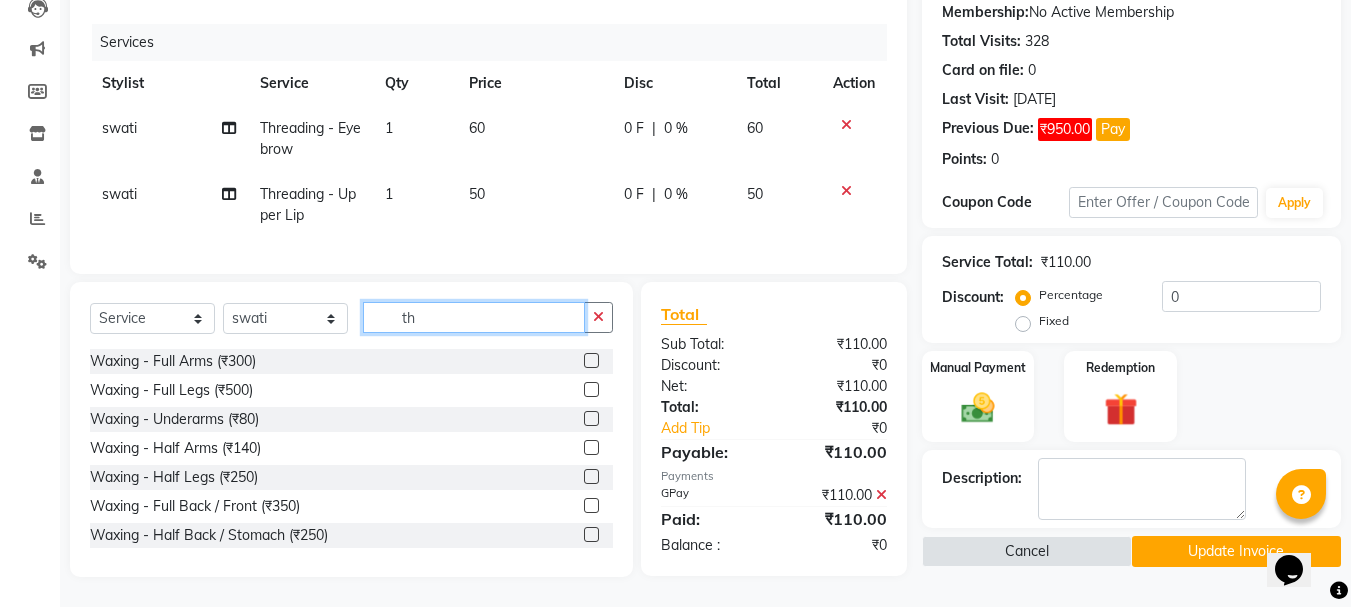 click on "th" 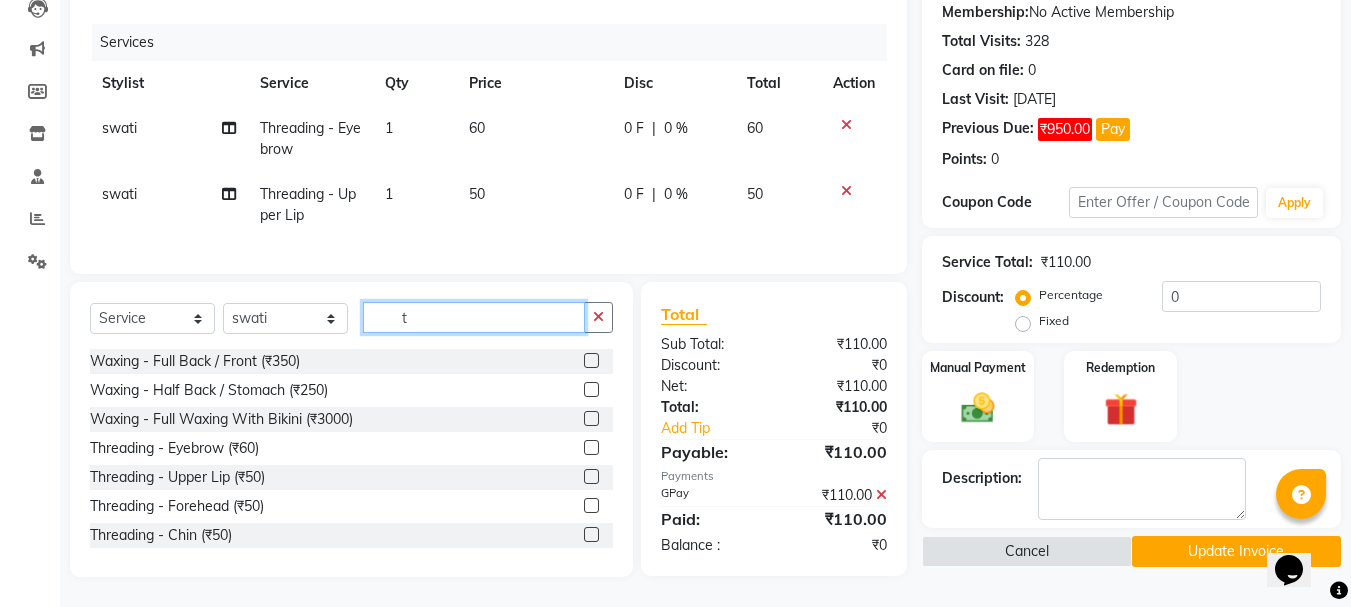 type on "th" 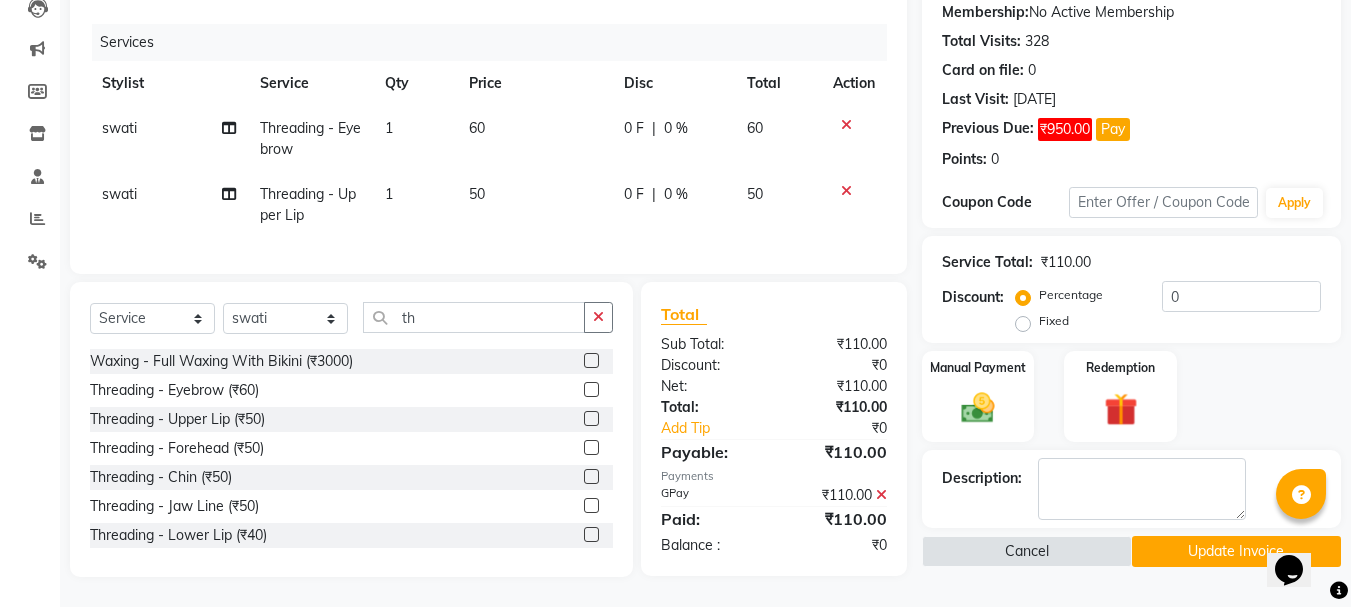 click 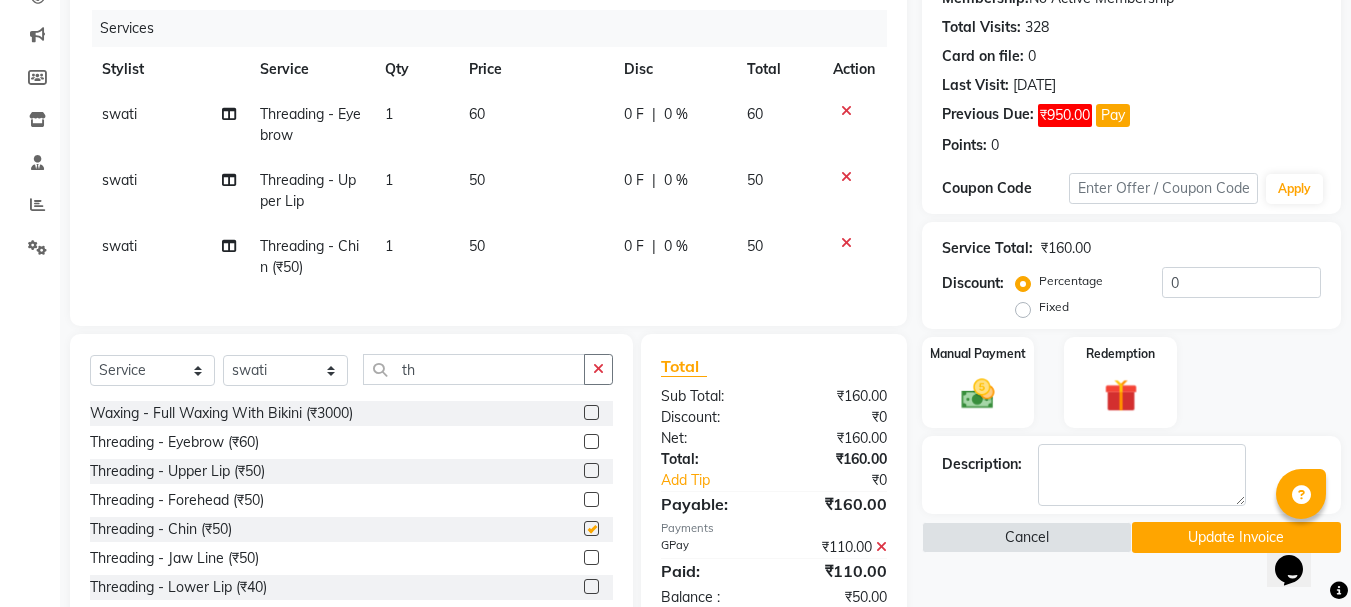 checkbox on "false" 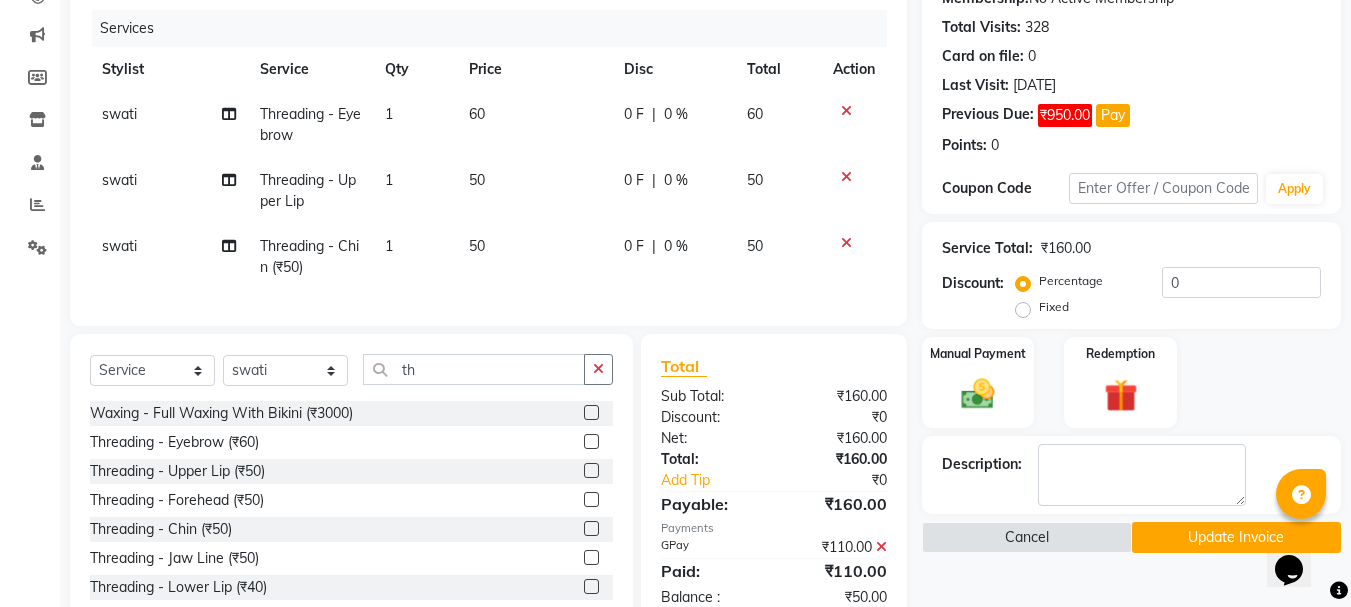 scroll, scrollTop: 305, scrollLeft: 0, axis: vertical 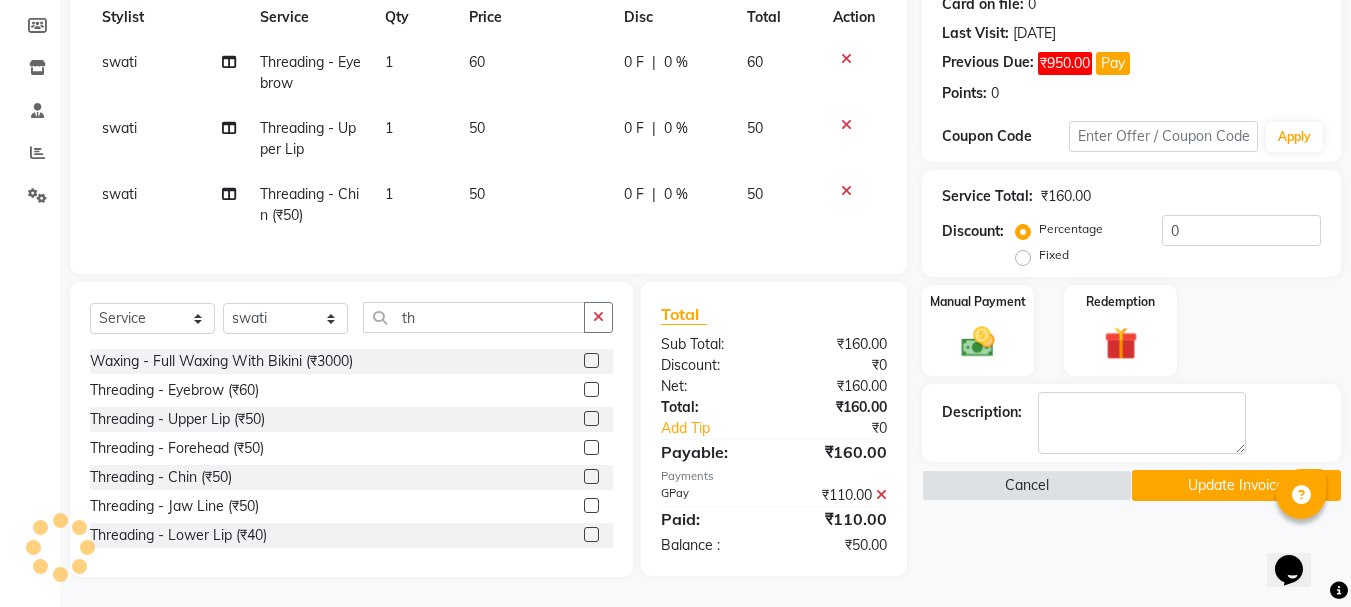 click on "Update Invoice" 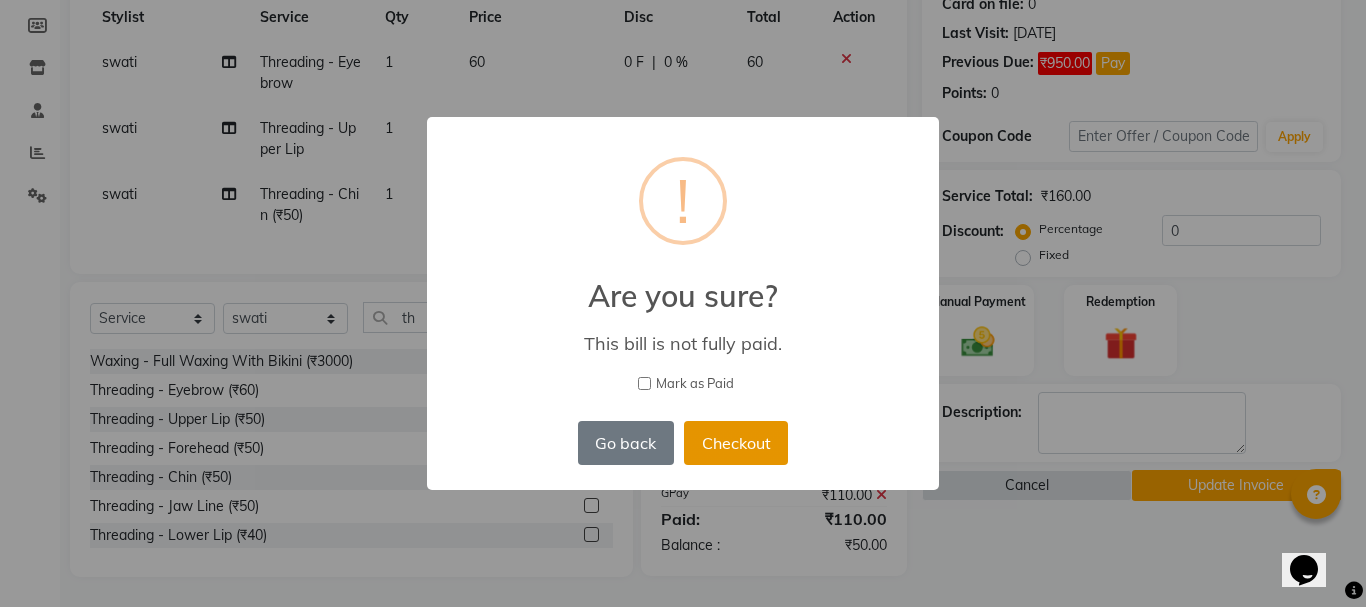 click on "Checkout" at bounding box center [736, 443] 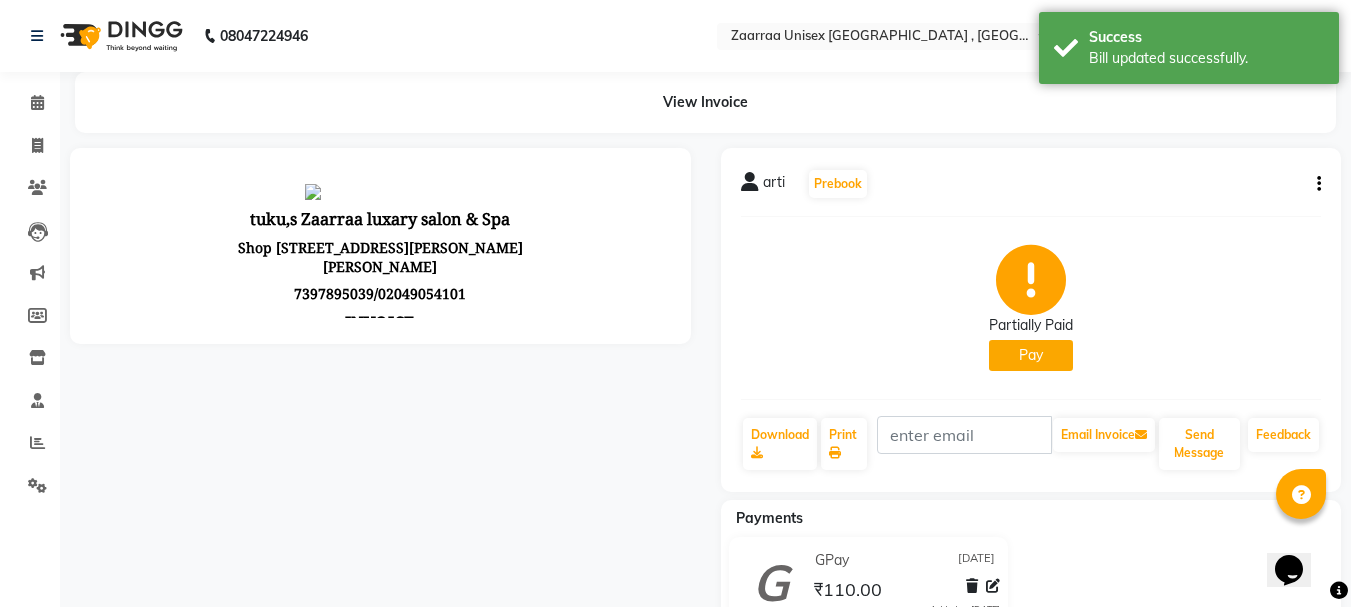 scroll, scrollTop: 0, scrollLeft: 0, axis: both 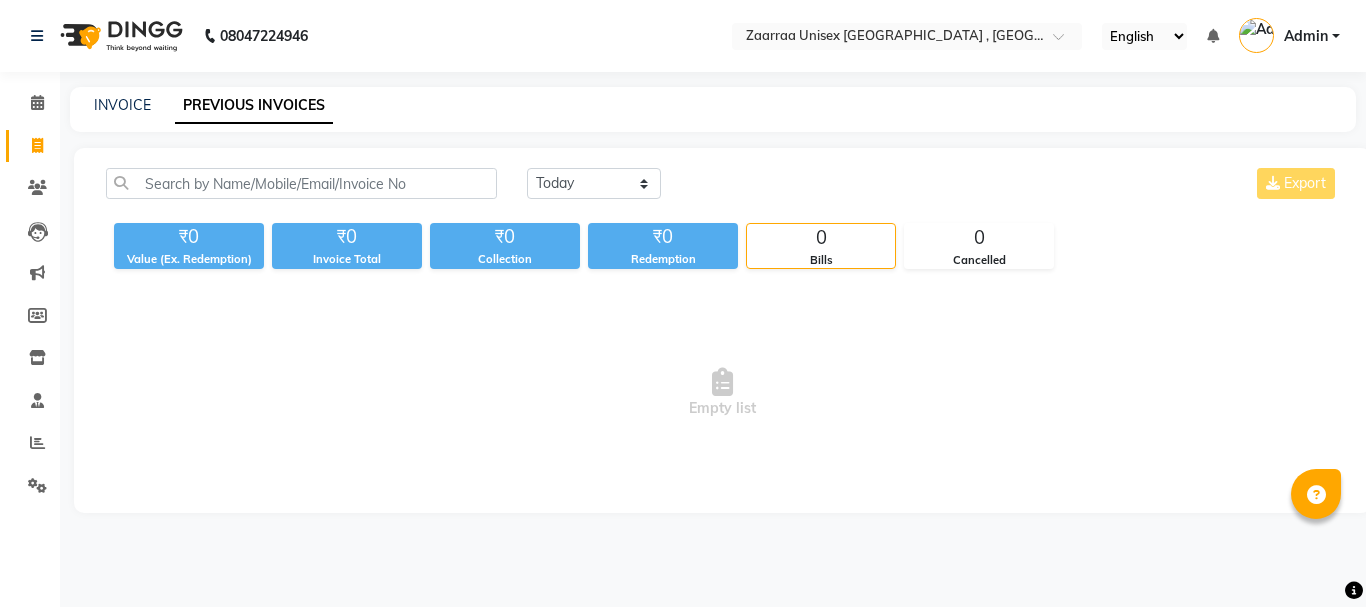 drag, startPoint x: 580, startPoint y: 159, endPoint x: 587, endPoint y: 197, distance: 38.63936 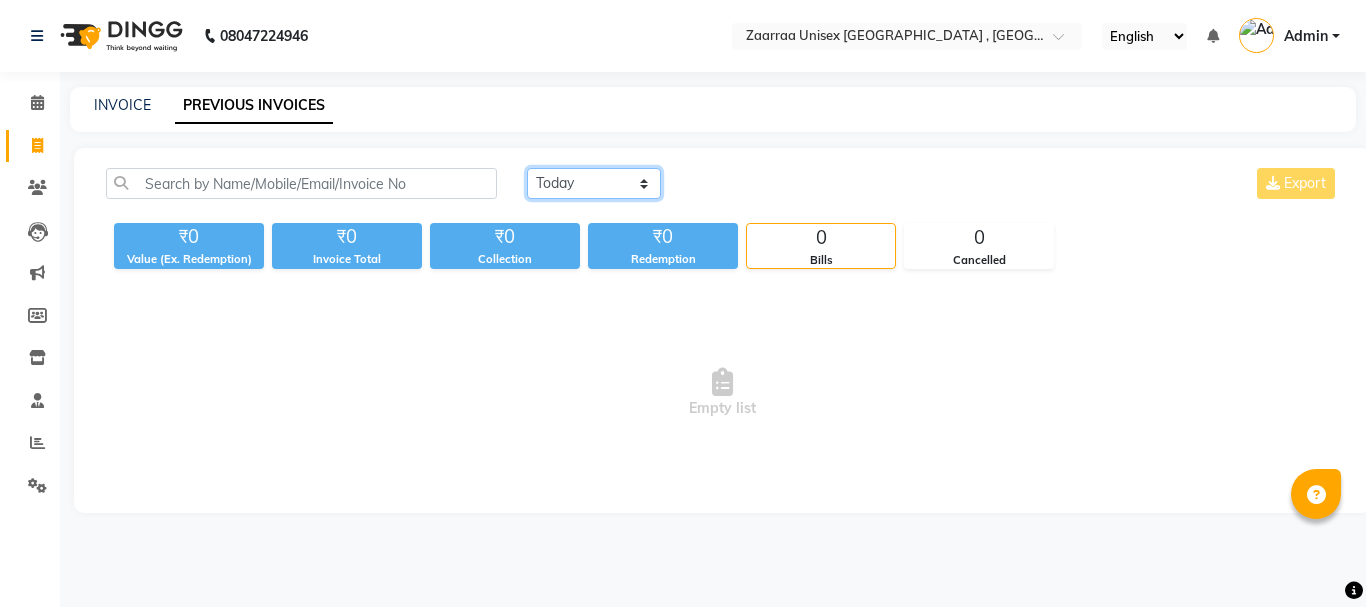 click on "[DATE] [DATE] Custom Range" 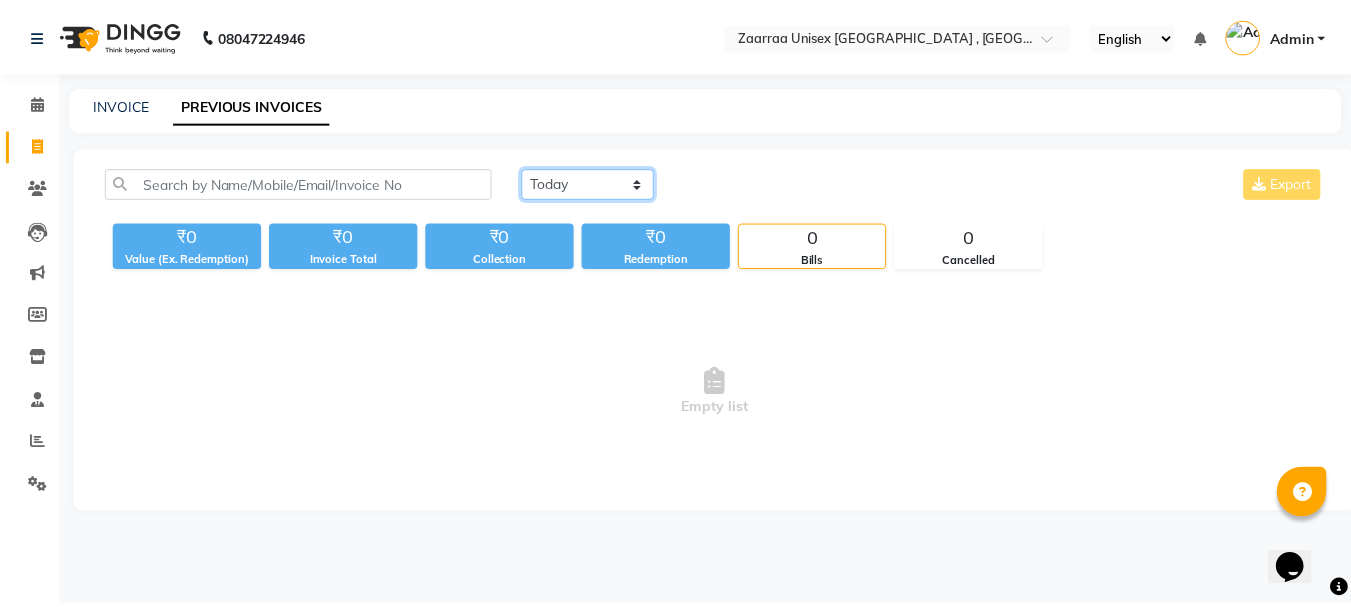 scroll, scrollTop: 0, scrollLeft: 0, axis: both 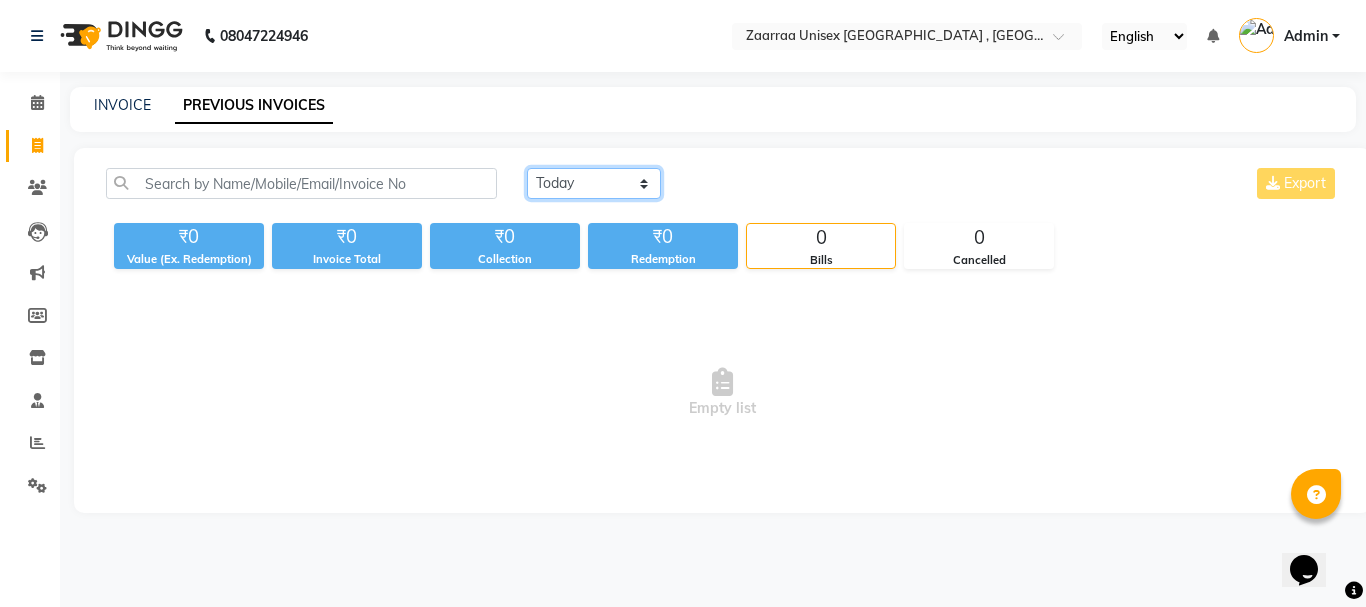 select on "range" 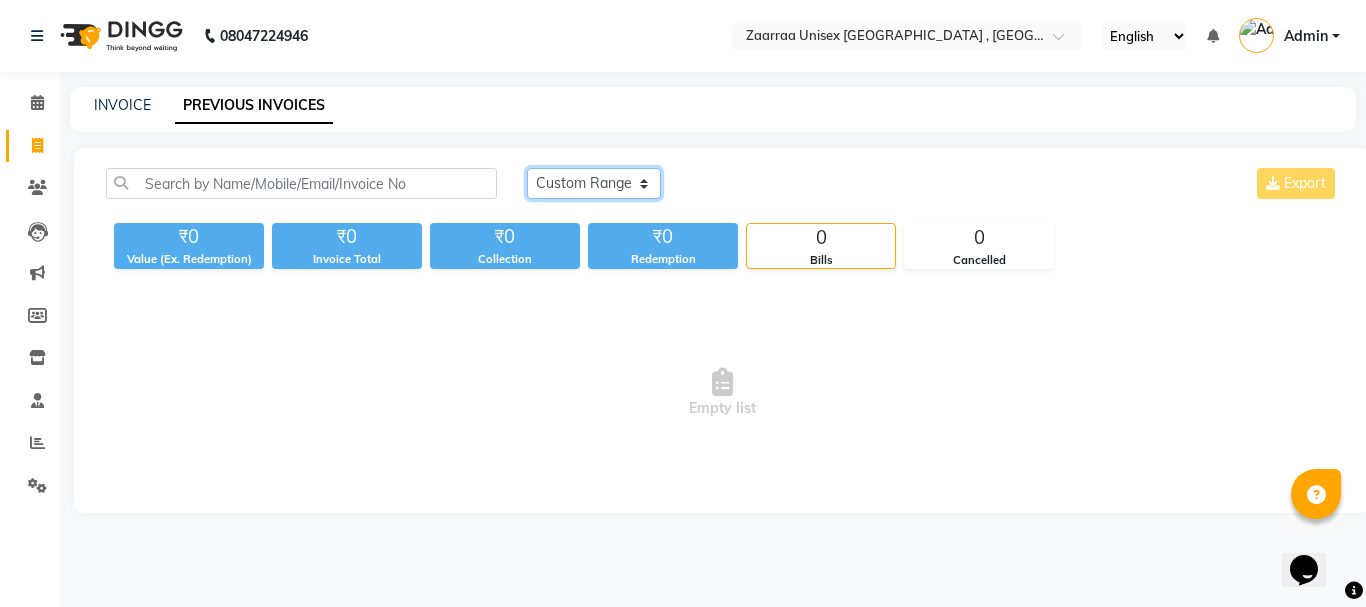 click on "[DATE] [DATE] Custom Range" 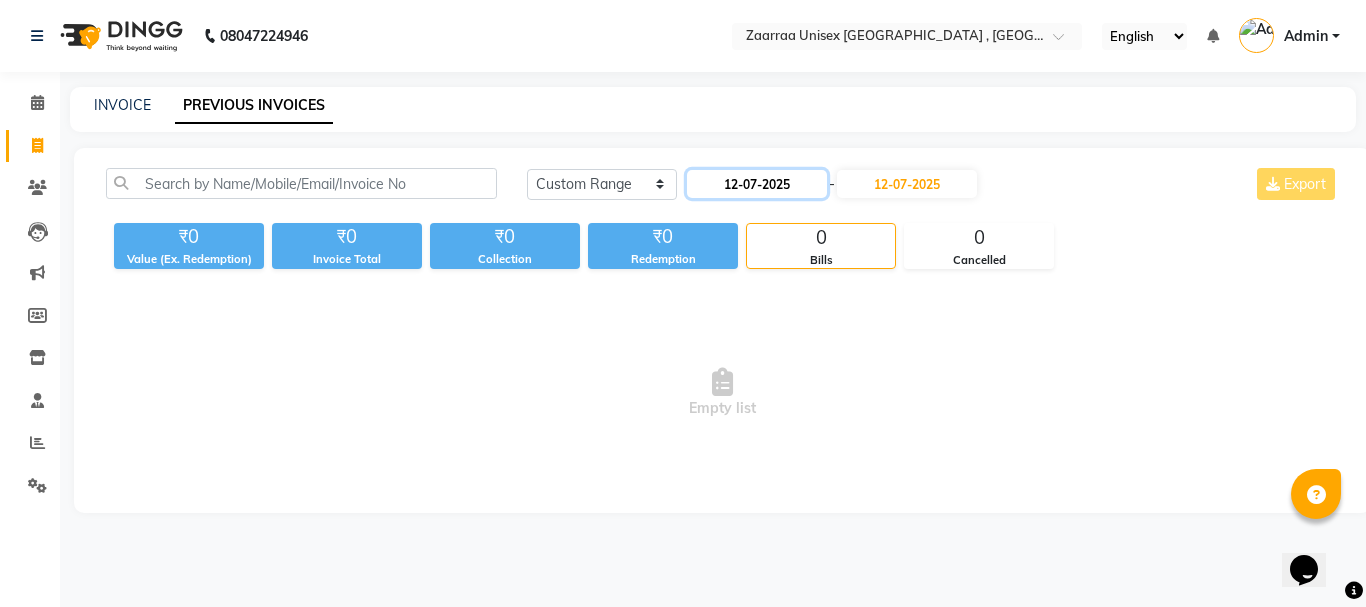 click on "12-07-2025" 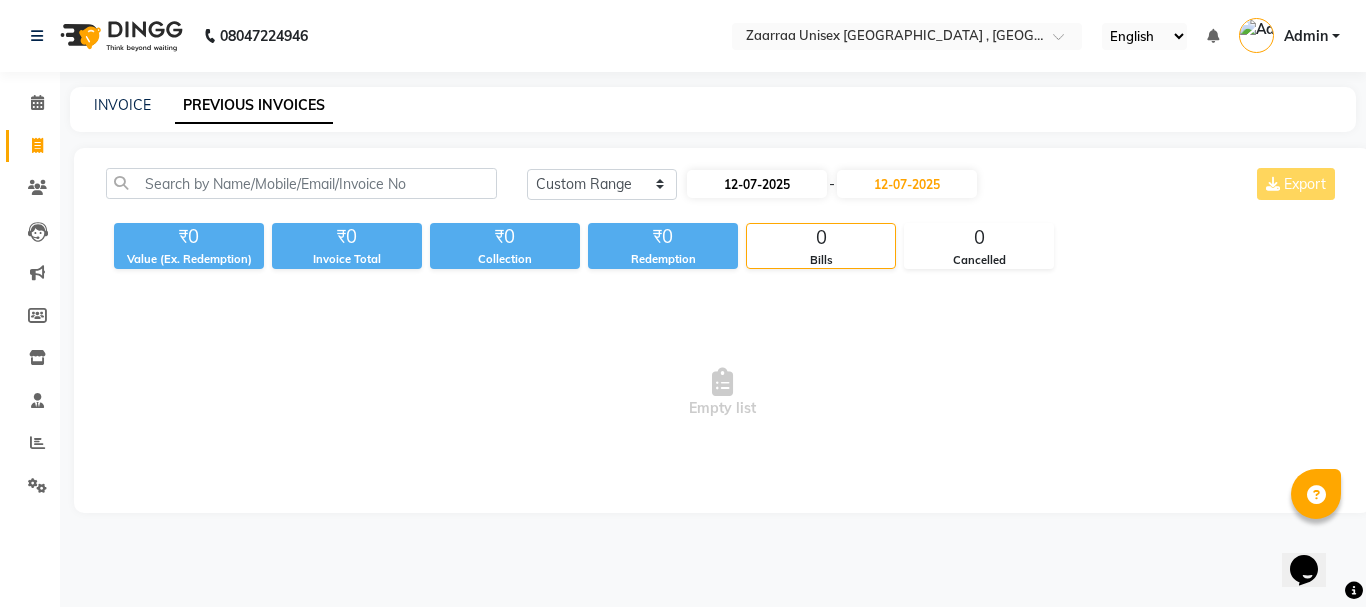 select on "7" 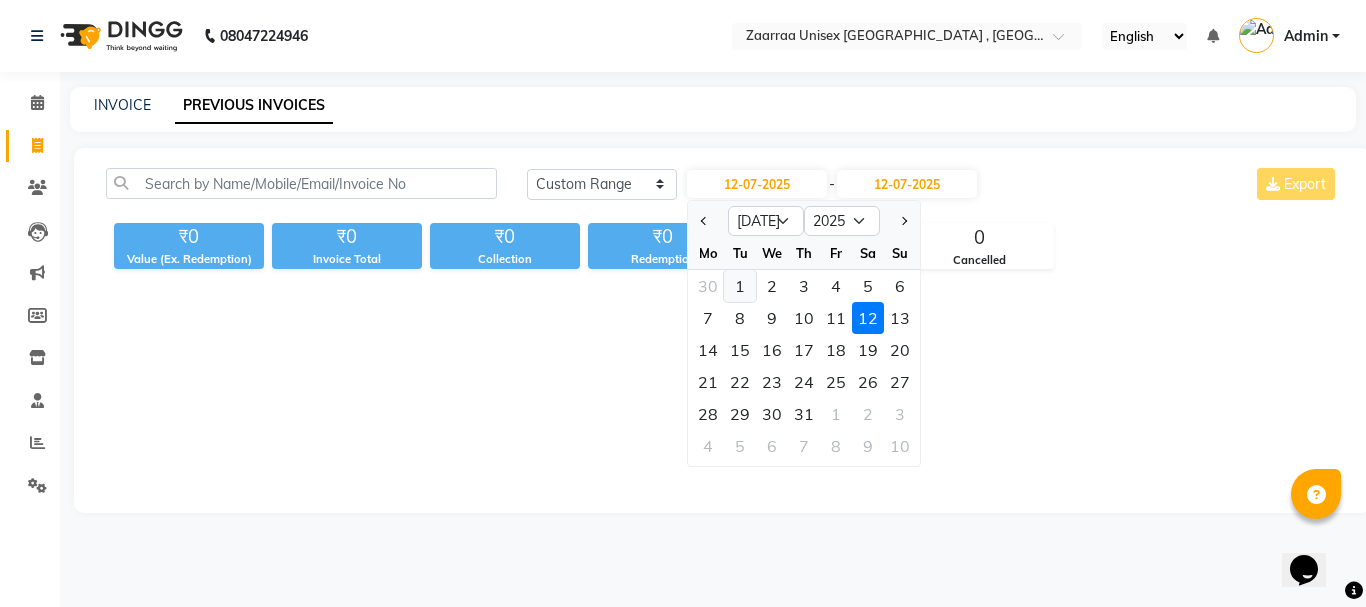 click on "1" 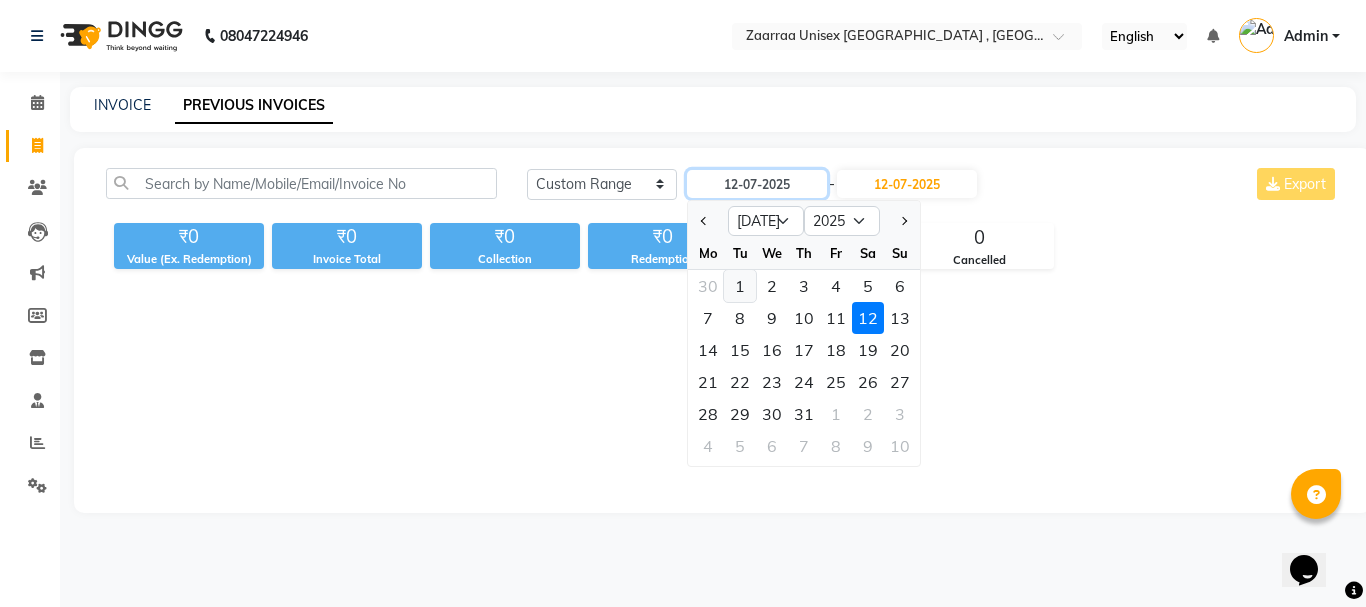 type on "01-07-2025" 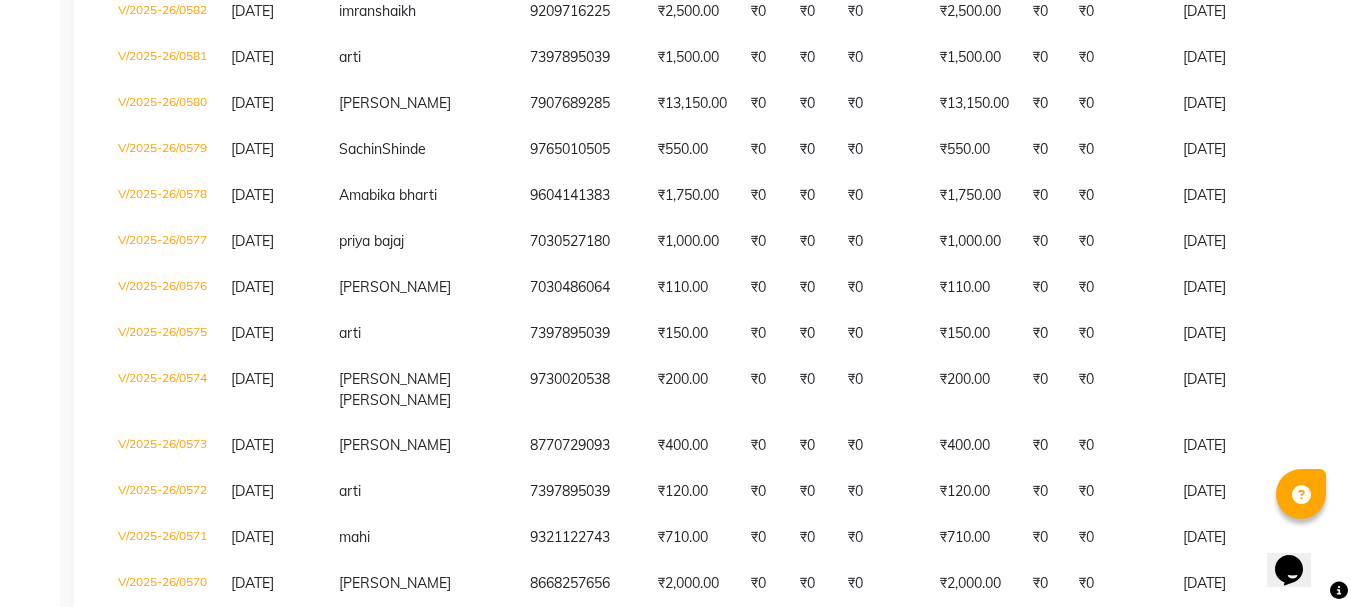 scroll, scrollTop: 2637, scrollLeft: 0, axis: vertical 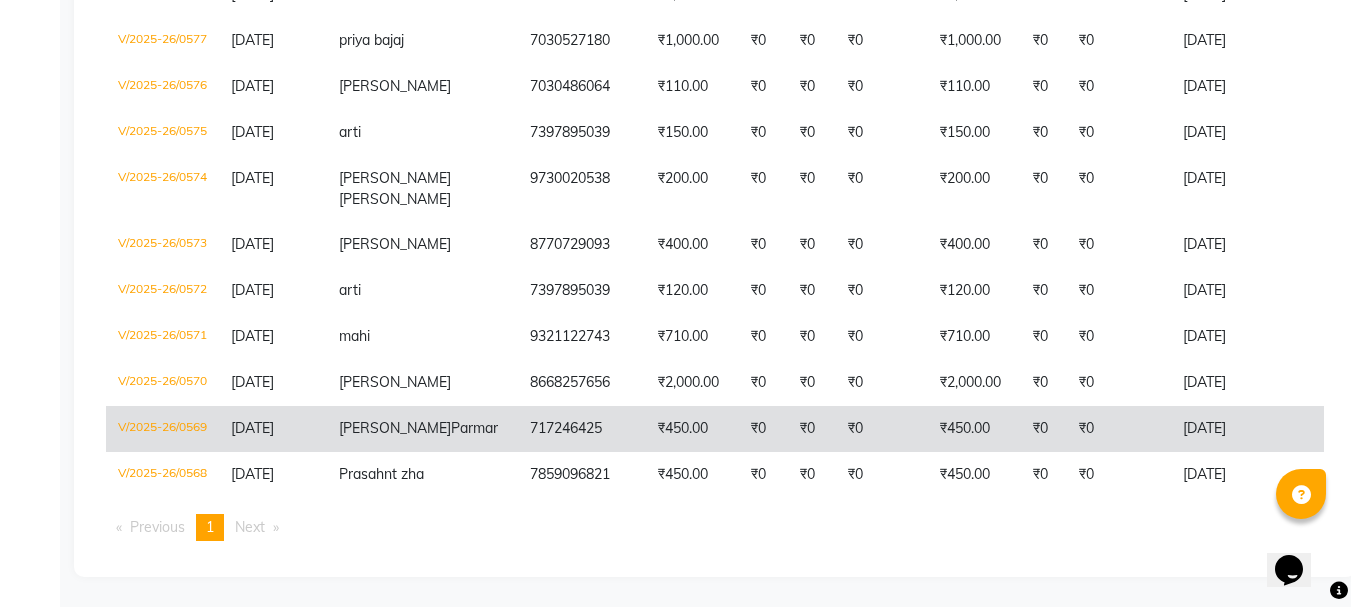 click on "Shivani  Parmar" 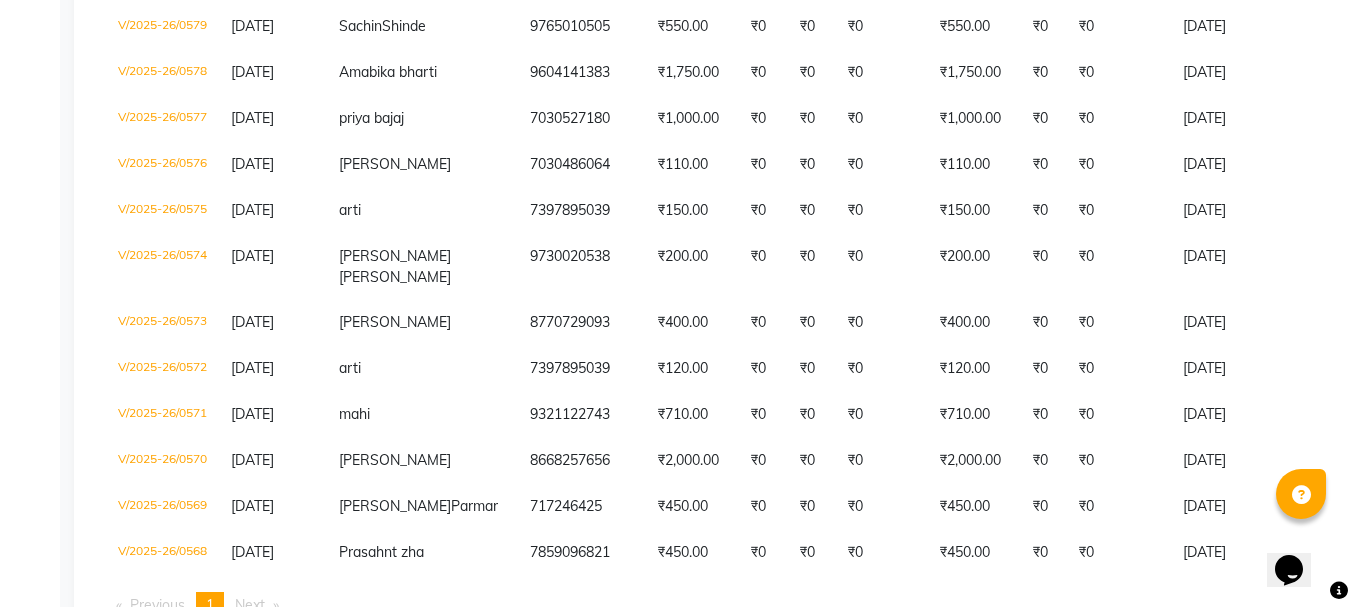 scroll, scrollTop: 2210, scrollLeft: 0, axis: vertical 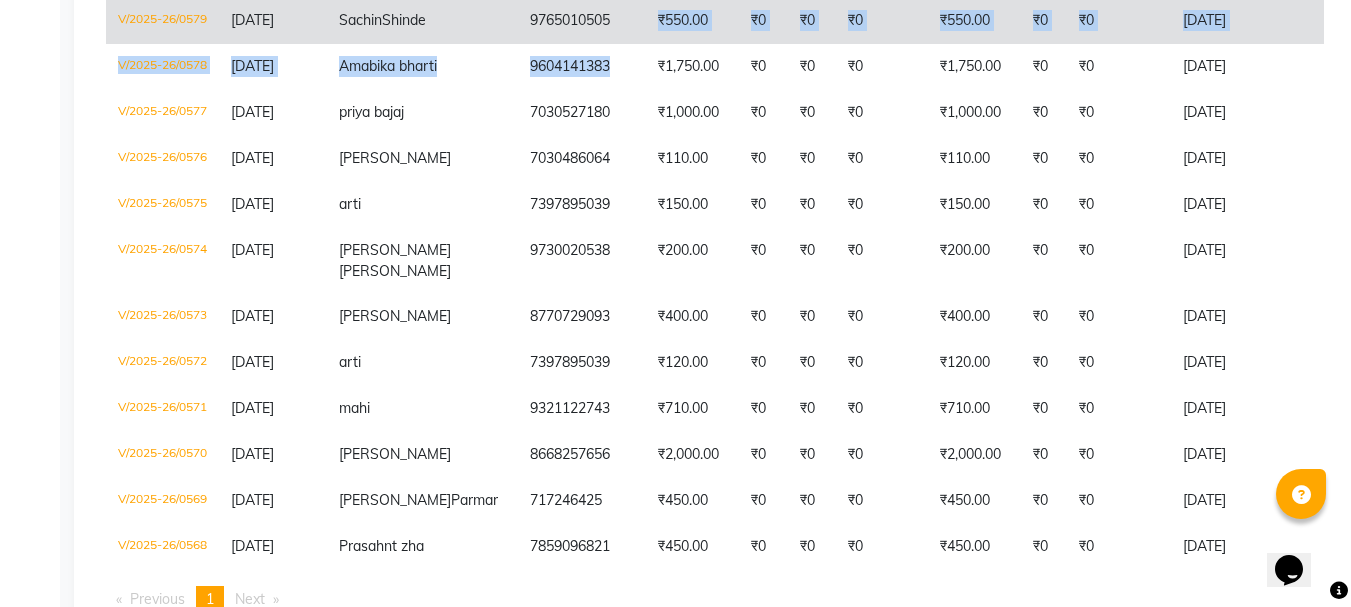 drag, startPoint x: 534, startPoint y: 287, endPoint x: 540, endPoint y: 257, distance: 30.594116 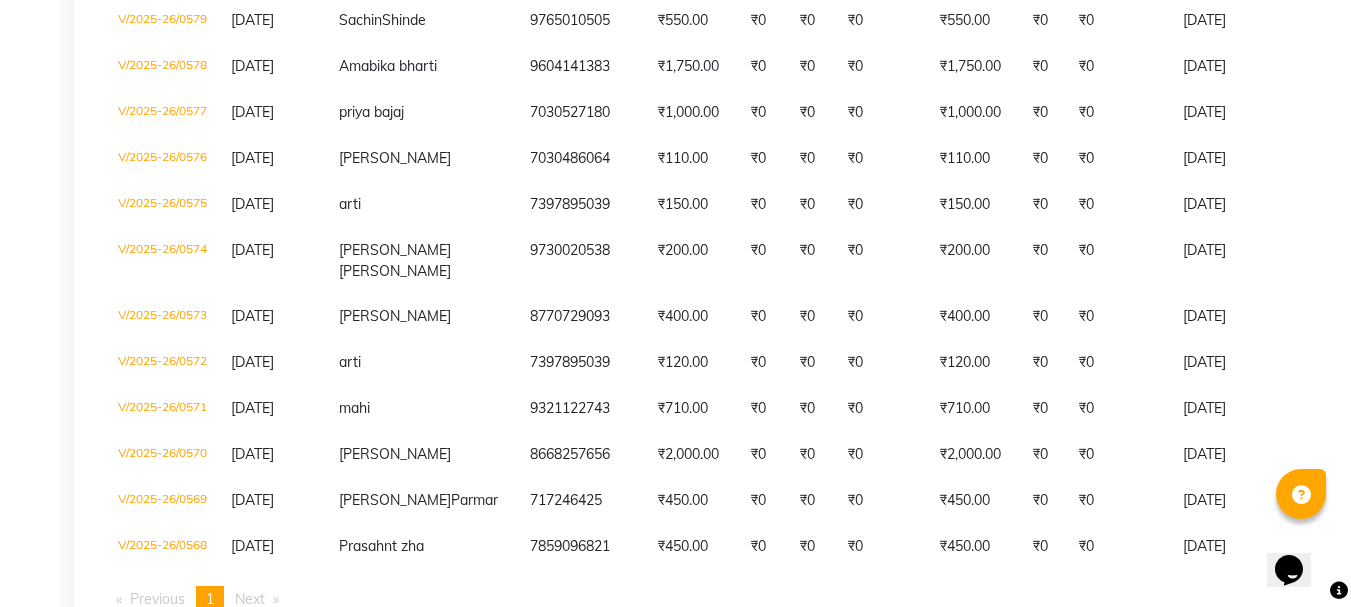 click on "Calendar  Invoice  Clients  Leads   Marketing  Members  Inventory  Staff  Reports  Settings Completed InProgress Upcoming Dropped Tentative Check-In Confirm Bookings Generate Report Segments Page Builder" 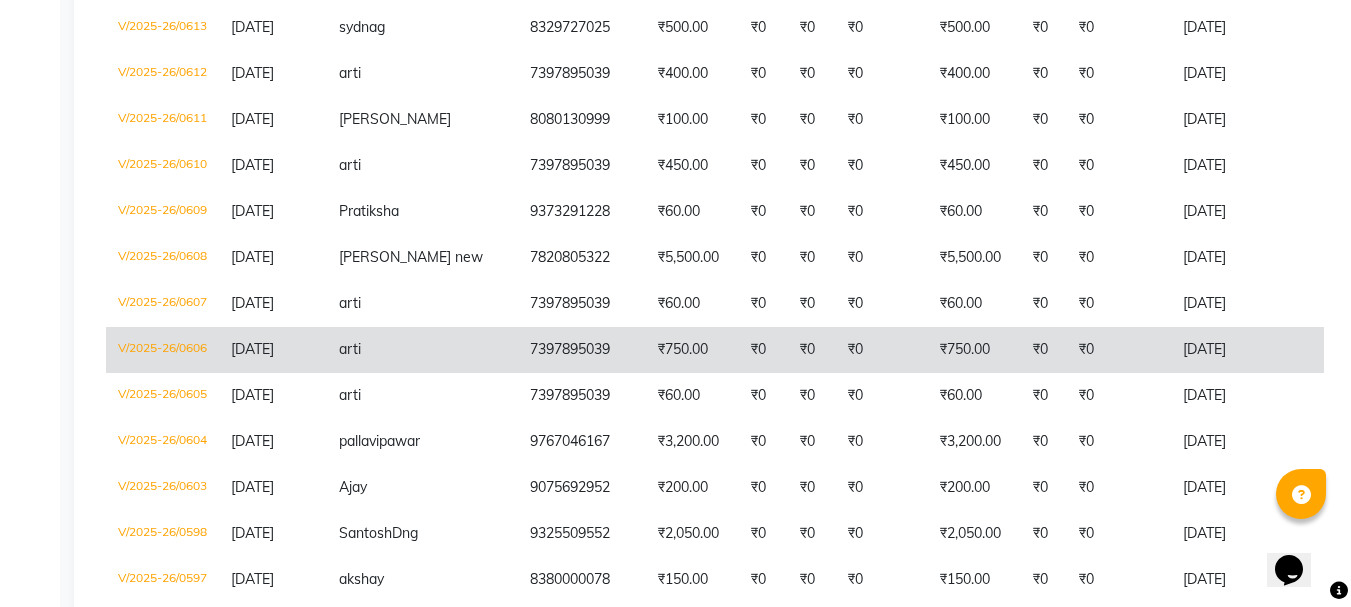 scroll, scrollTop: 1184, scrollLeft: 0, axis: vertical 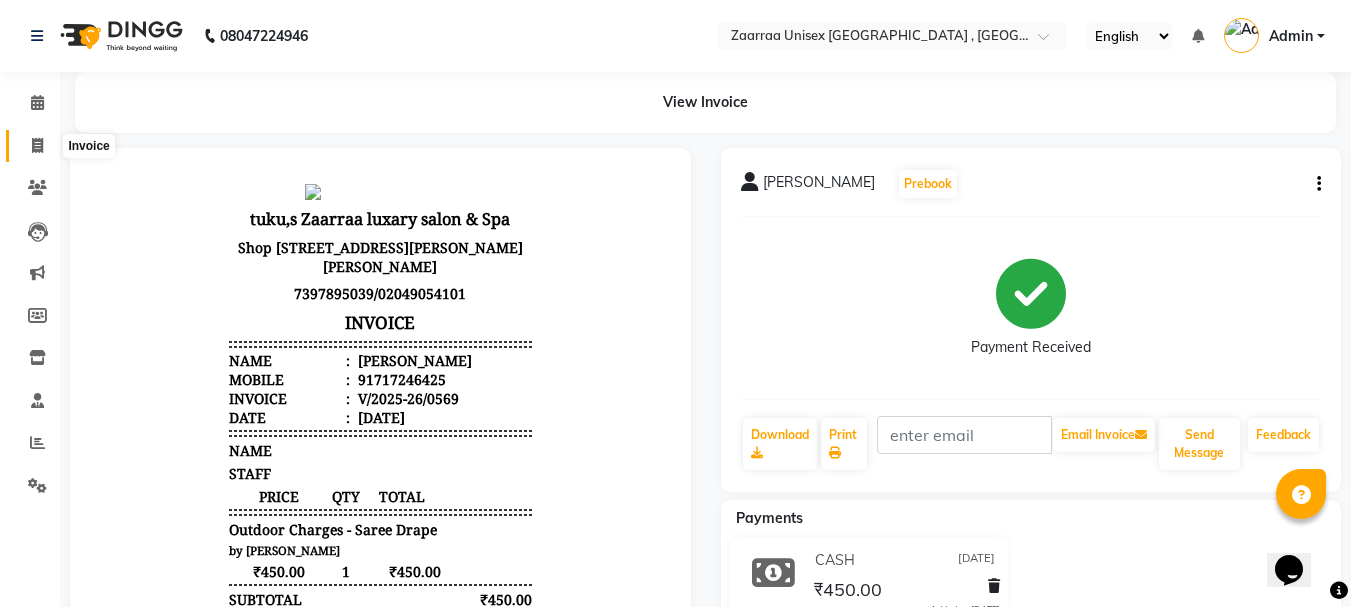 click 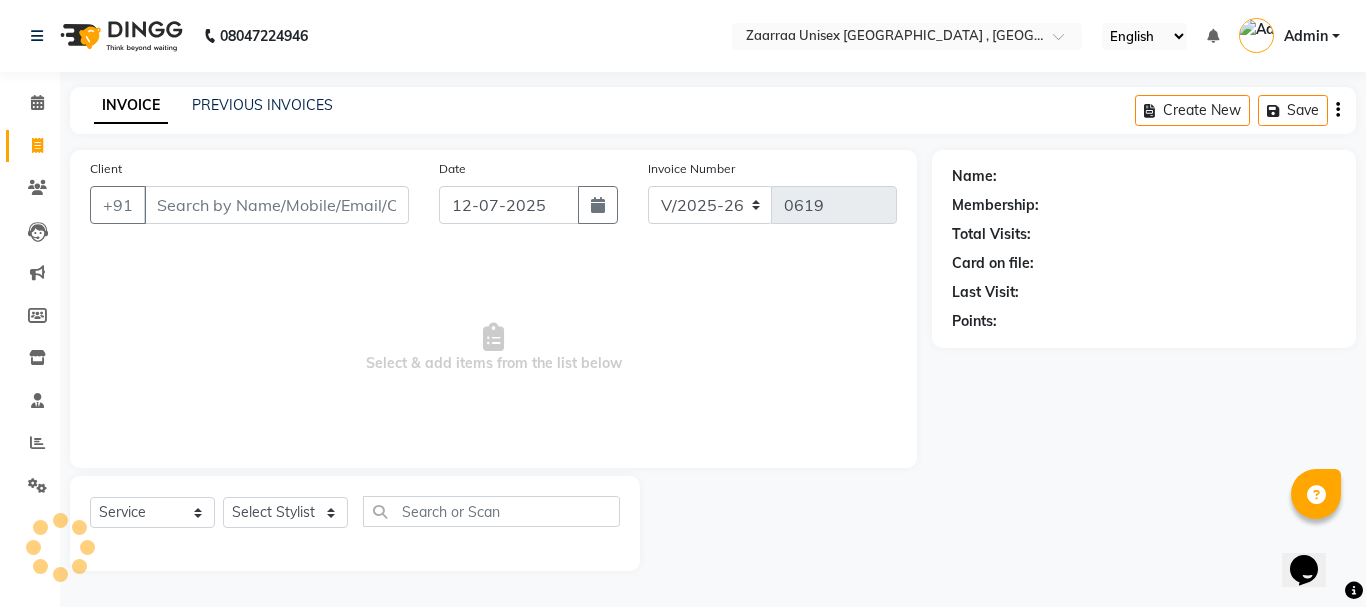 click on "Client +91" 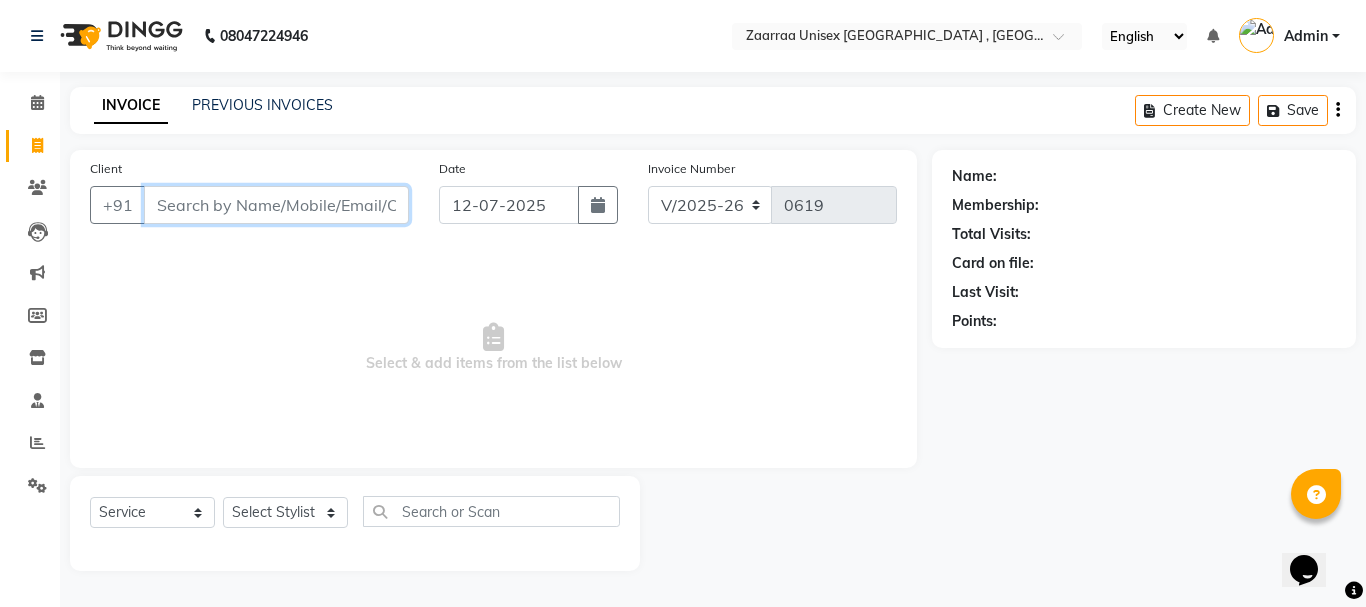 click on "Client" at bounding box center [276, 205] 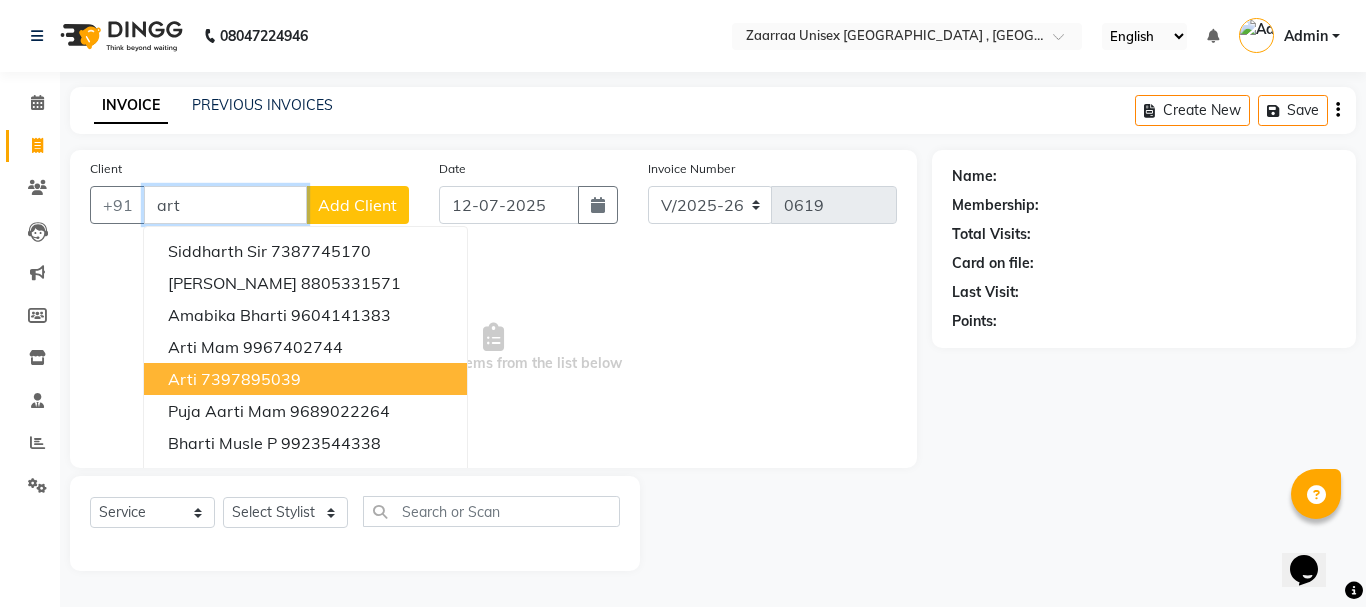 click on "7397895039" at bounding box center [251, 379] 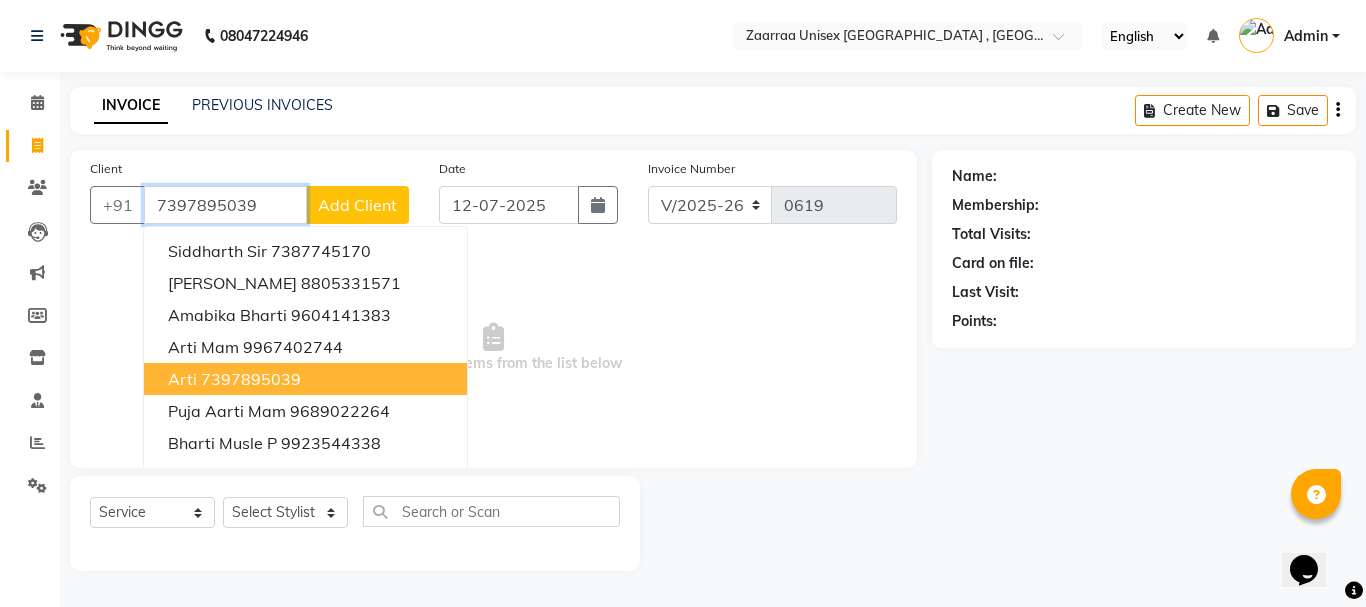 type on "7397895039" 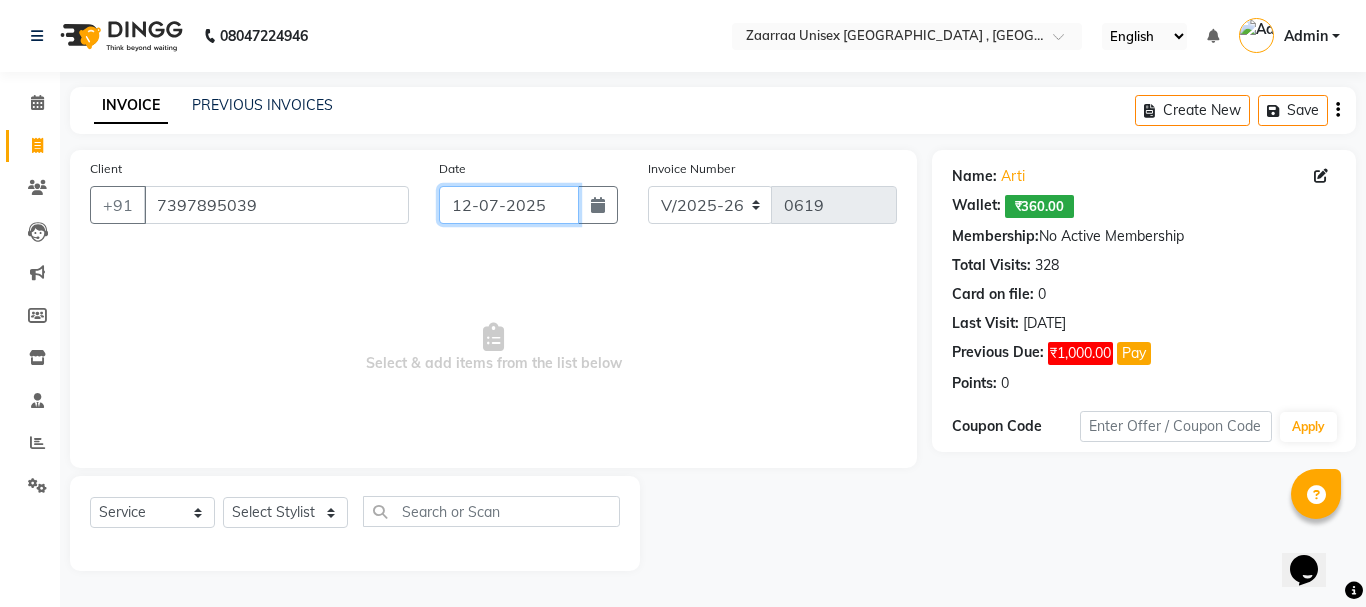 click on "12-07-2025" 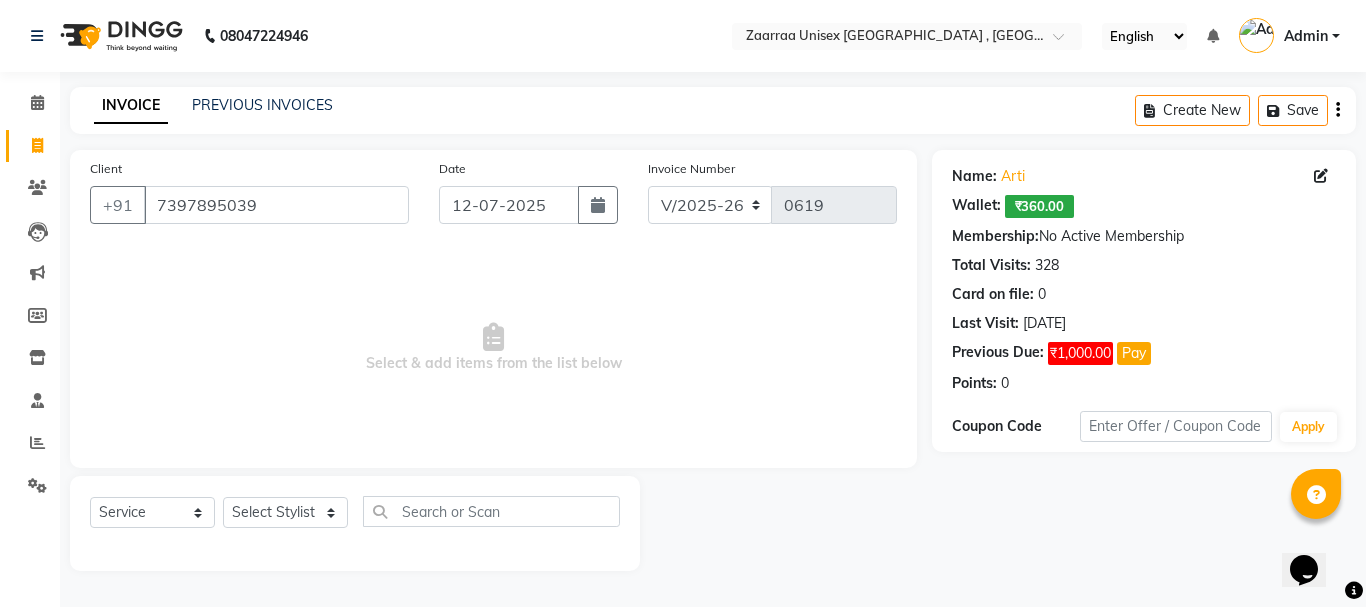 select on "7" 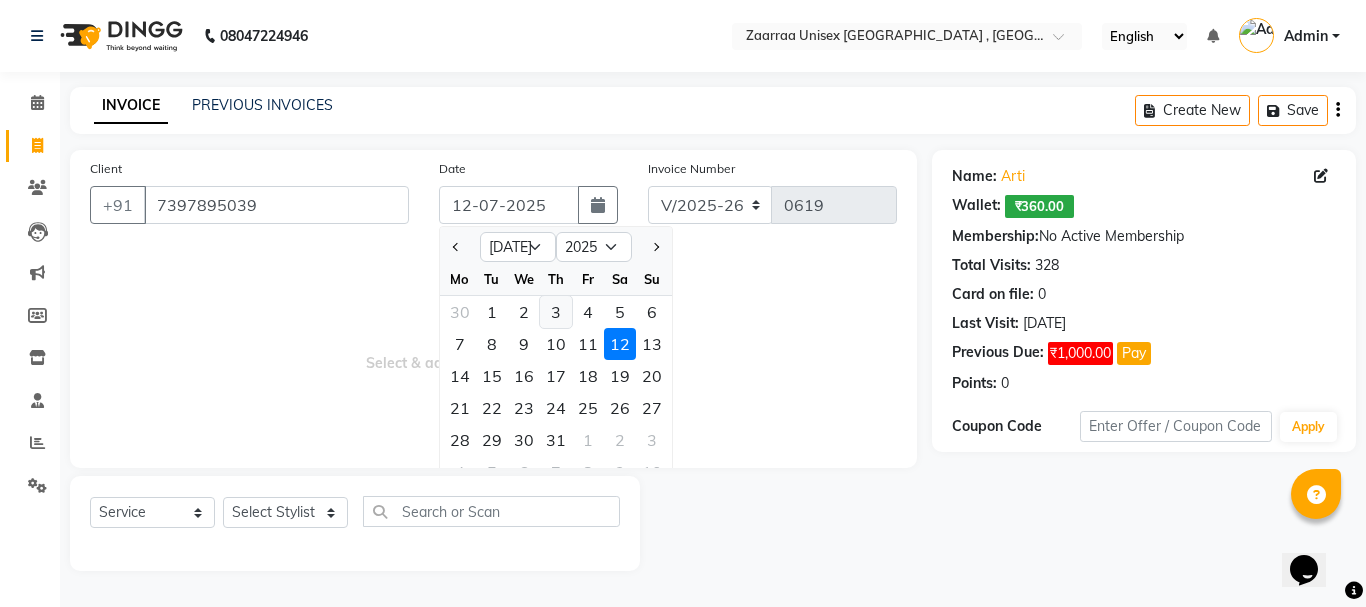 click on "3" 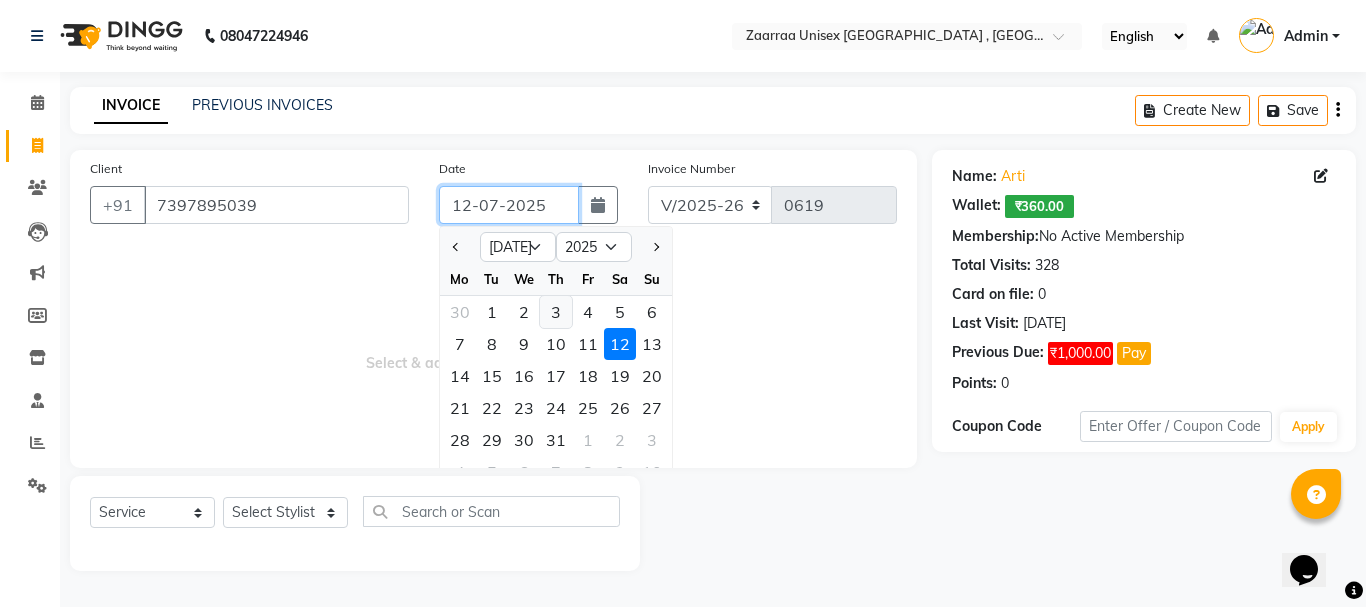type on "03-07-2025" 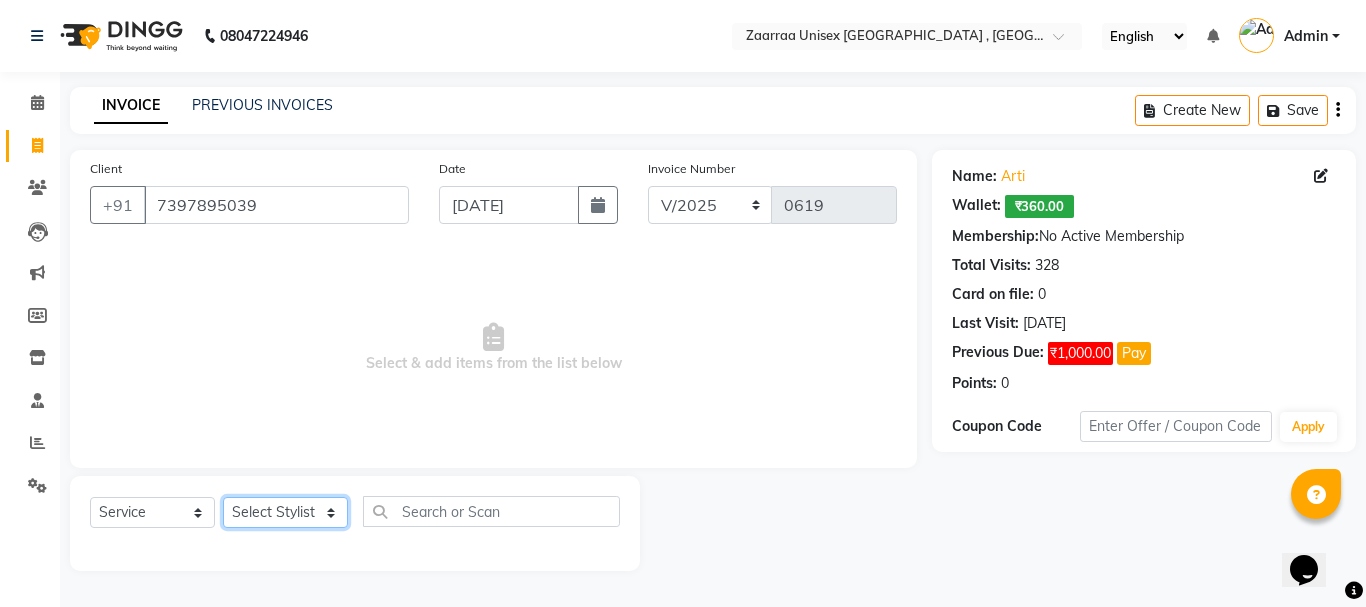 click on "Select Stylist ankush  nisha pranali swati" 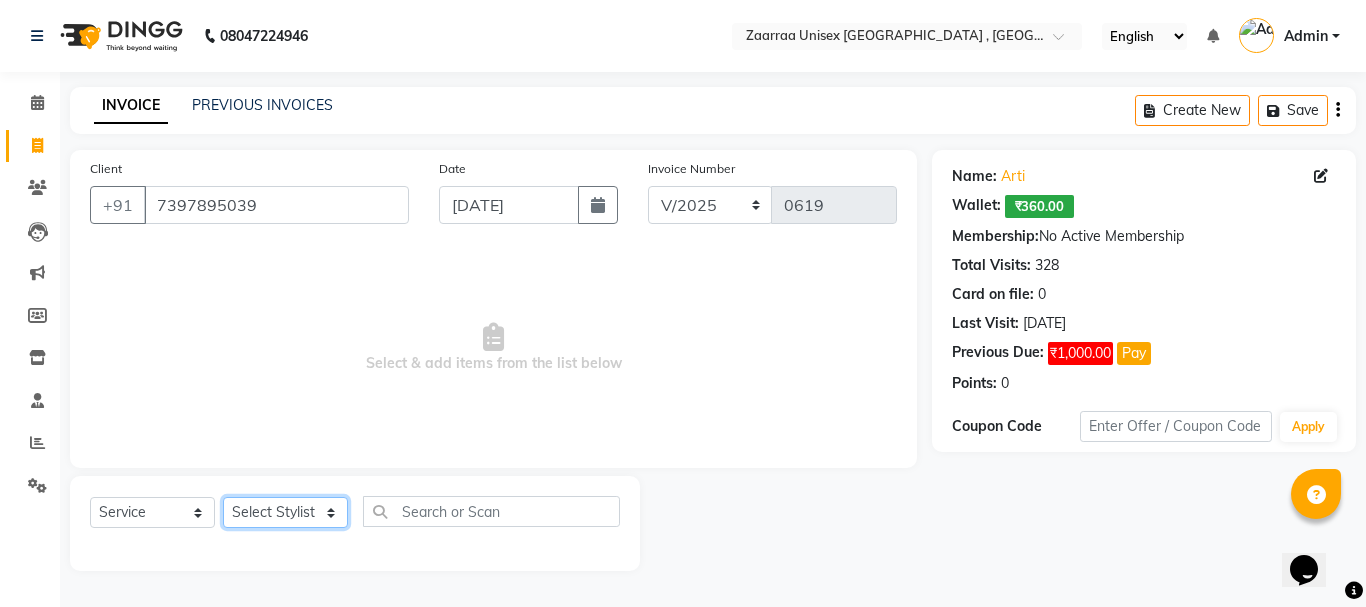 select on "44238" 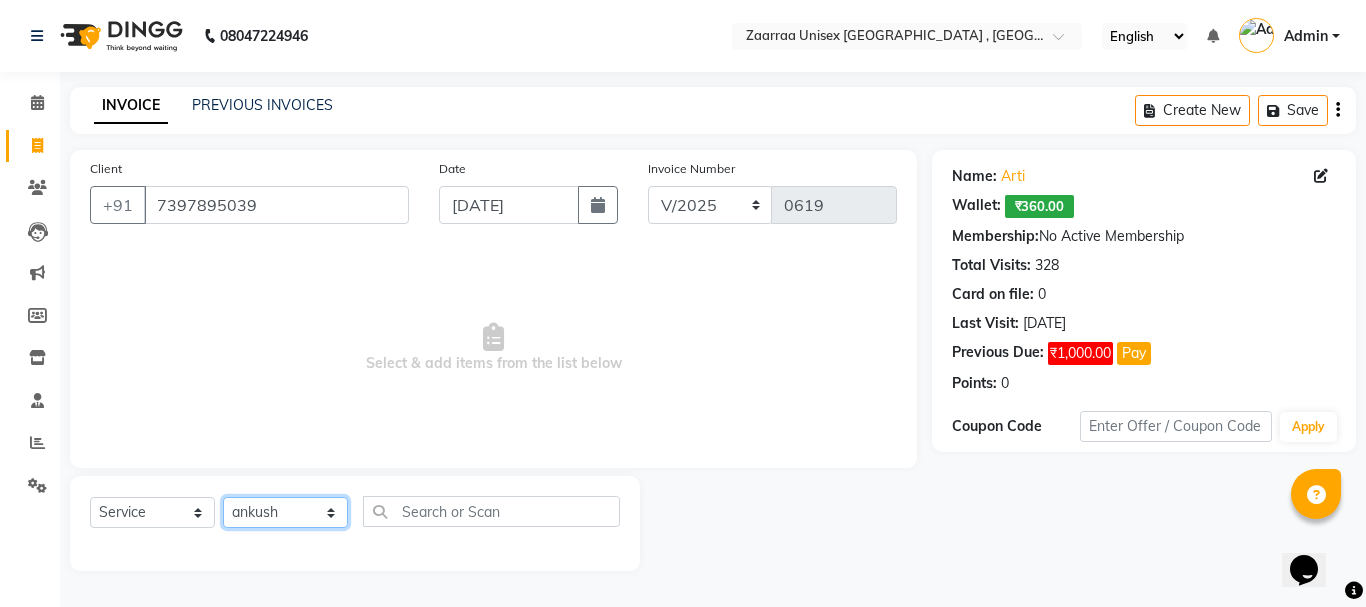 click on "Select Stylist ankush  nisha pranali swati" 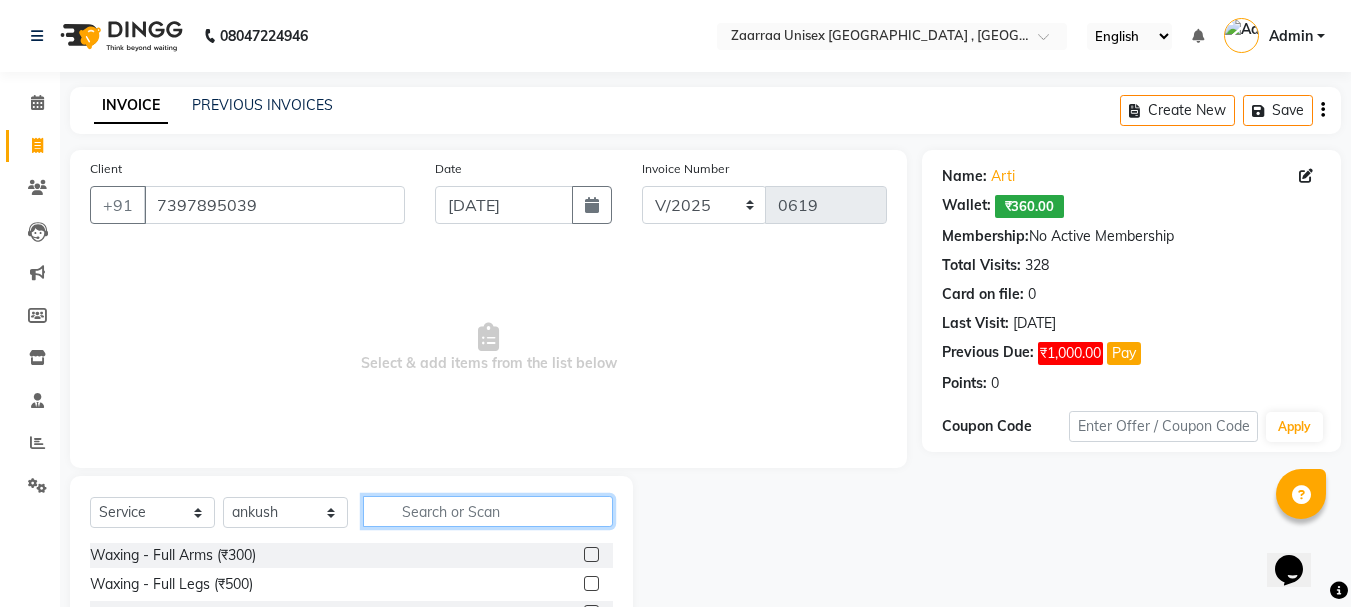 click 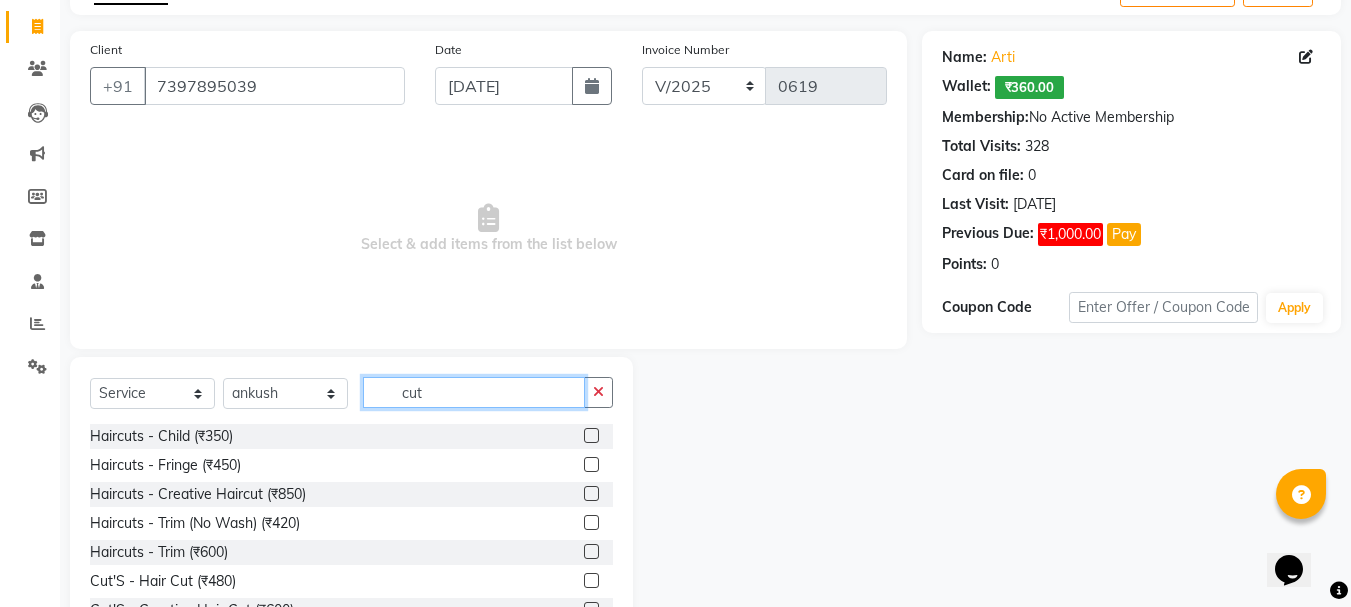 scroll, scrollTop: 194, scrollLeft: 0, axis: vertical 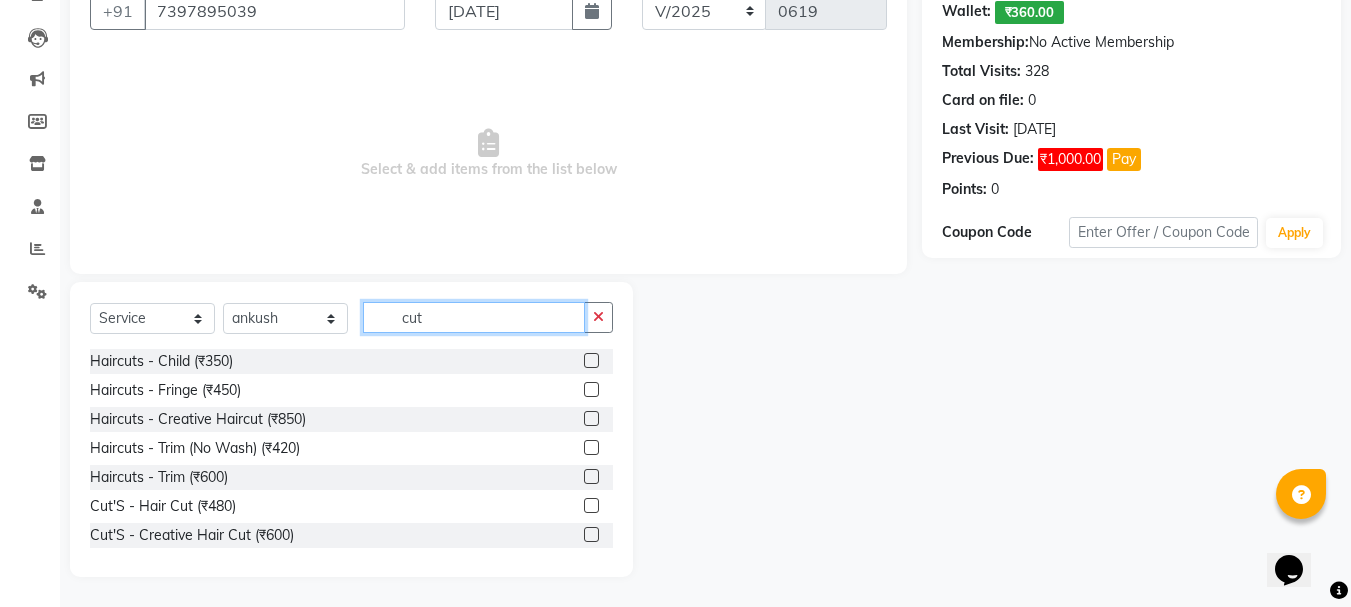 type on "cut" 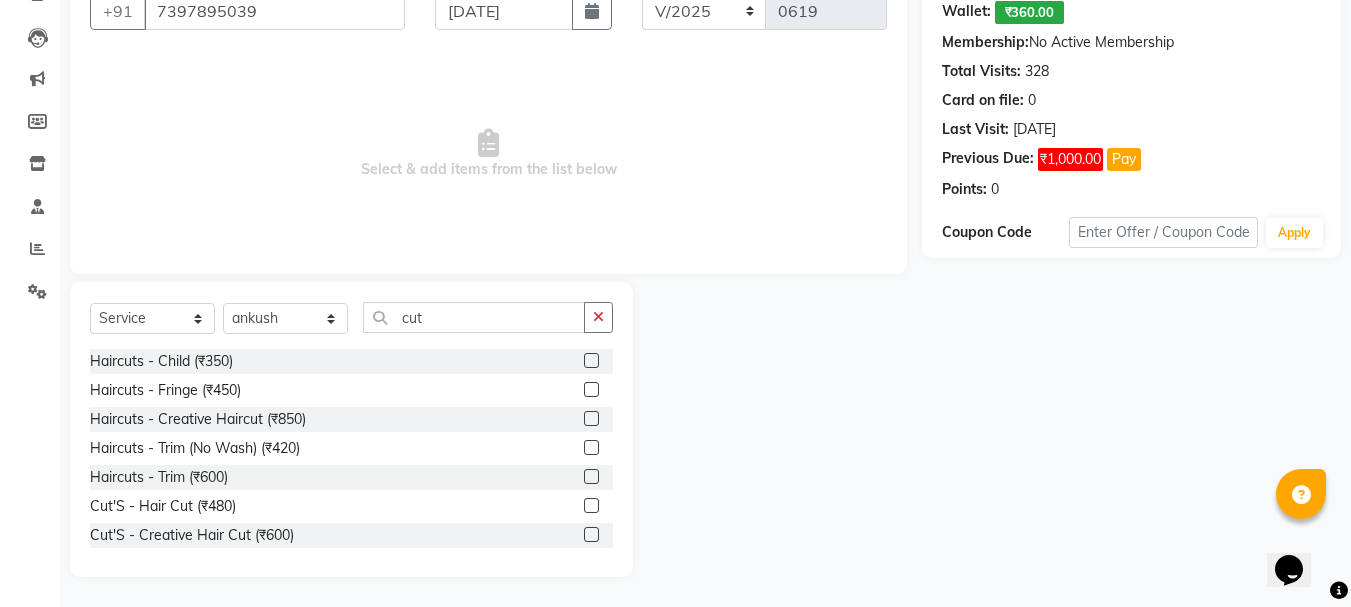 click 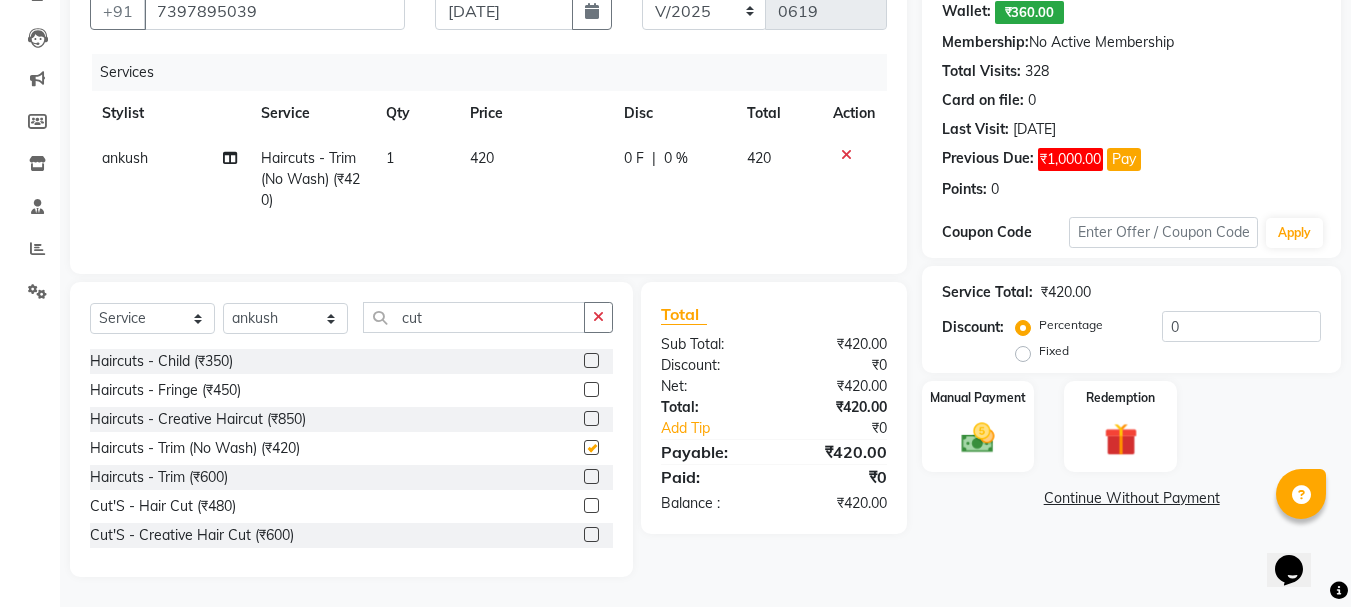 checkbox on "false" 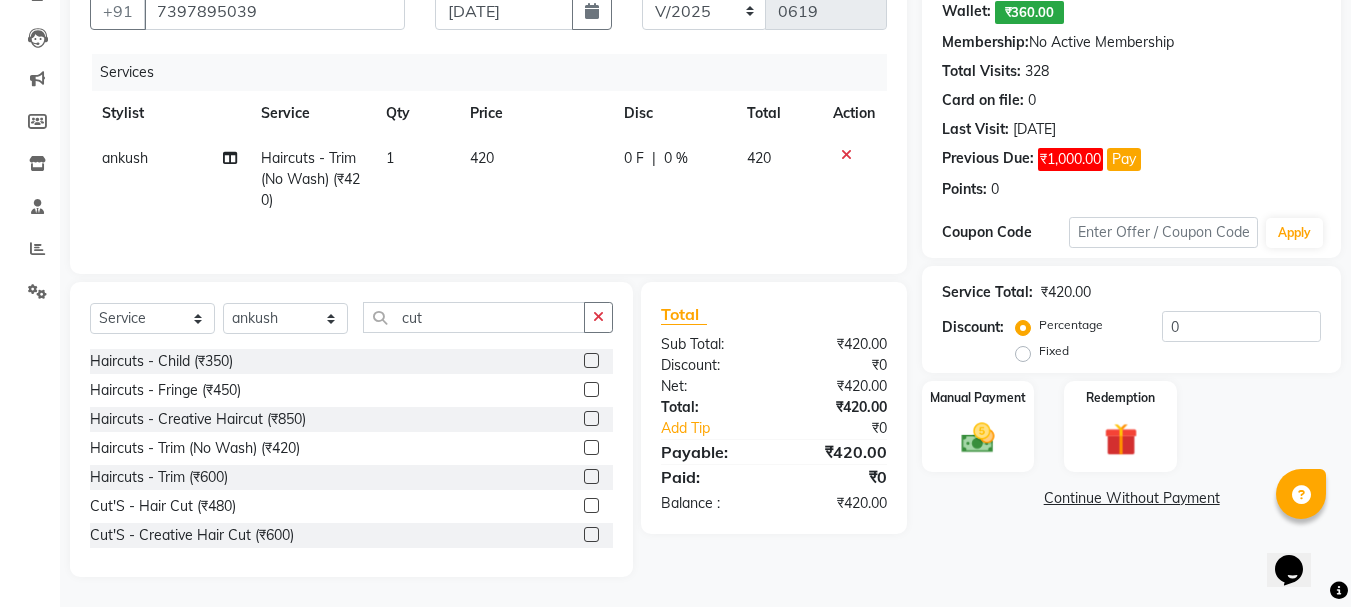 click on "420" 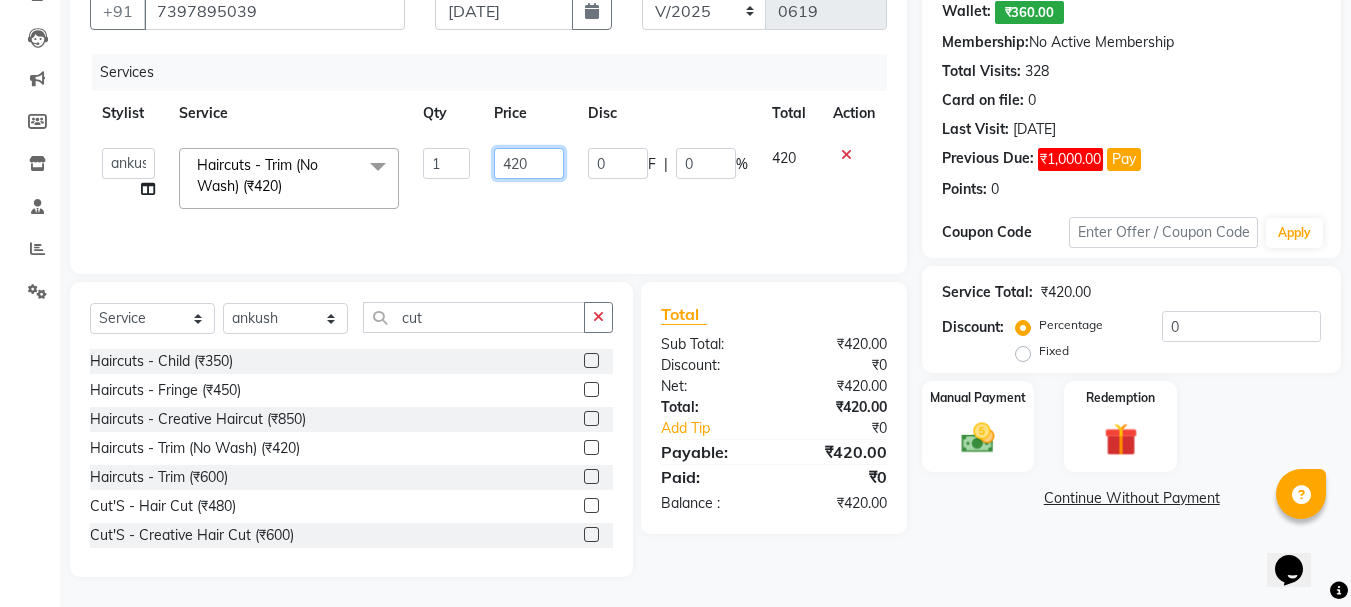 click on "420" 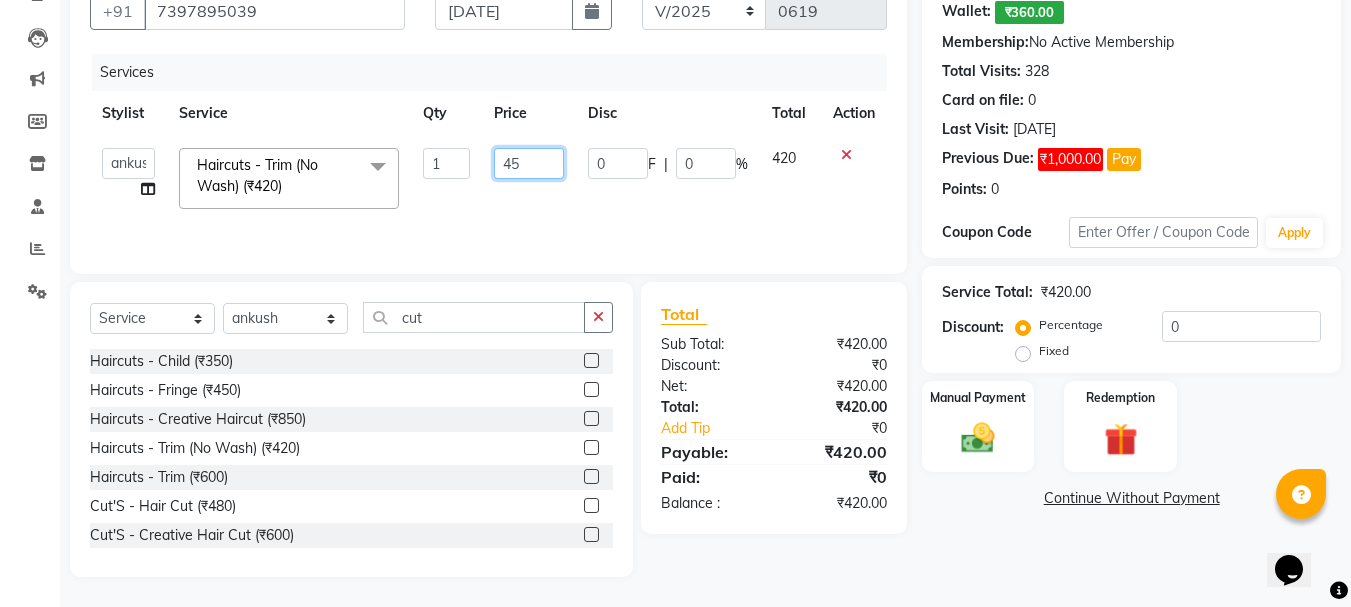 type on "450" 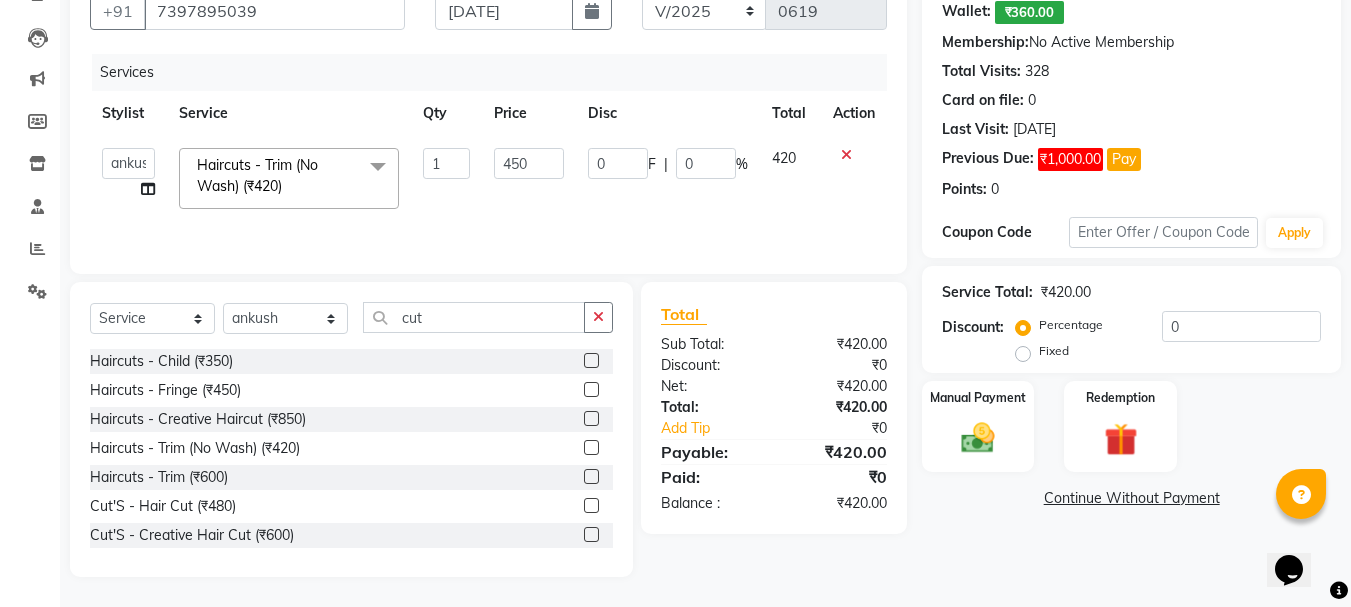 click on "Total Sub Total: ₹420.00 Discount: ₹0 Net: ₹420.00 Total: ₹420.00 Add Tip ₹0 Payable: ₹420.00 Paid: ₹0 Balance   : ₹420.00" 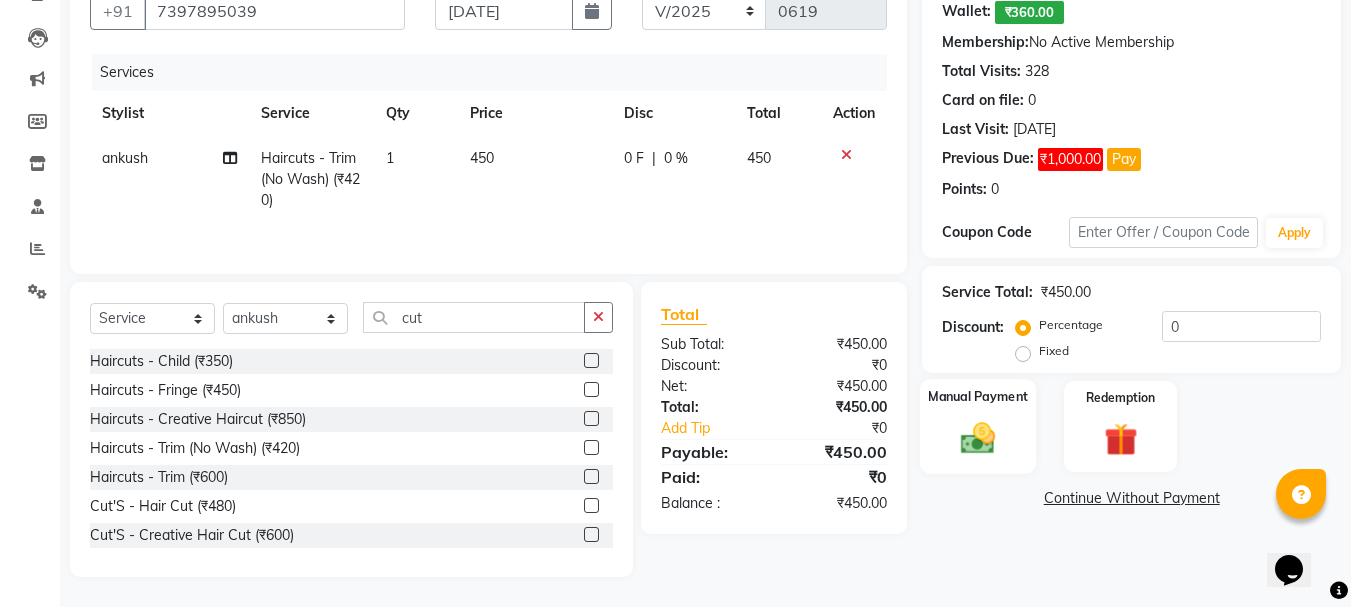click 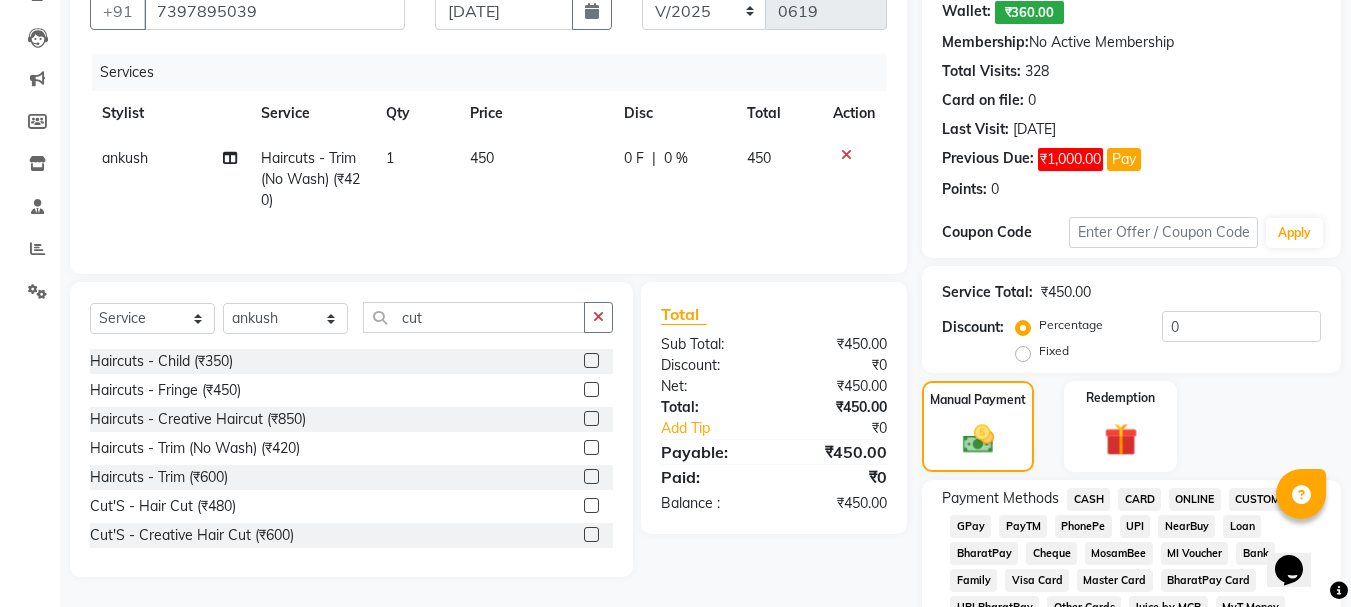 click on "CASH" 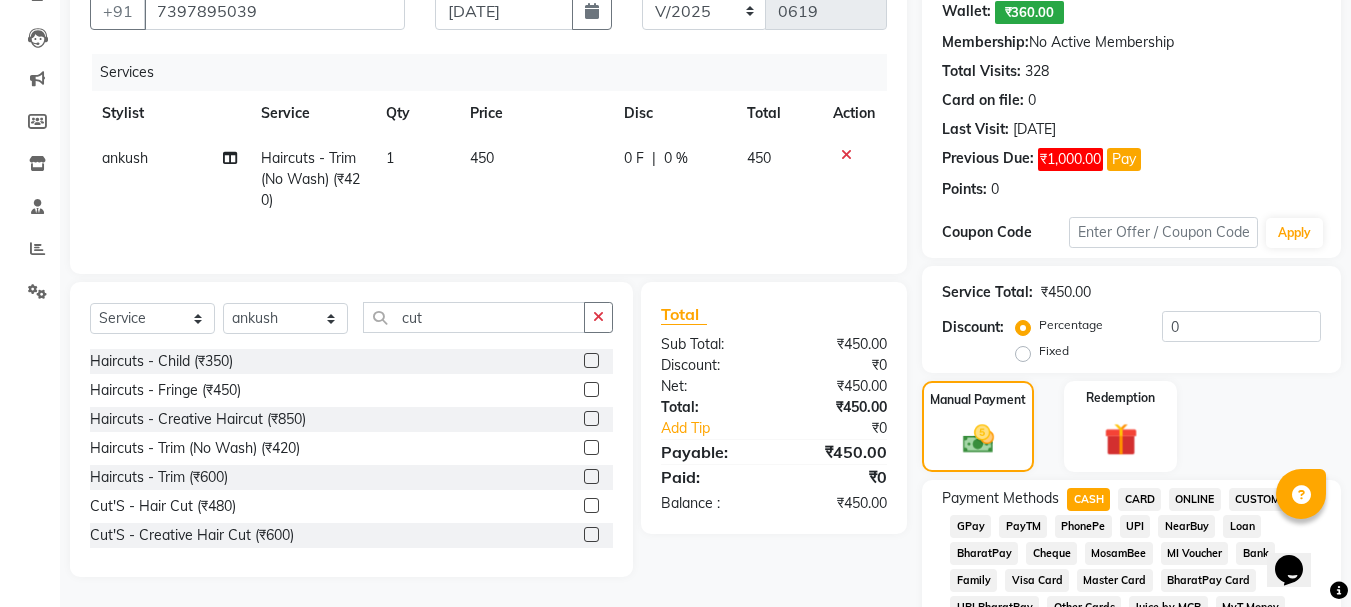 scroll, scrollTop: 957, scrollLeft: 0, axis: vertical 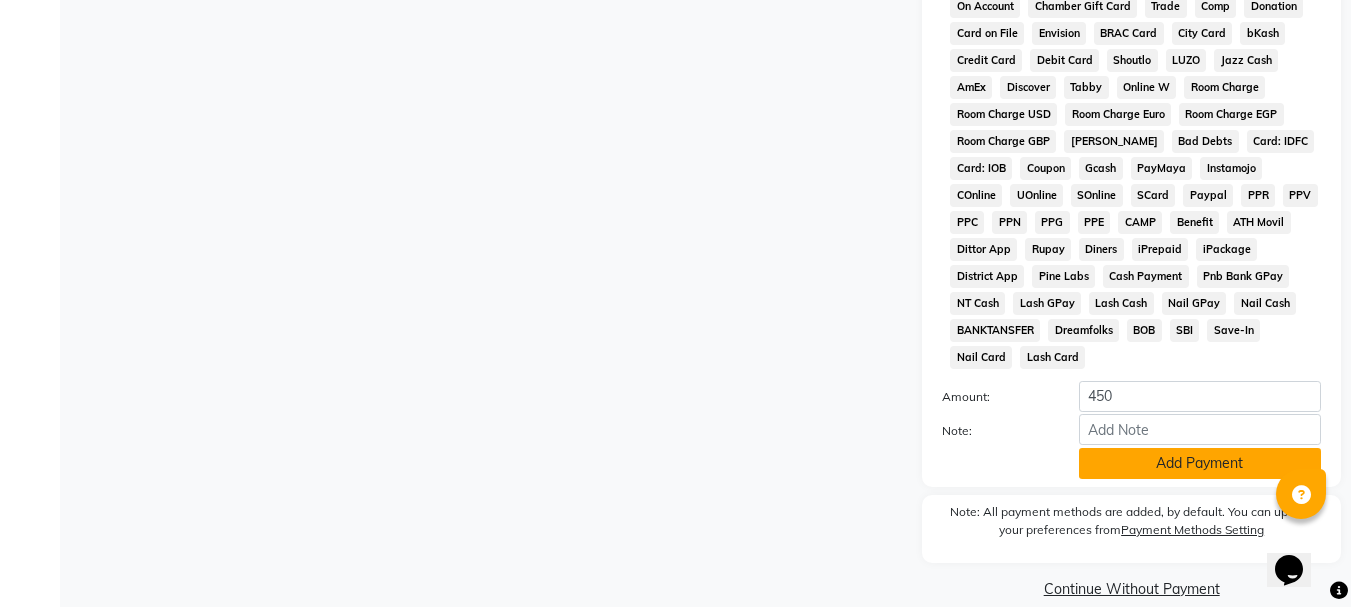 click on "Add Payment" 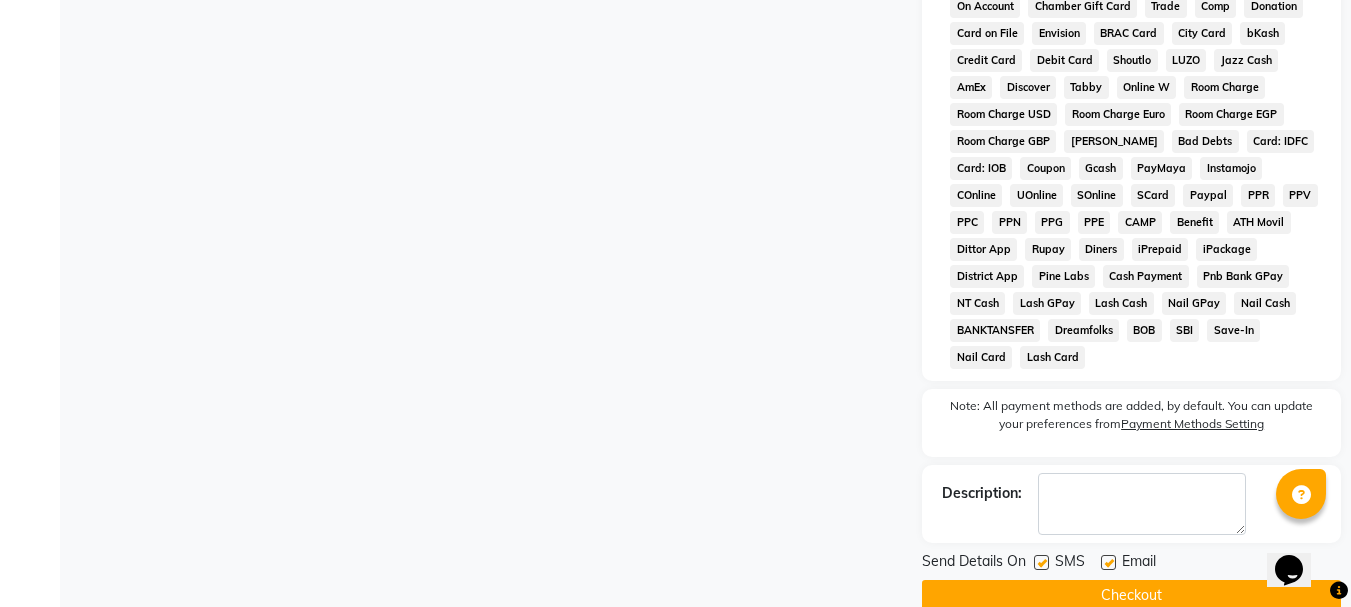 click 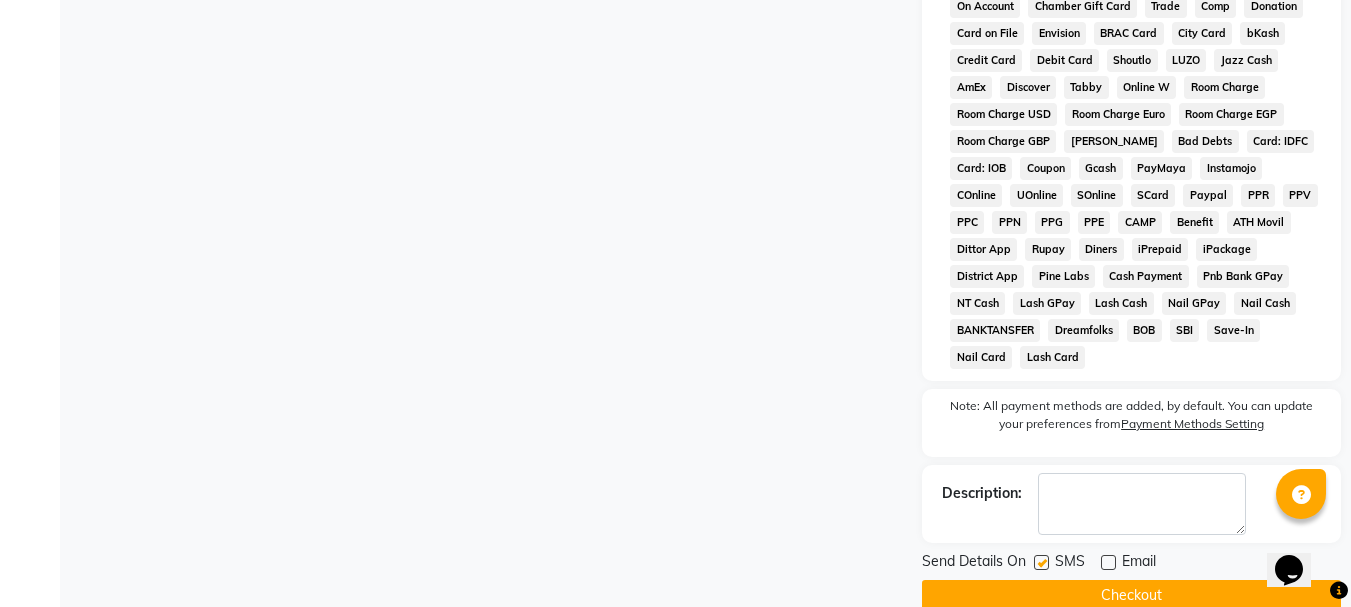 click 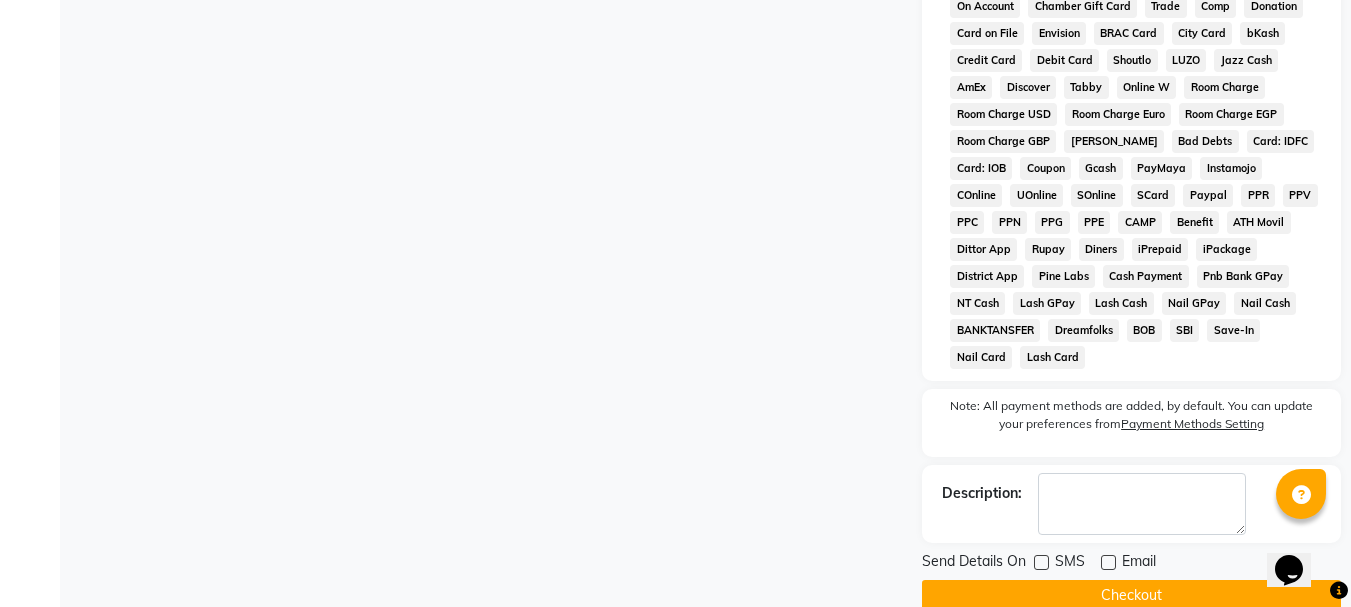 click on "Checkout" 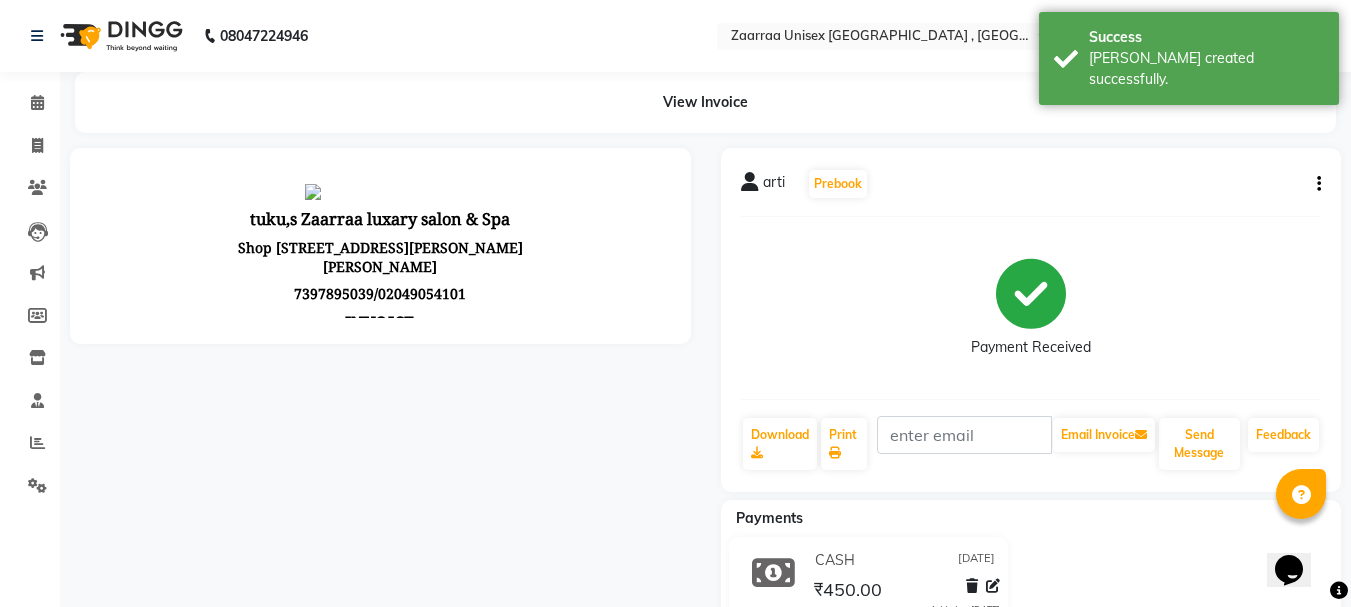 scroll, scrollTop: 0, scrollLeft: 0, axis: both 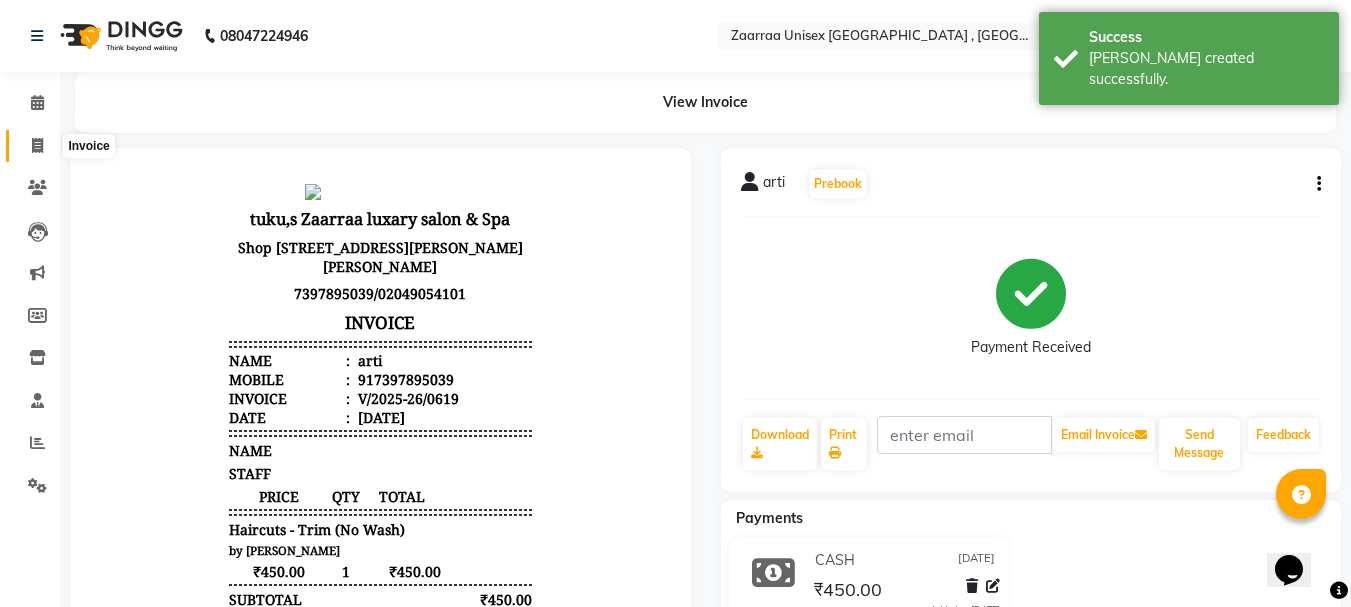 click 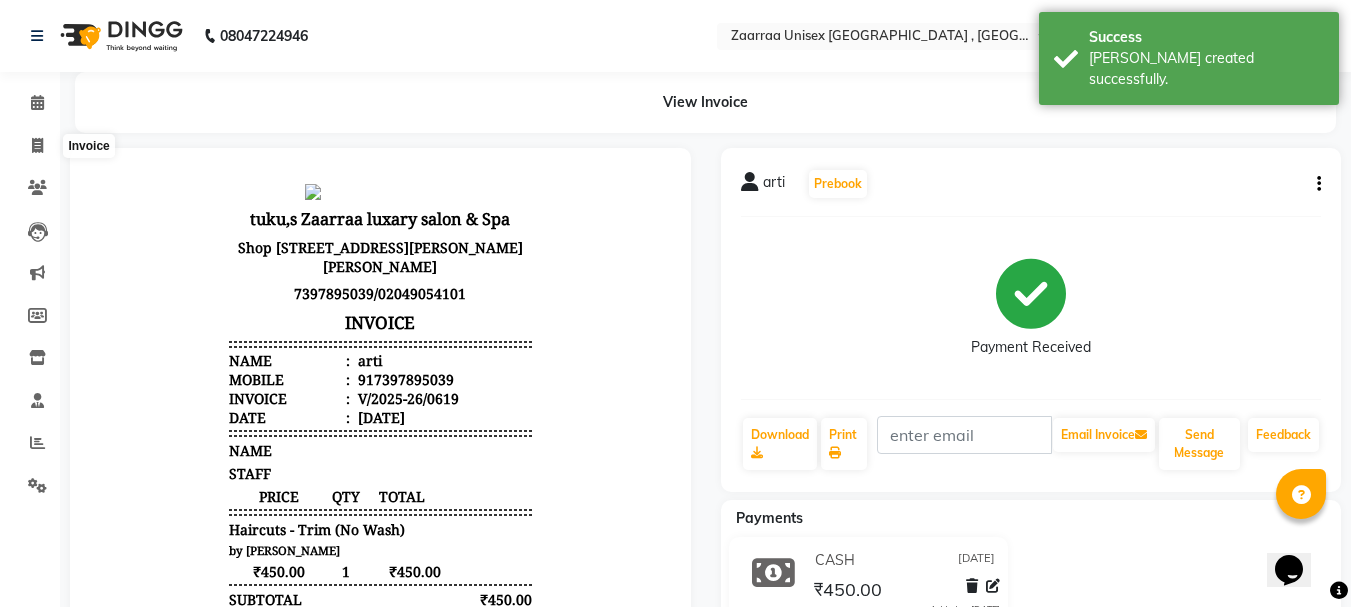 select on "service" 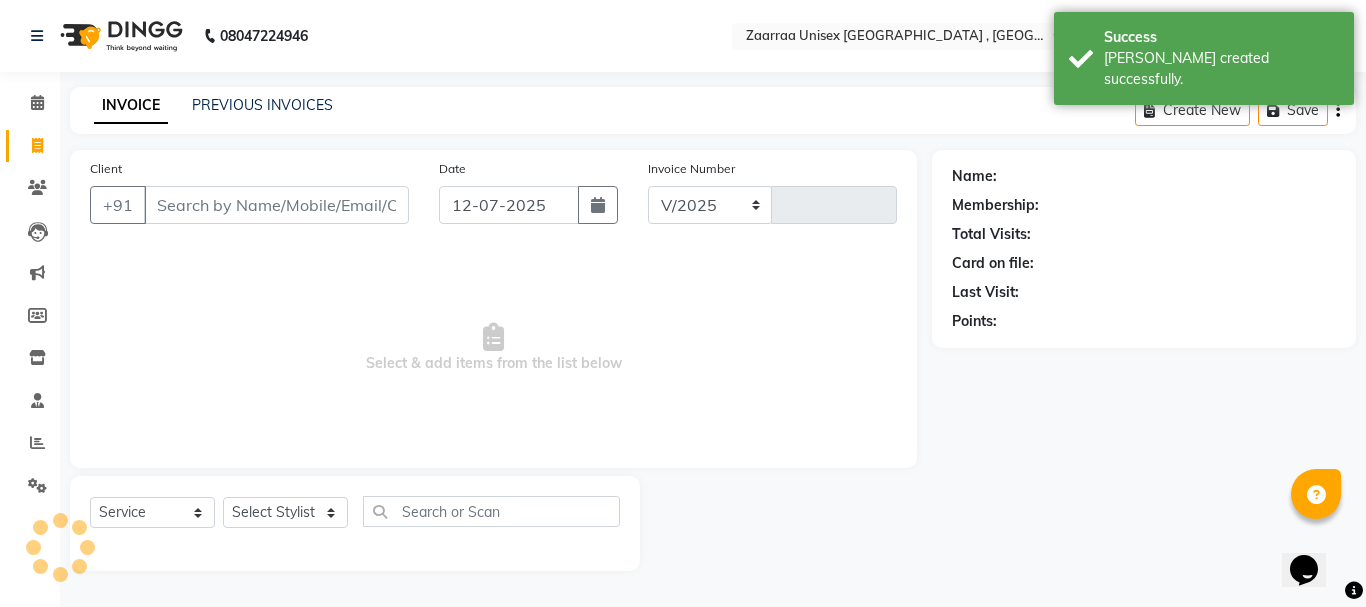 select on "3828" 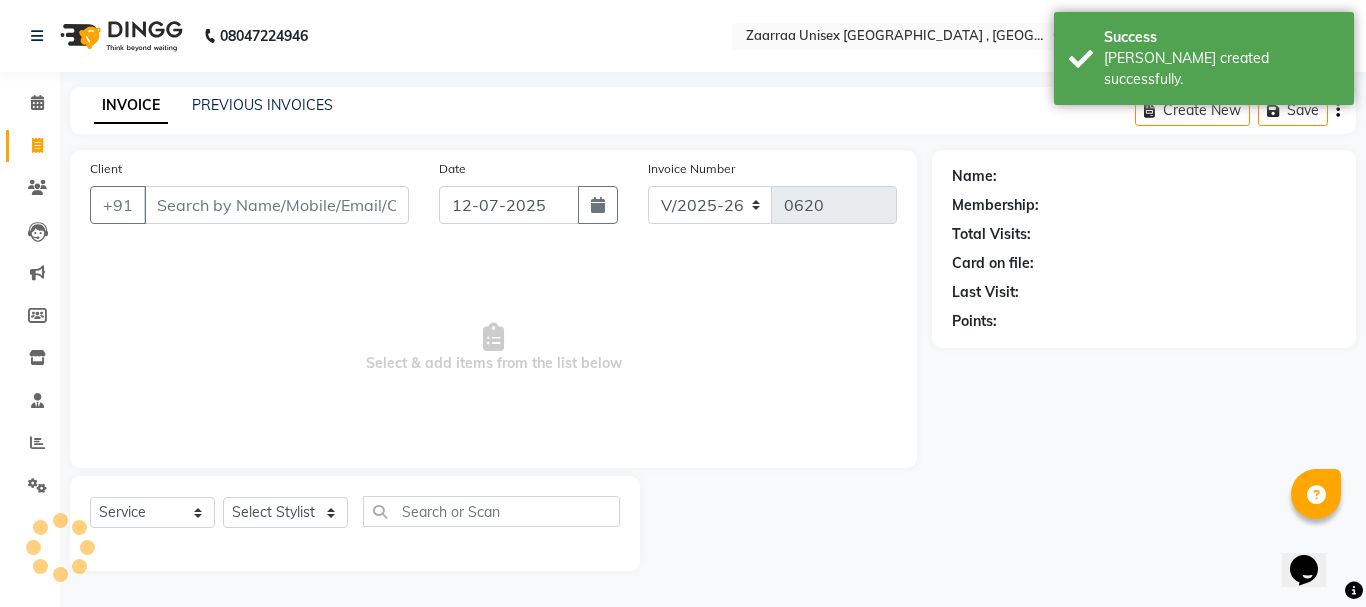 click on "INVOICE PREVIOUS INVOICES Create New   Save" 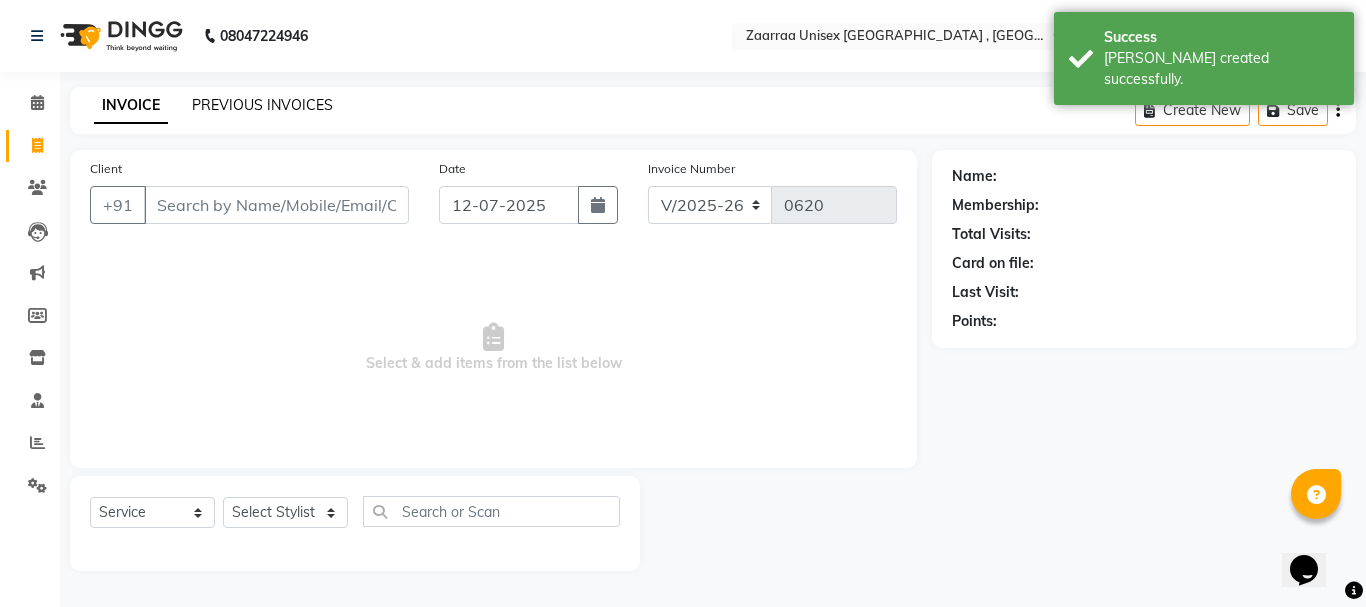 click on "PREVIOUS INVOICES" 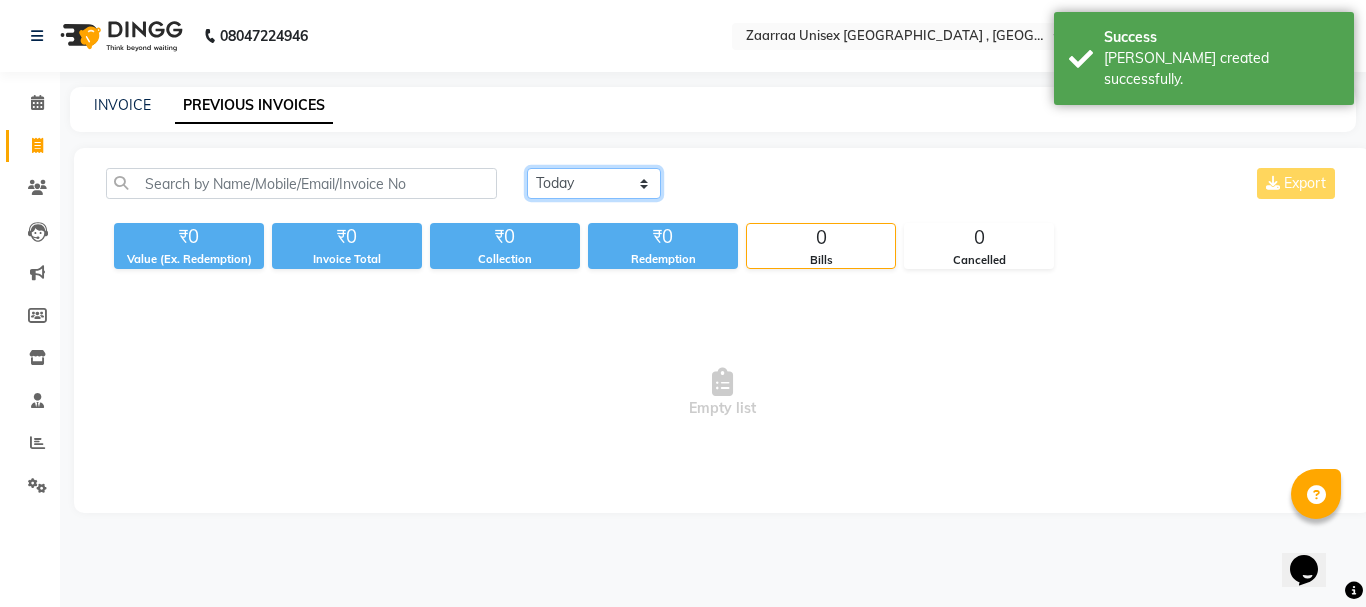 click on "Today Yesterday Custom Range" 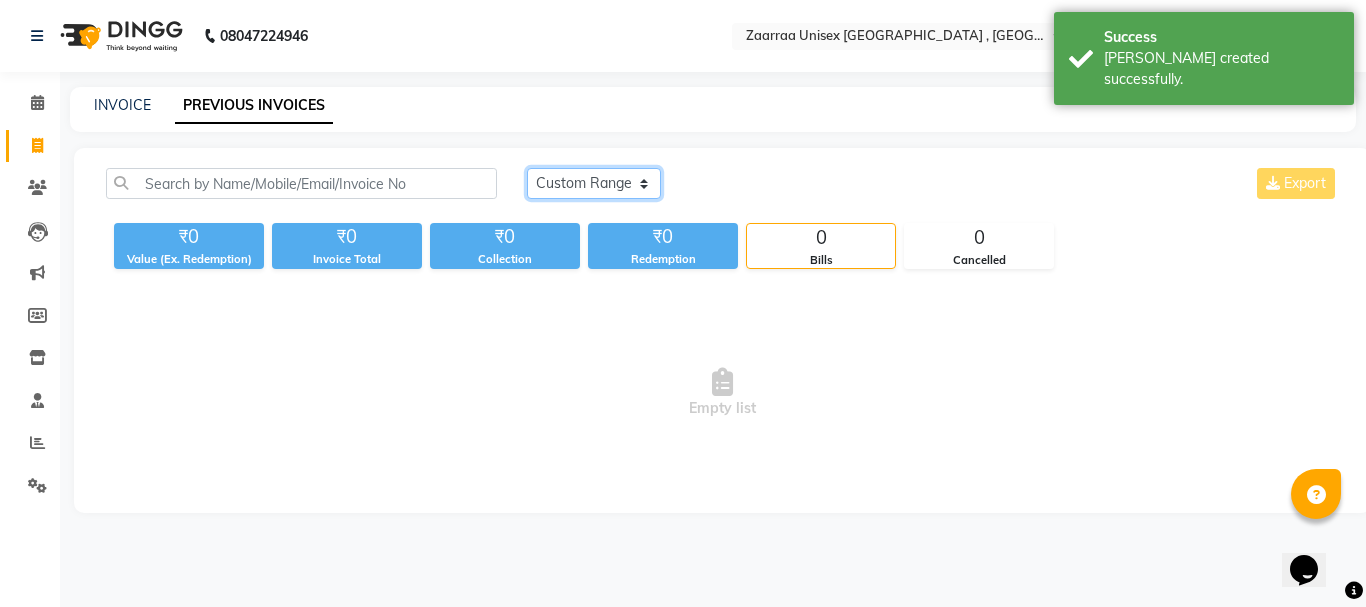 click on "Today Yesterday Custom Range" 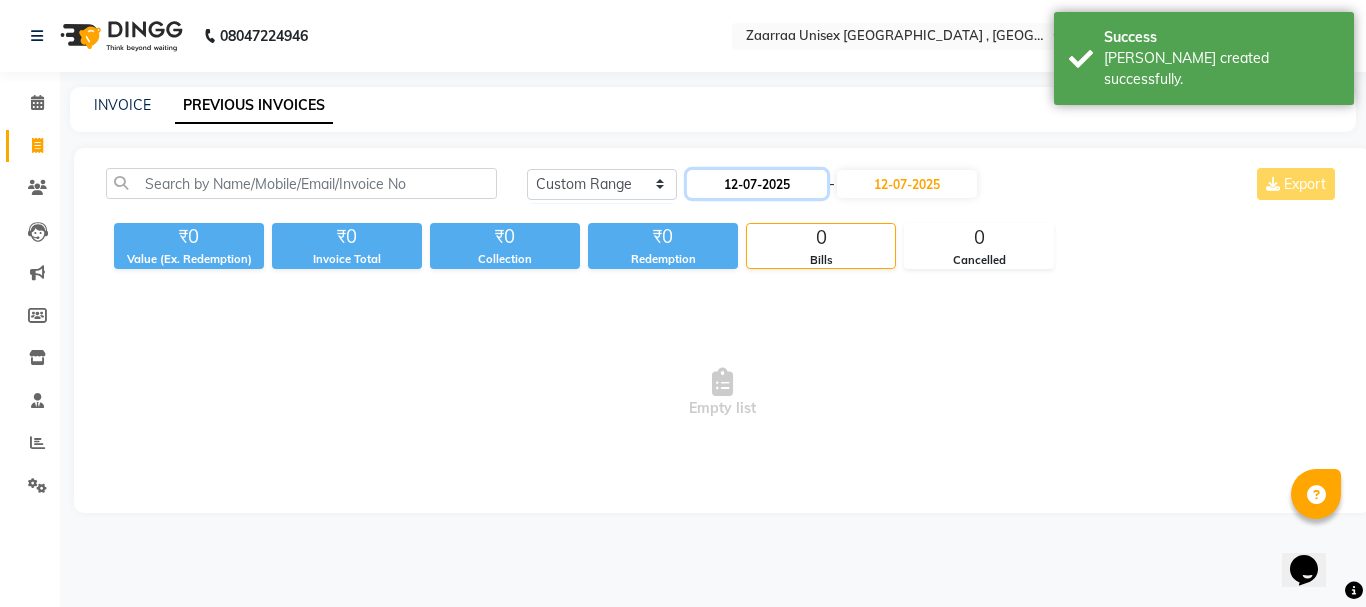 click on "12-07-2025" 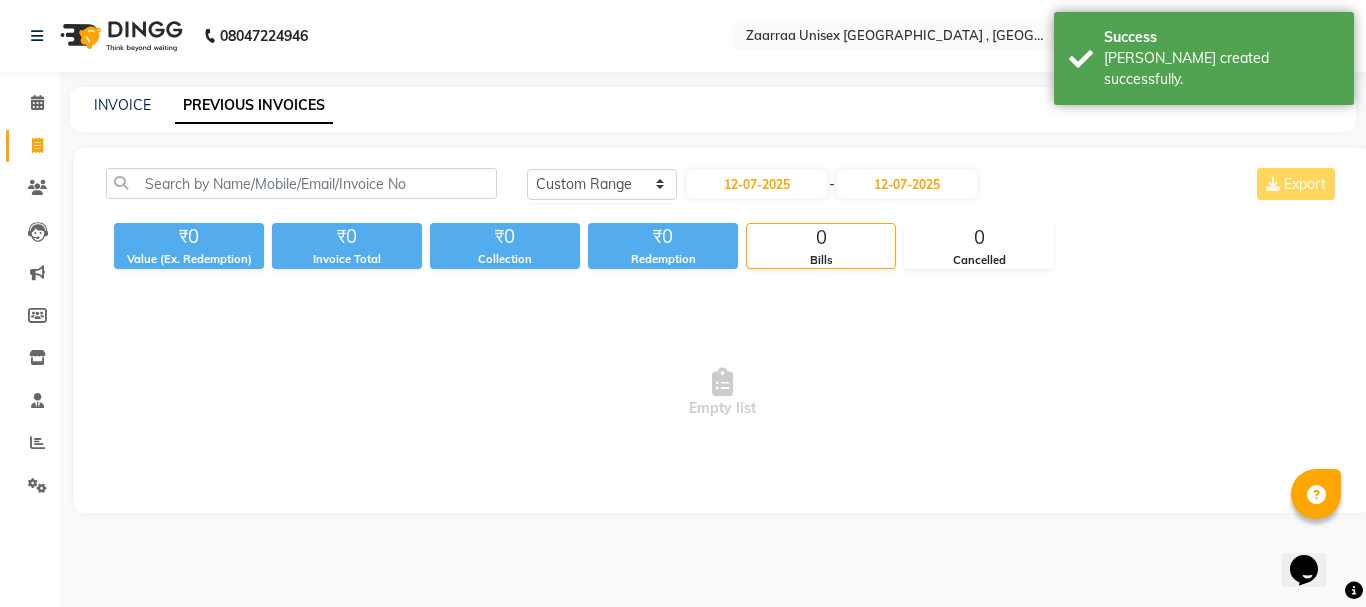 select on "7" 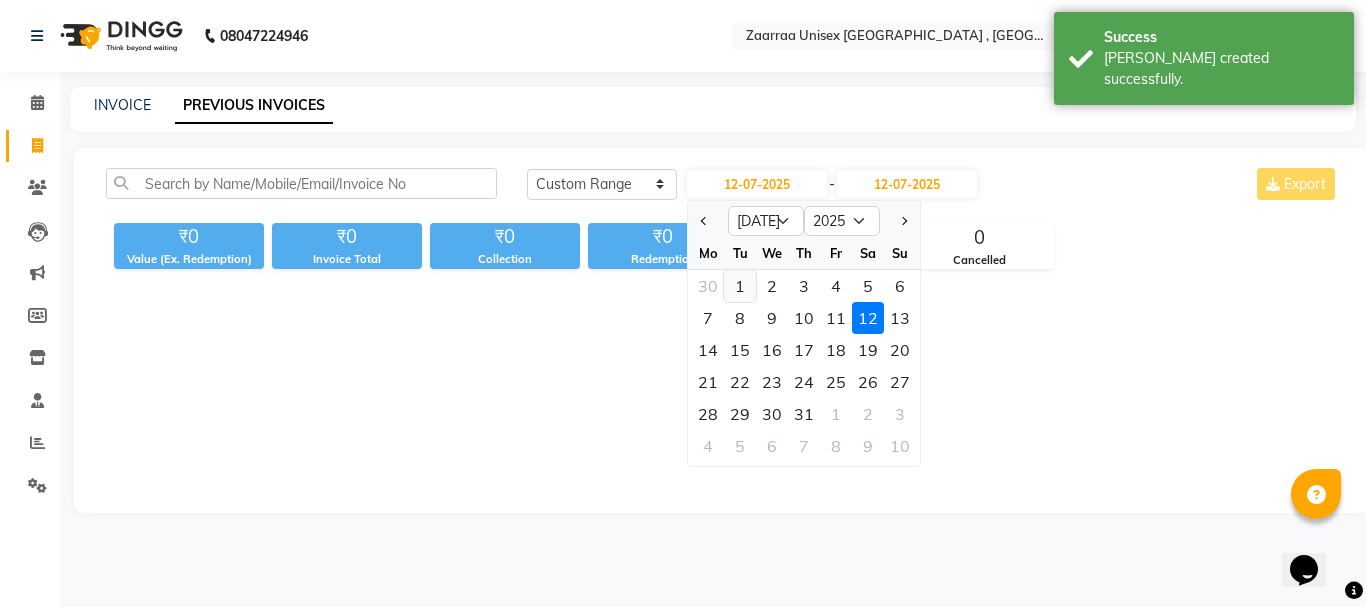 click on "1" 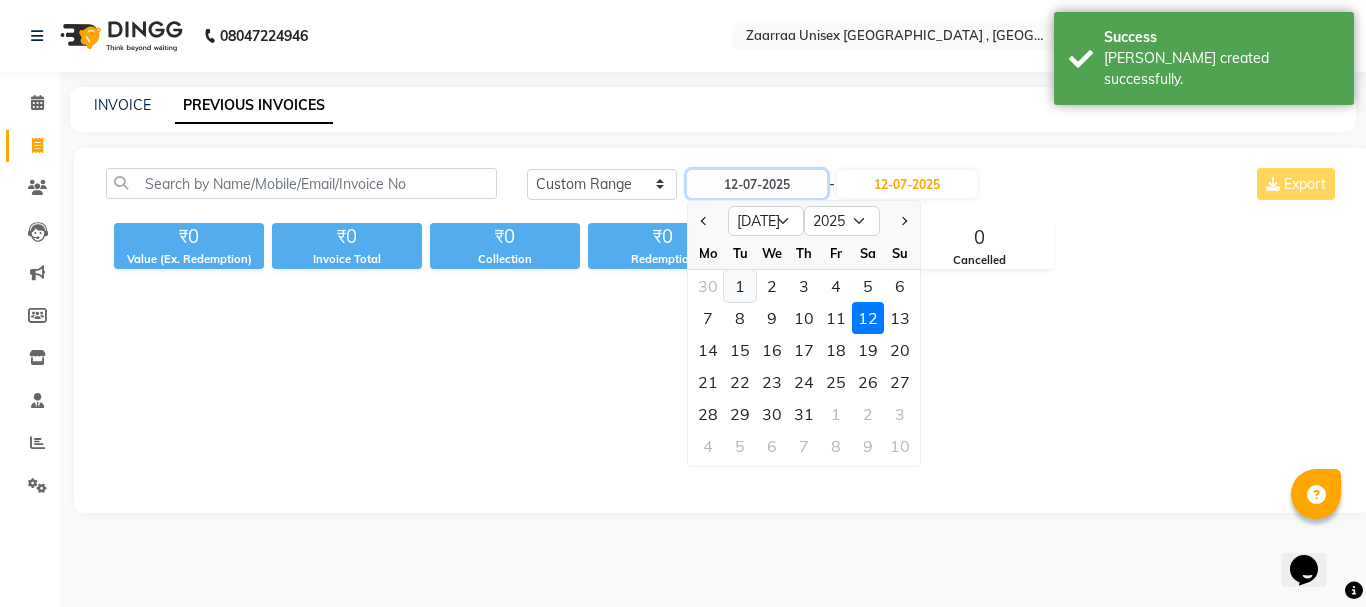 type on "01-07-2025" 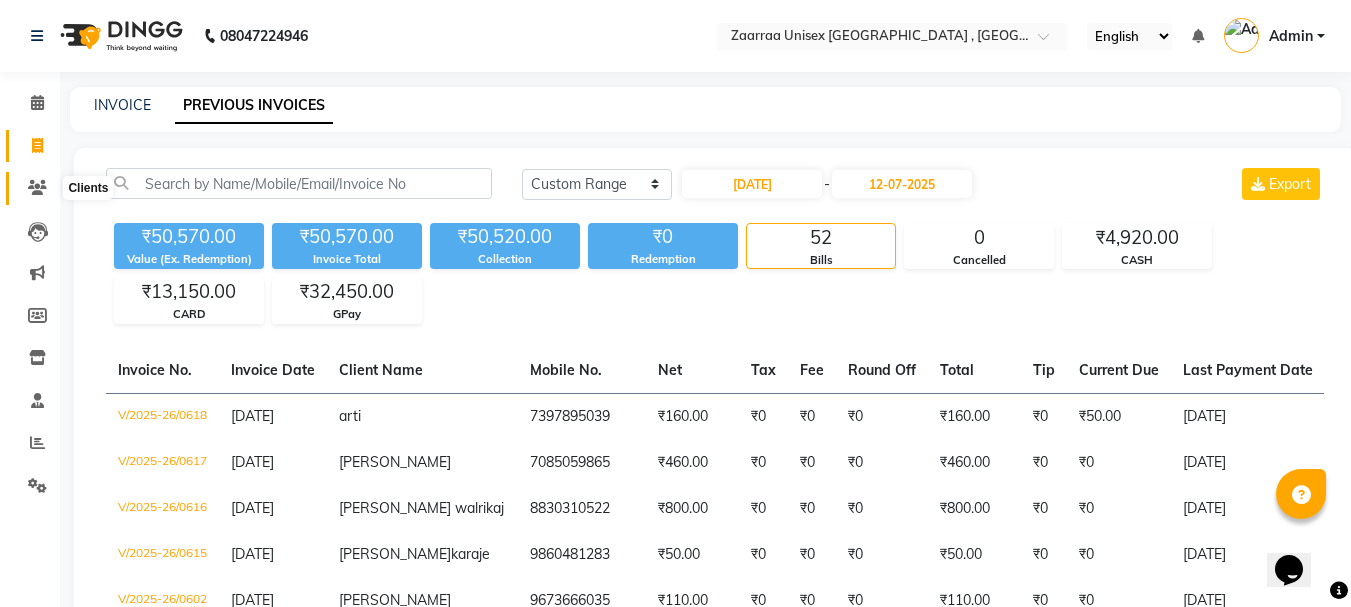 click 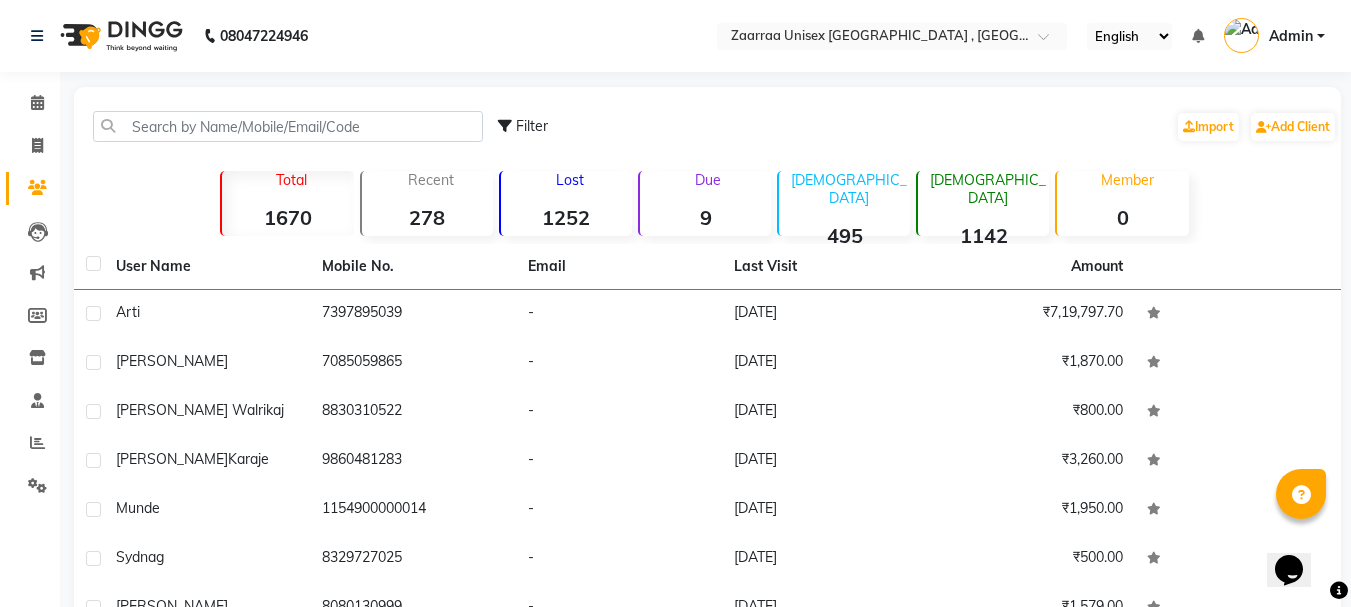 click on "1252" 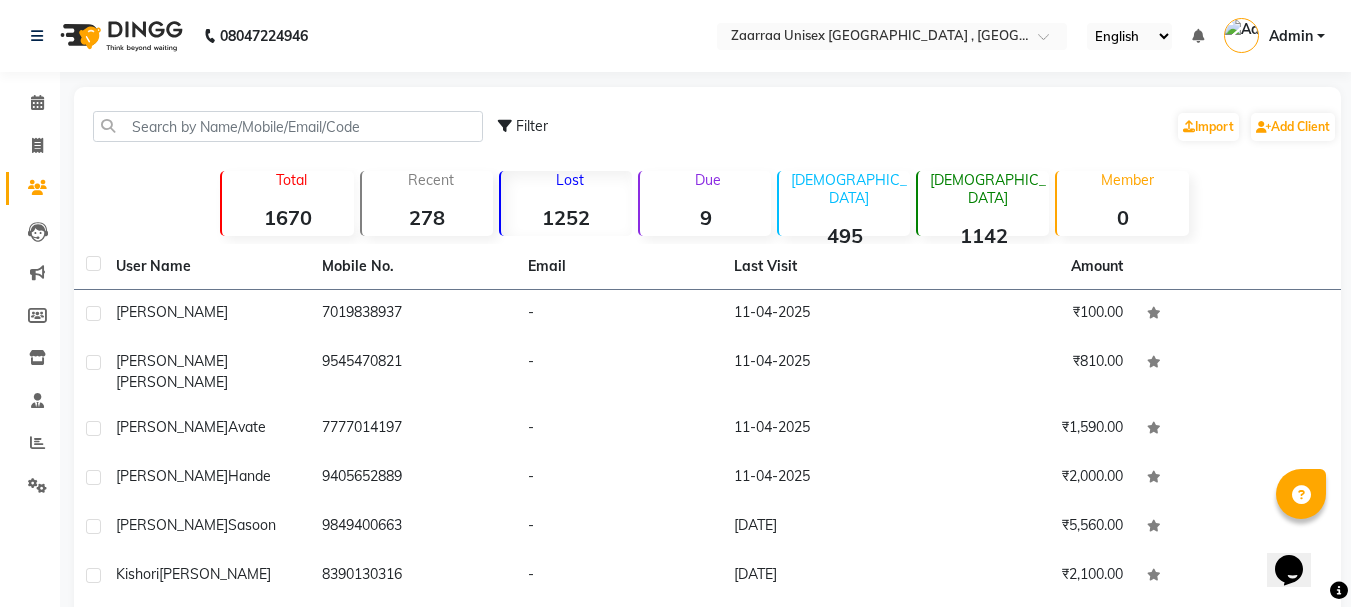 click on "1252" 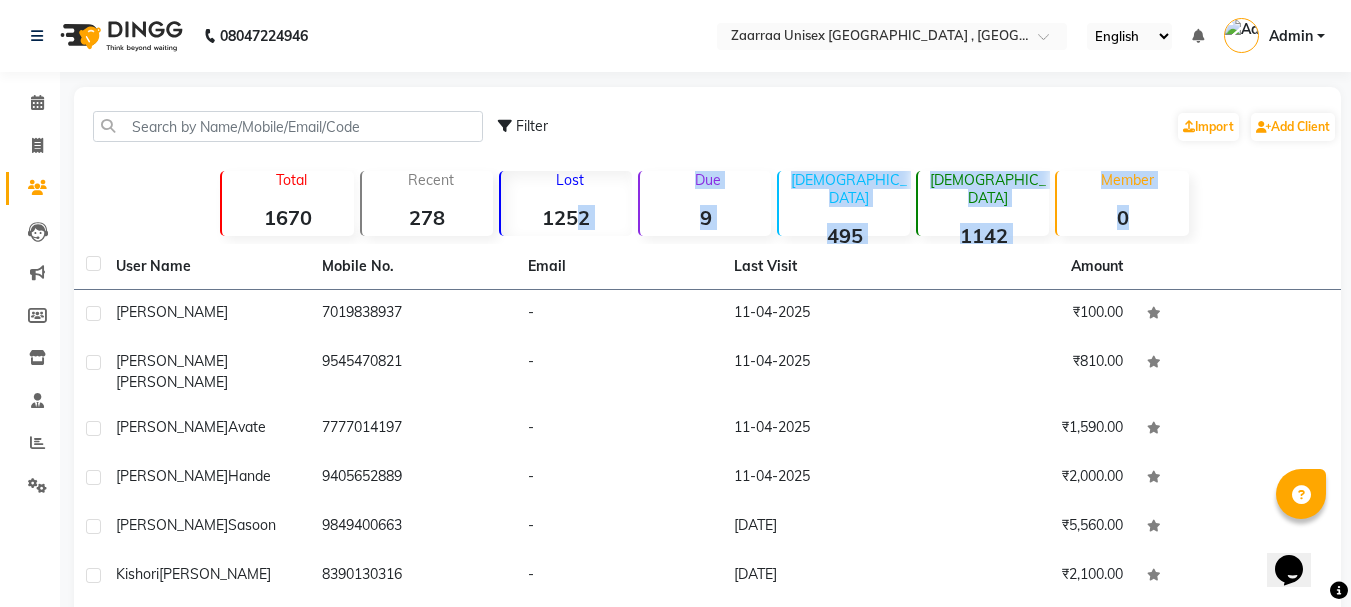 click on "Filter  Import   Add Client   Total  1670  Recent  278  Lost  1252  Due  9  Male  495  Female  1142  Member  0 User Name Mobile No. Email Last Visit Amount sunil salu     7019838937   -   11-04-2025   ₹100.00  Prerna  Athwani   9545470821   -   11-04-2025   ₹810.00  Shradha  Avate   7777014197   -   11-04-2025   ₹1,590.00  Rutuja  hande   9405652889   -   11-04-2025   ₹2,000.00  Bhavna  sasoon   9849400663   -   09-04-2025   ₹5,560.00  kishori  supekar sasson   8390130316   -   09-04-2025   ₹2,100.00  komal     8698149885   -   09-04-2025   ₹180.00  Gopika     8111868600   -   09-04-2025   ₹260.00  ankita  dube   9534539066   -   09-04-2025   ₹110.00  akib  jamadar   9096972536   -   09-04-2025   ₹900.00   Previous   Next   10   50   100" 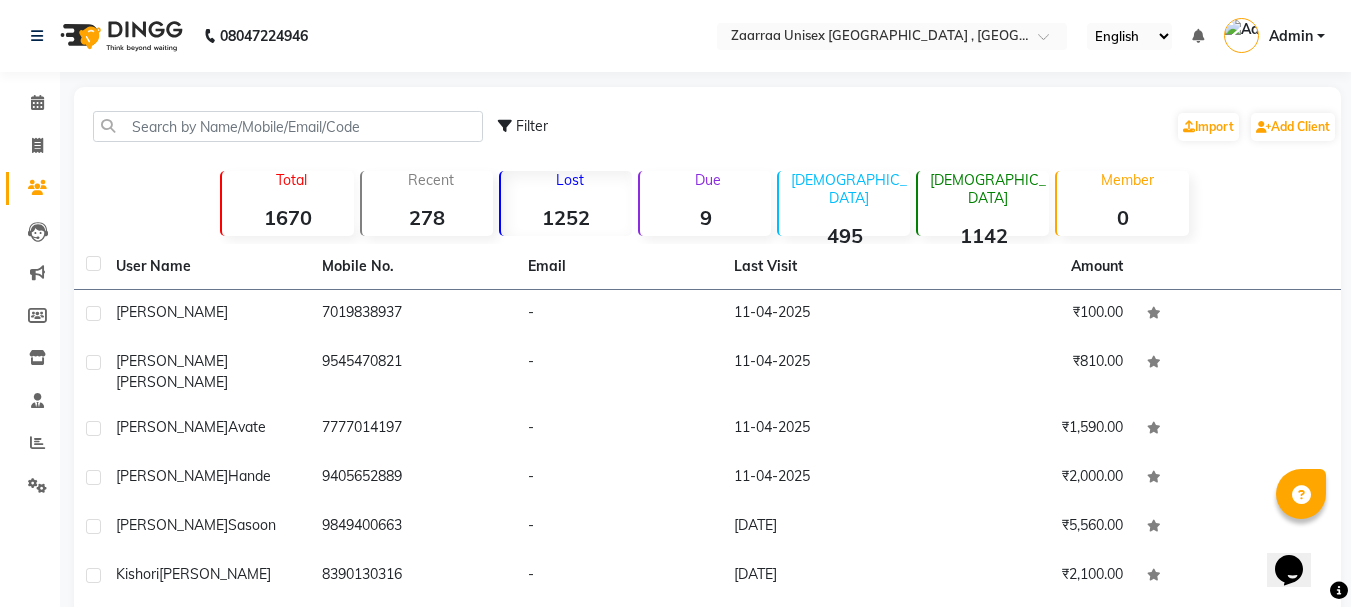 click on "Email" 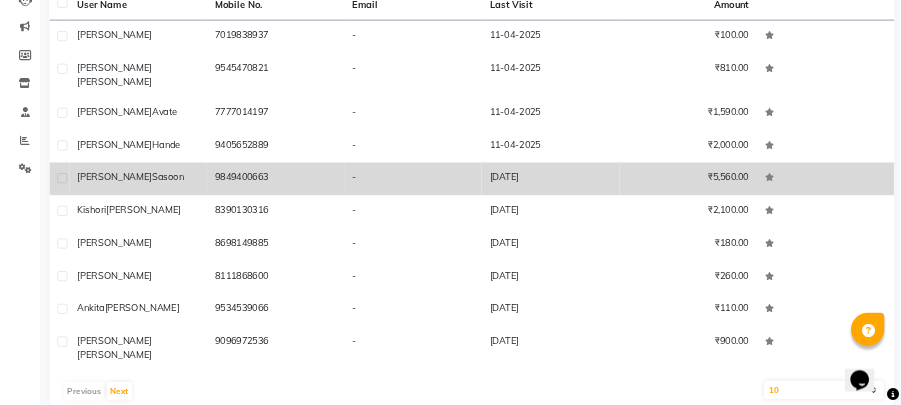 scroll, scrollTop: 259, scrollLeft: 0, axis: vertical 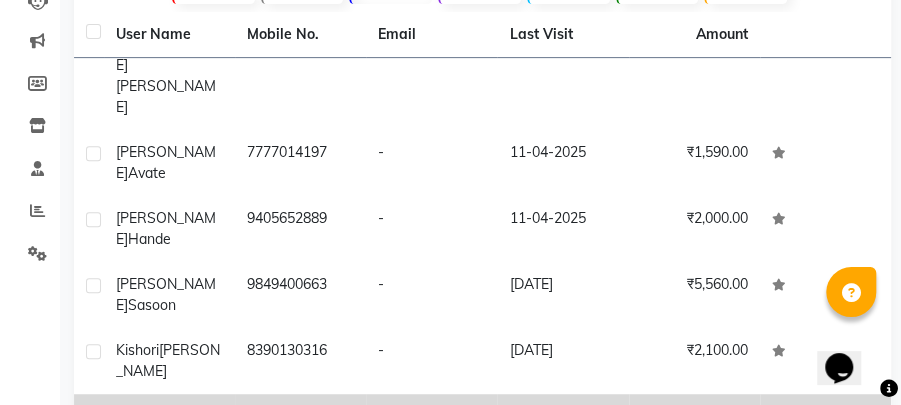 click on "8698149885" 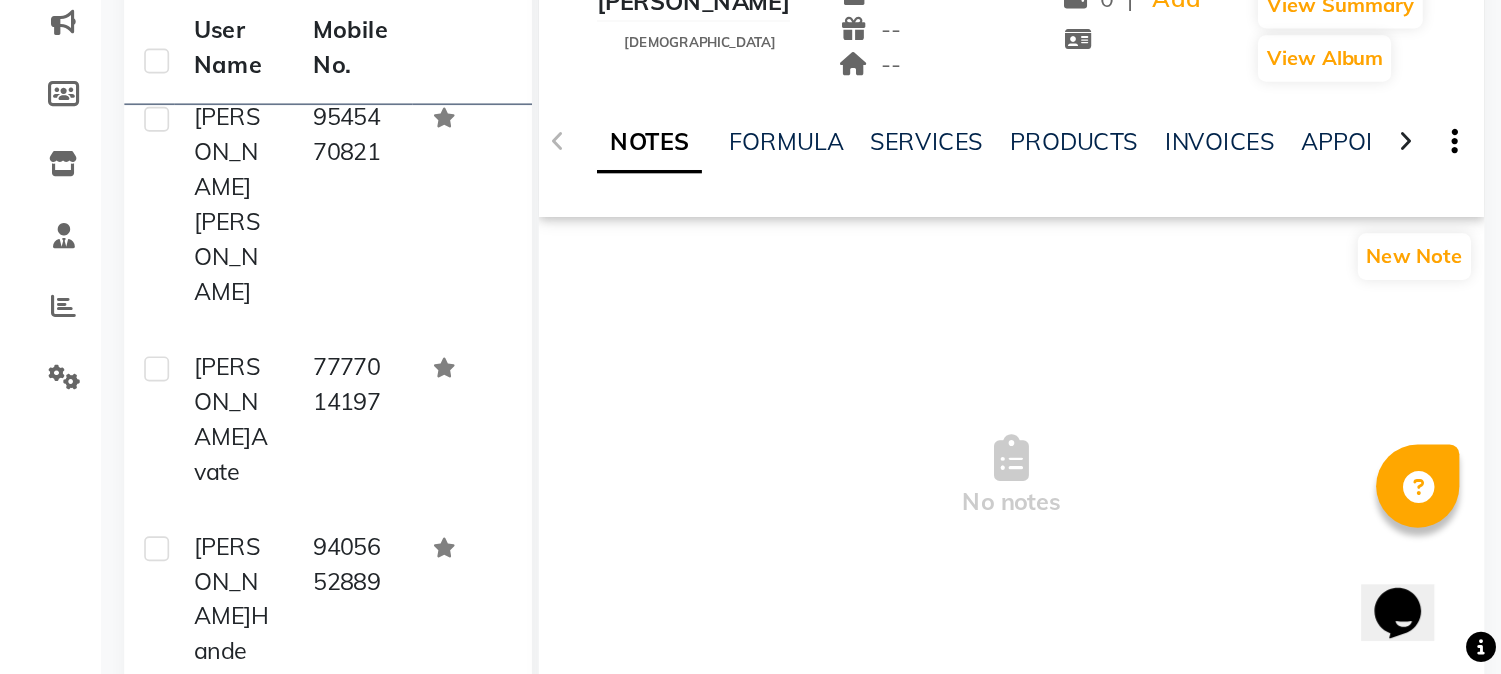 scroll, scrollTop: 192, scrollLeft: 0, axis: vertical 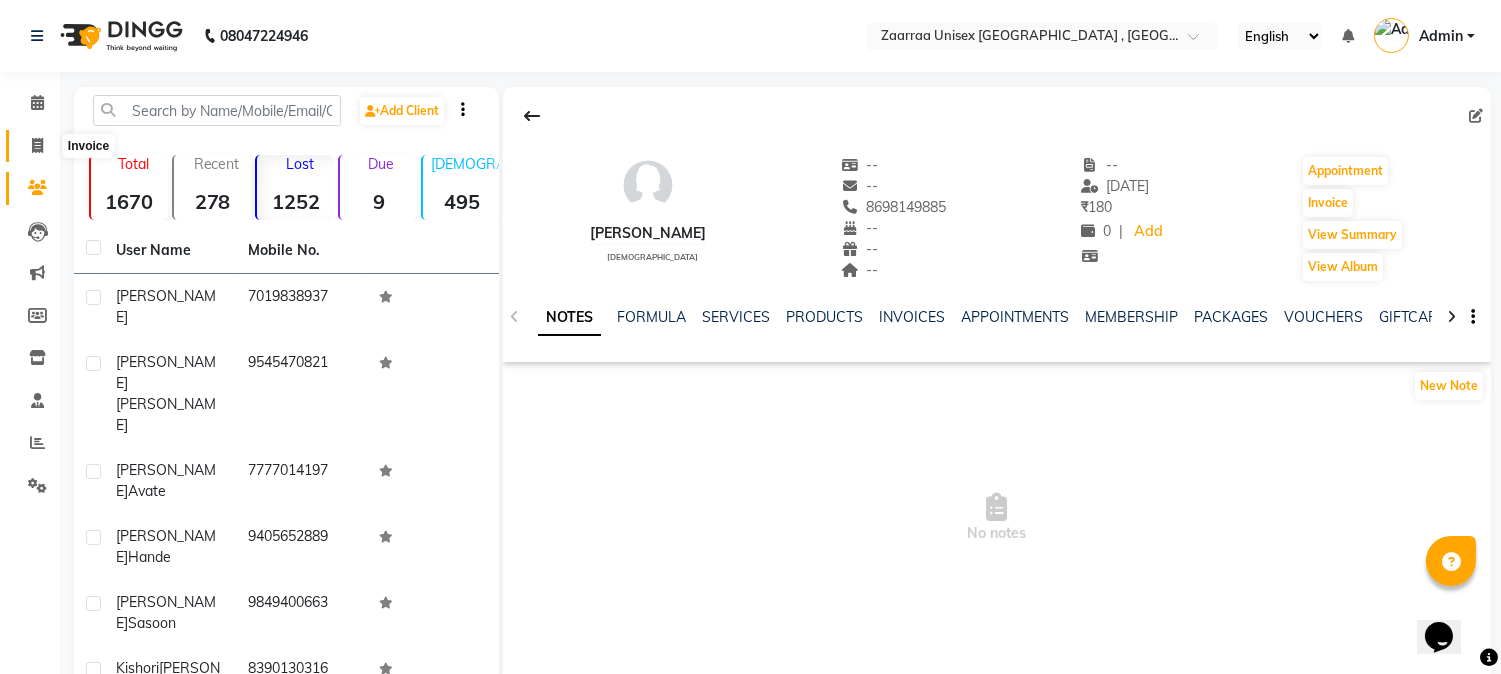 click 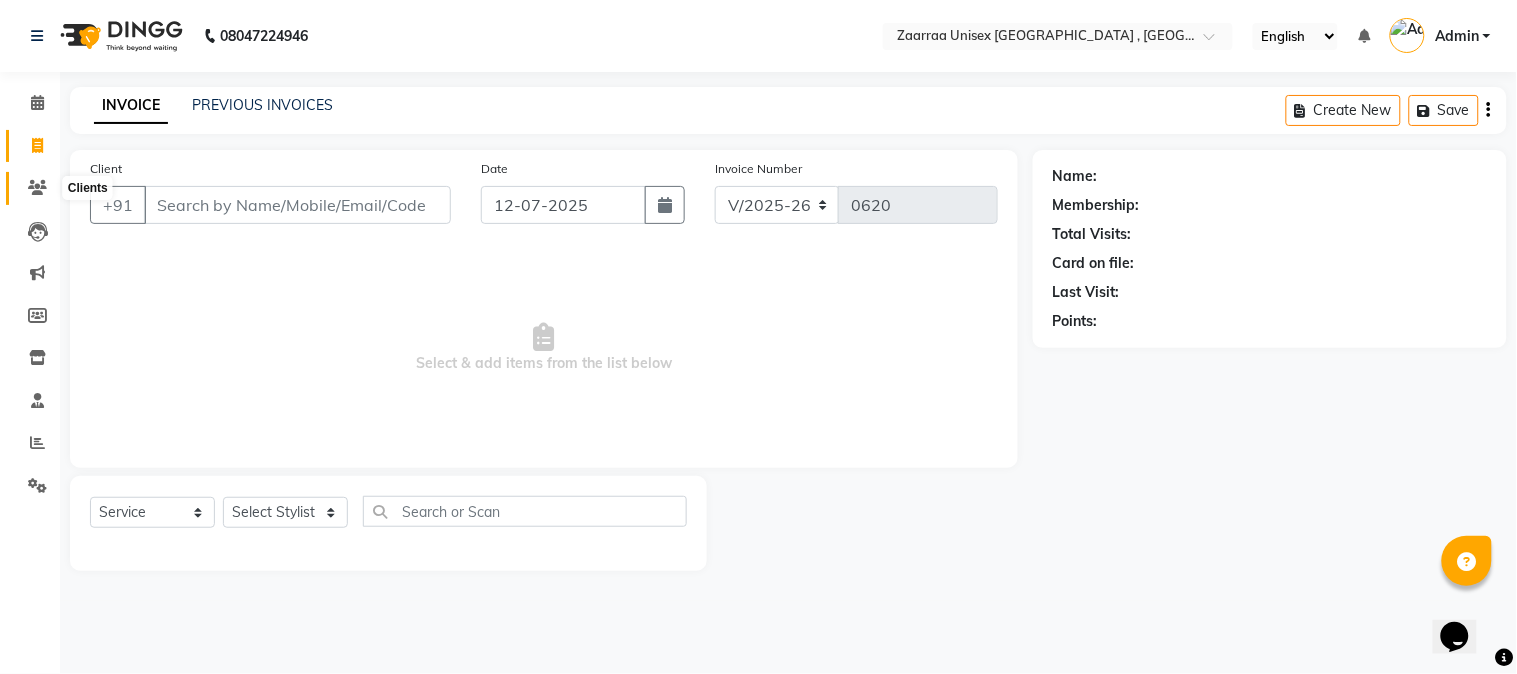 click 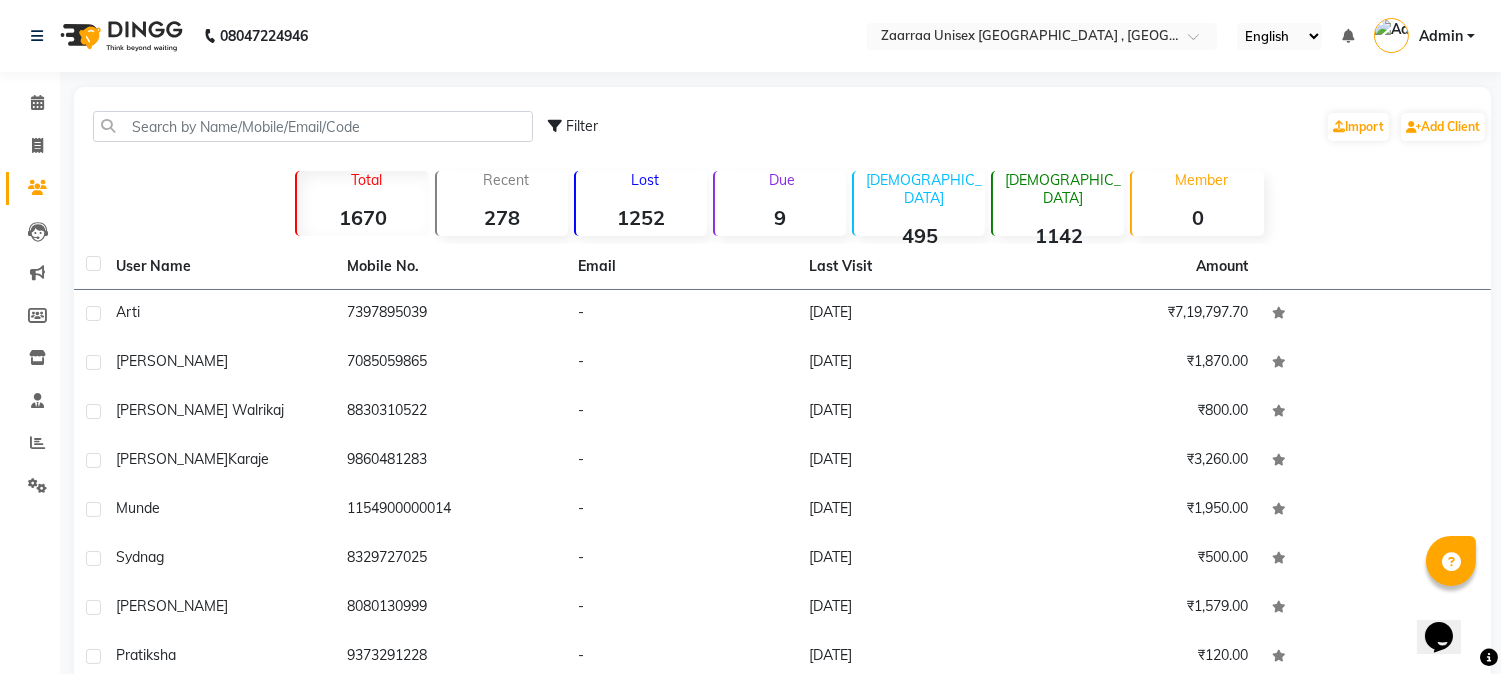 click on "278" 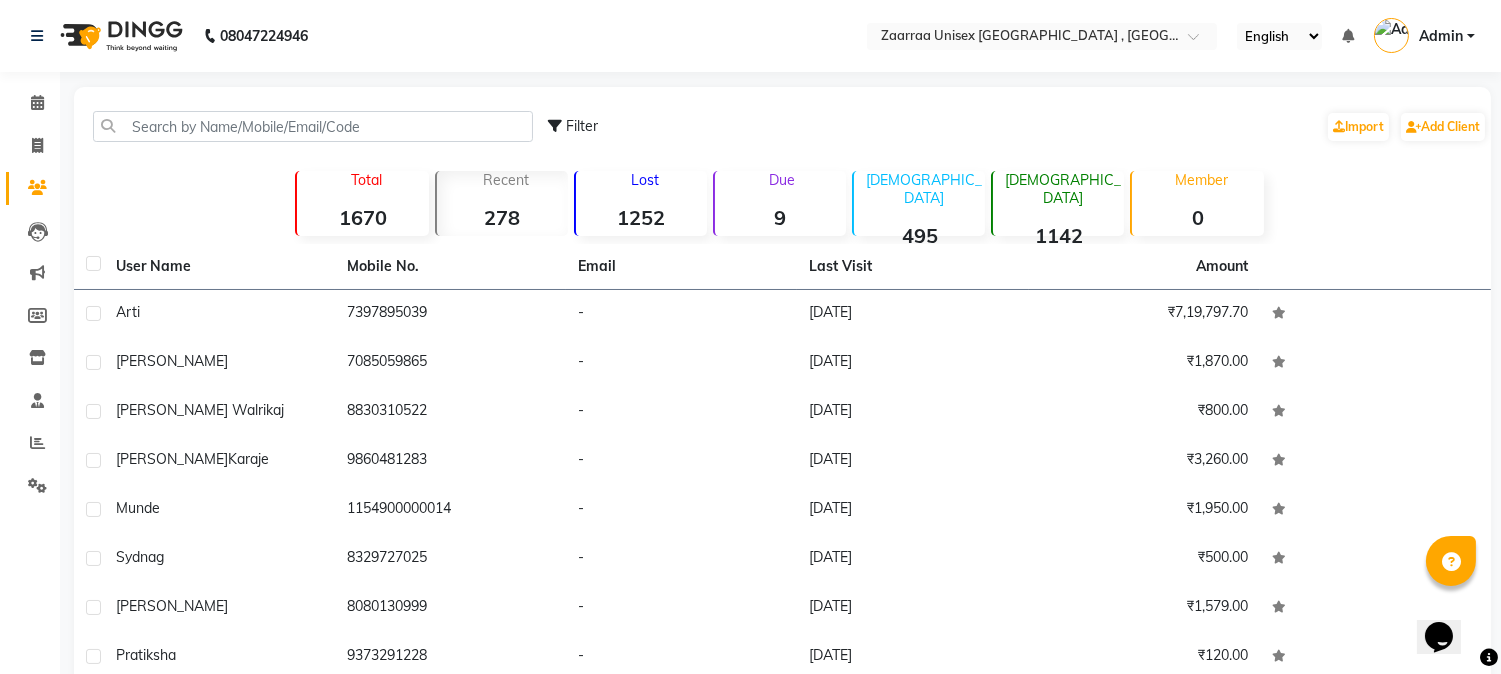 click on "1252" 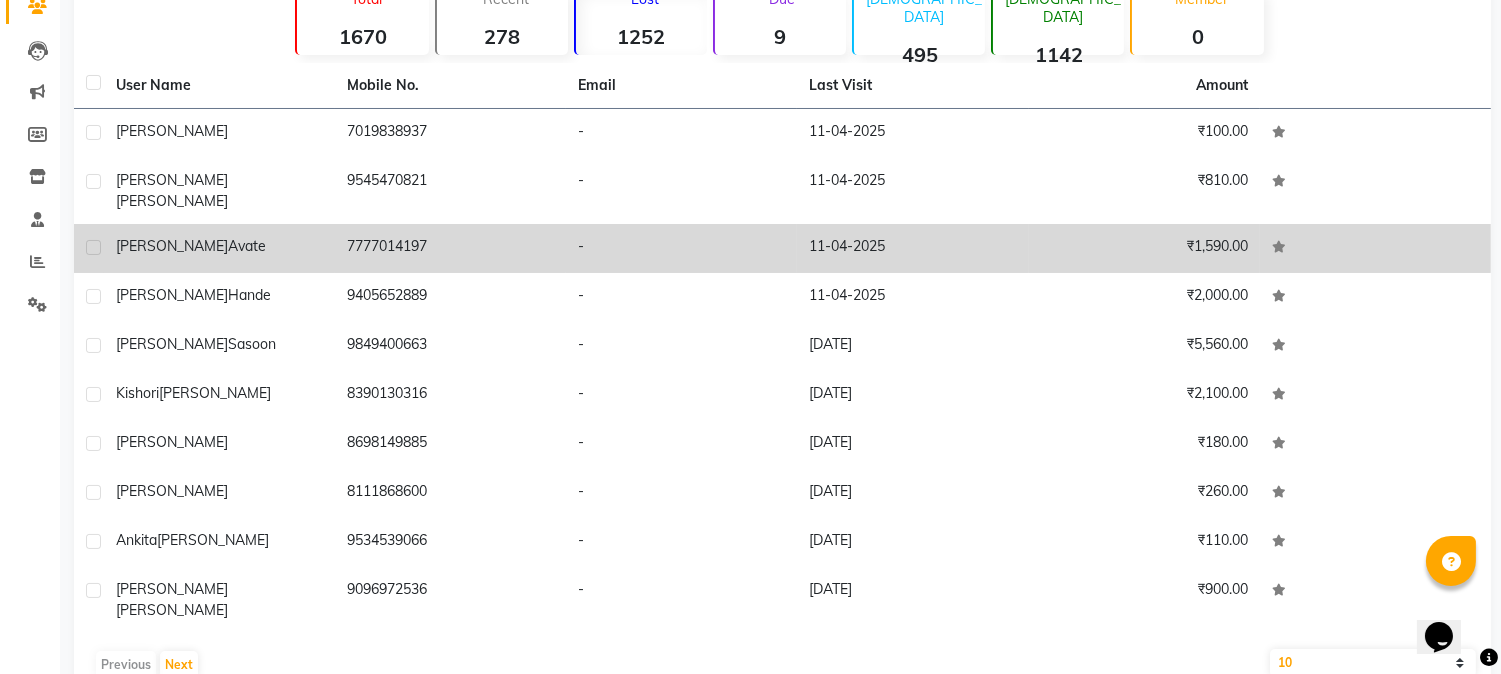 scroll, scrollTop: 191, scrollLeft: 0, axis: vertical 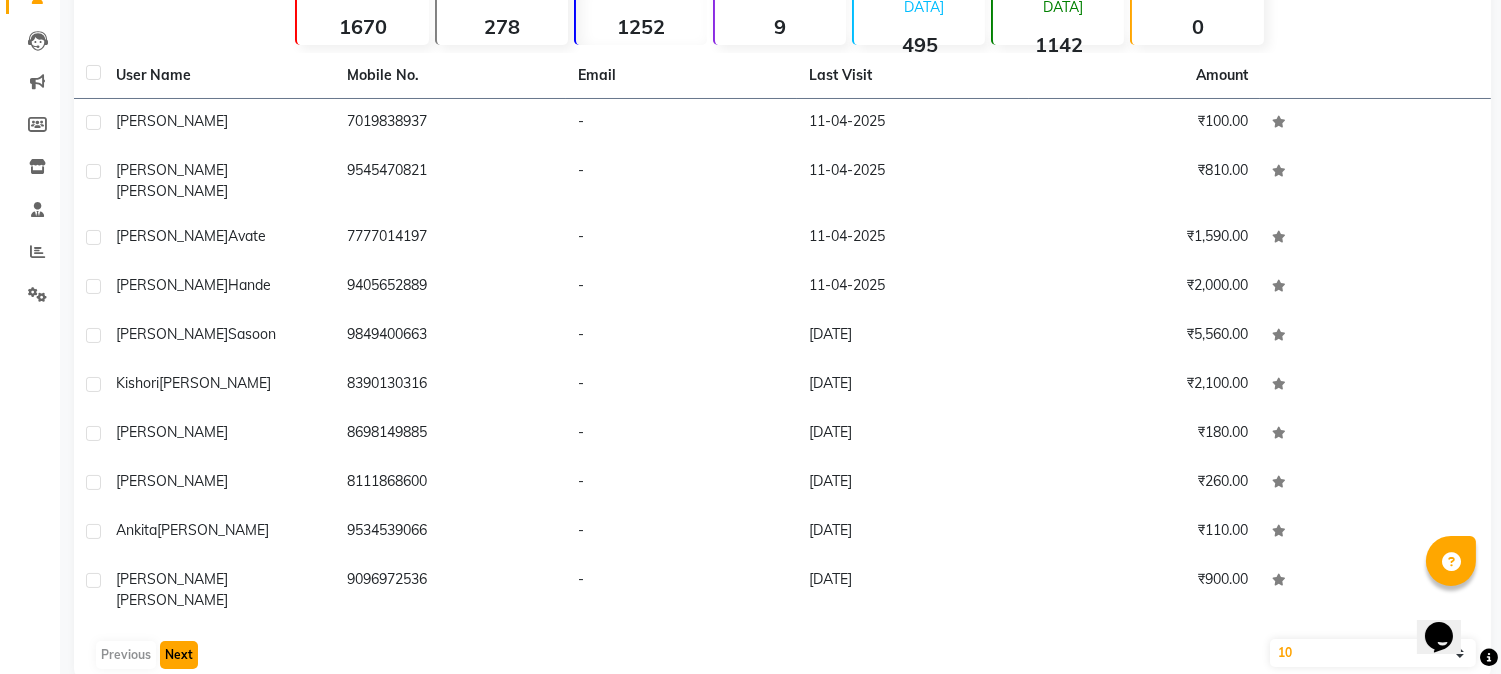 click on "Next" 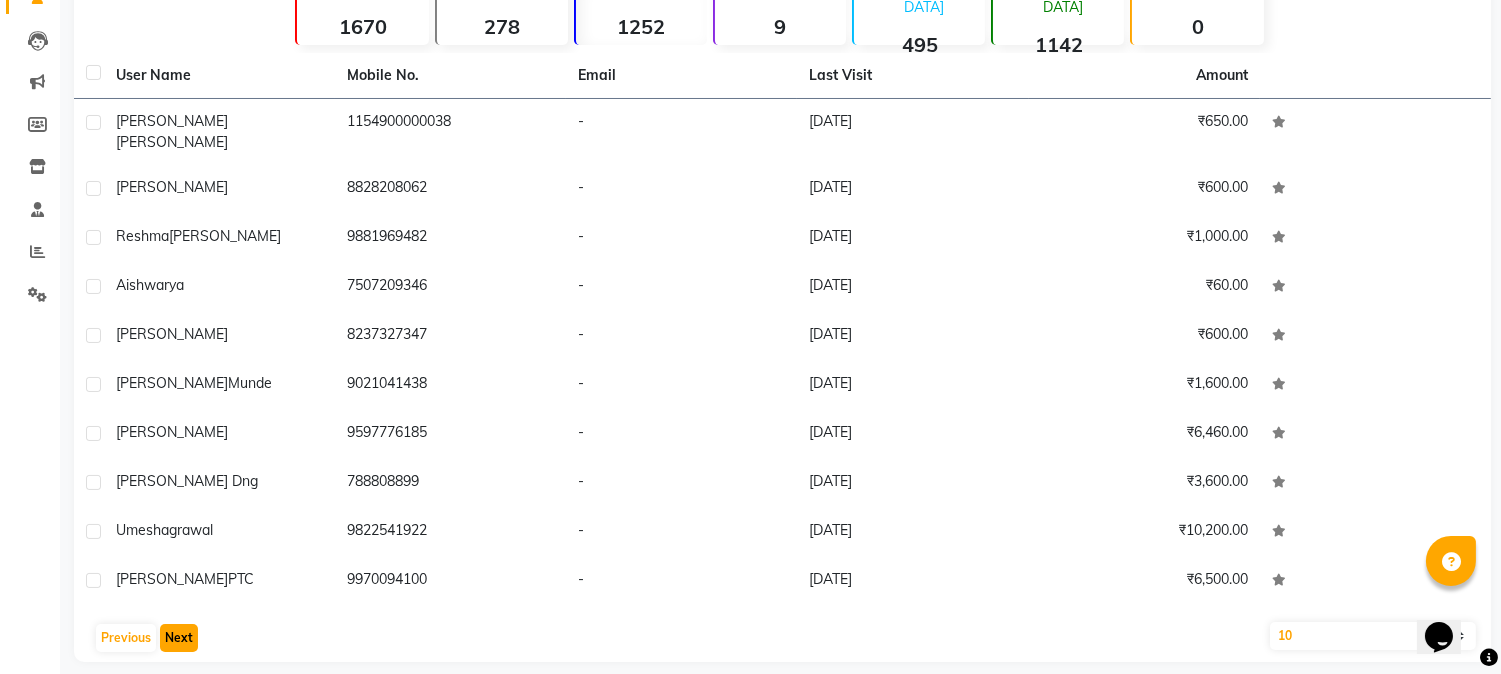 click on "Next" 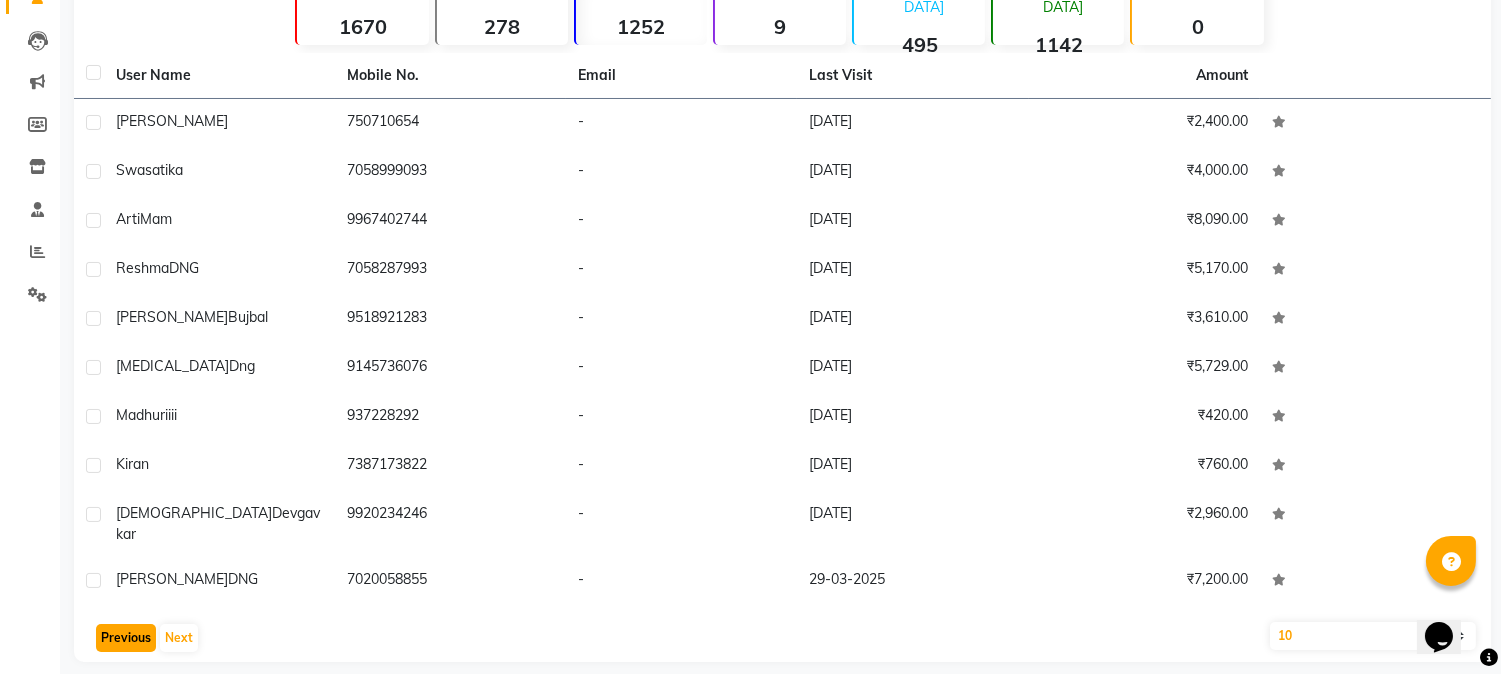 click on "Previous" 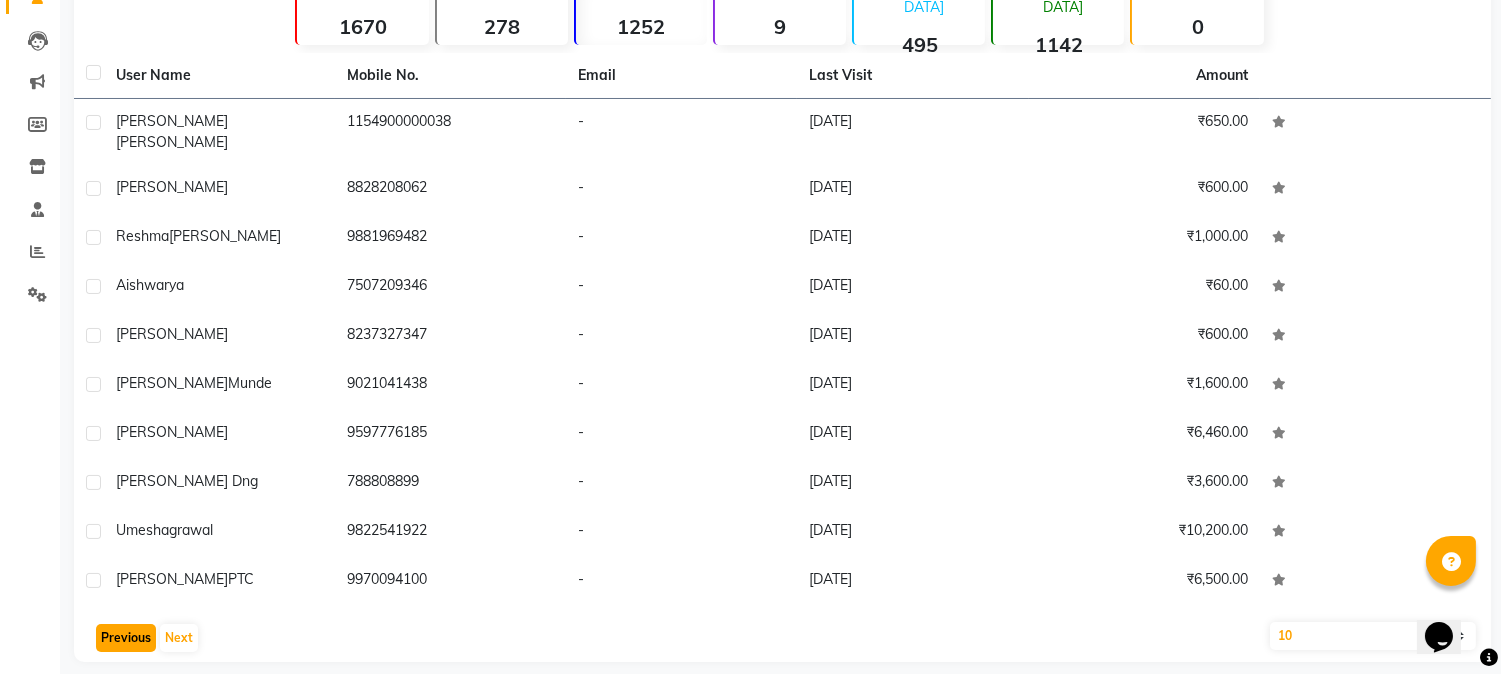 click on "Previous" 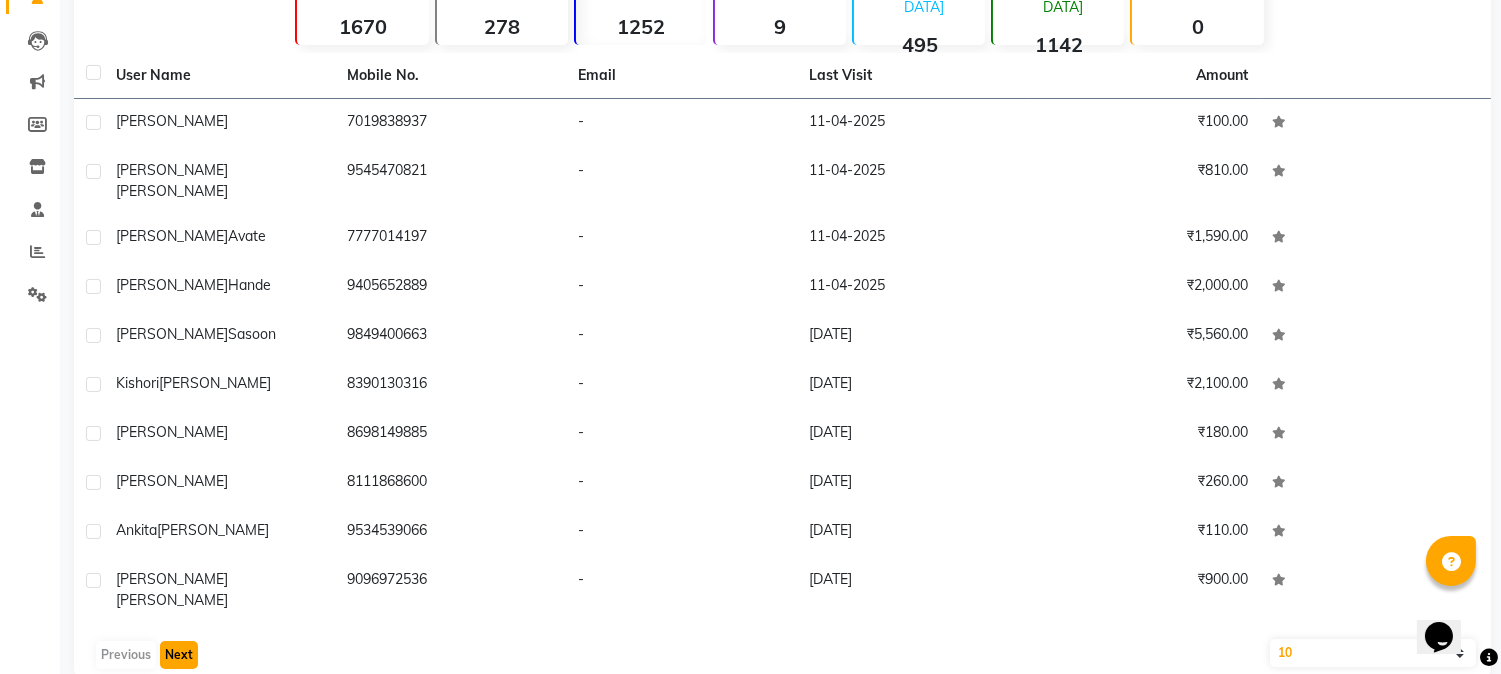 click on "Next" 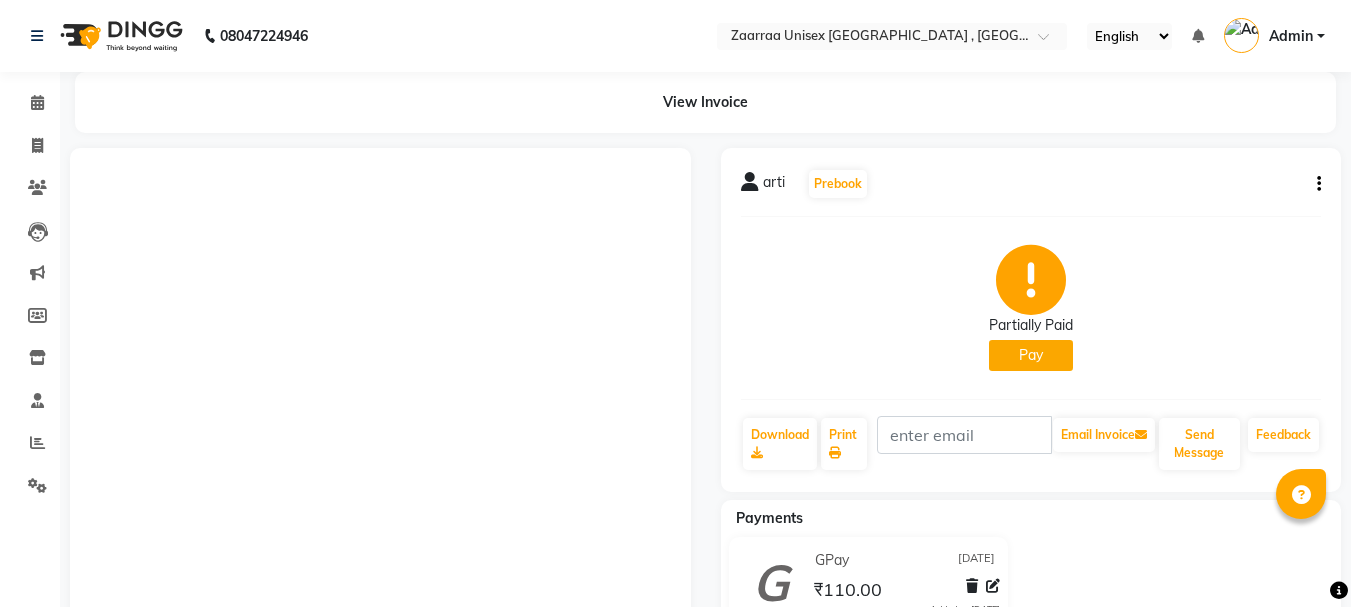 scroll, scrollTop: 0, scrollLeft: 0, axis: both 